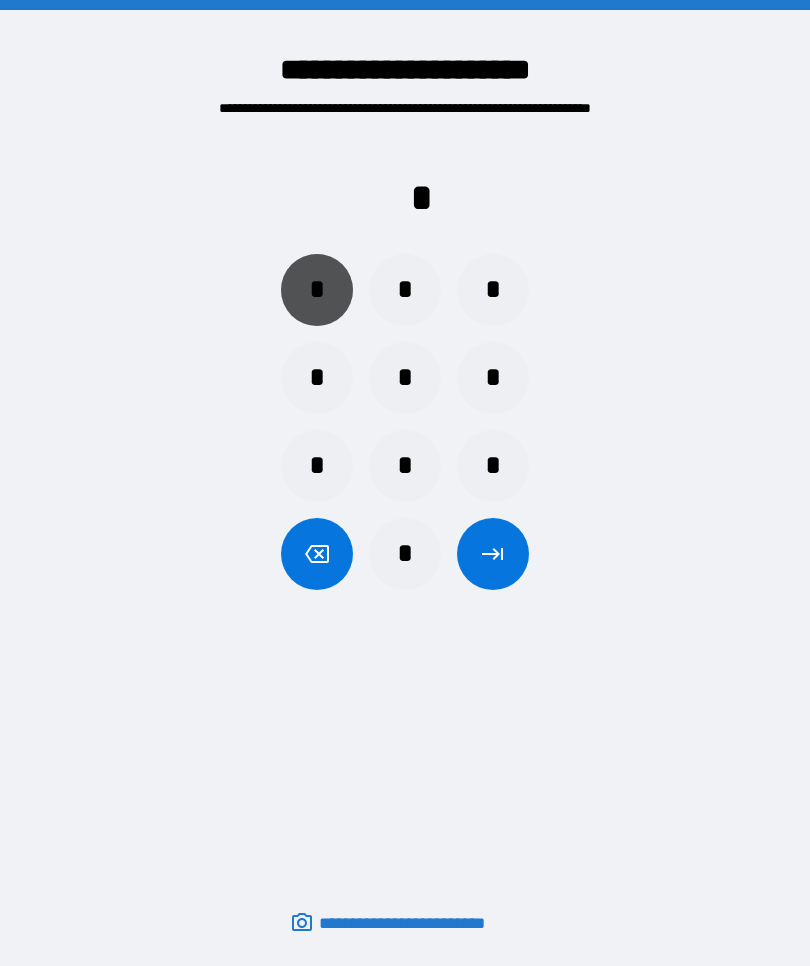click on "*" at bounding box center [317, 290] 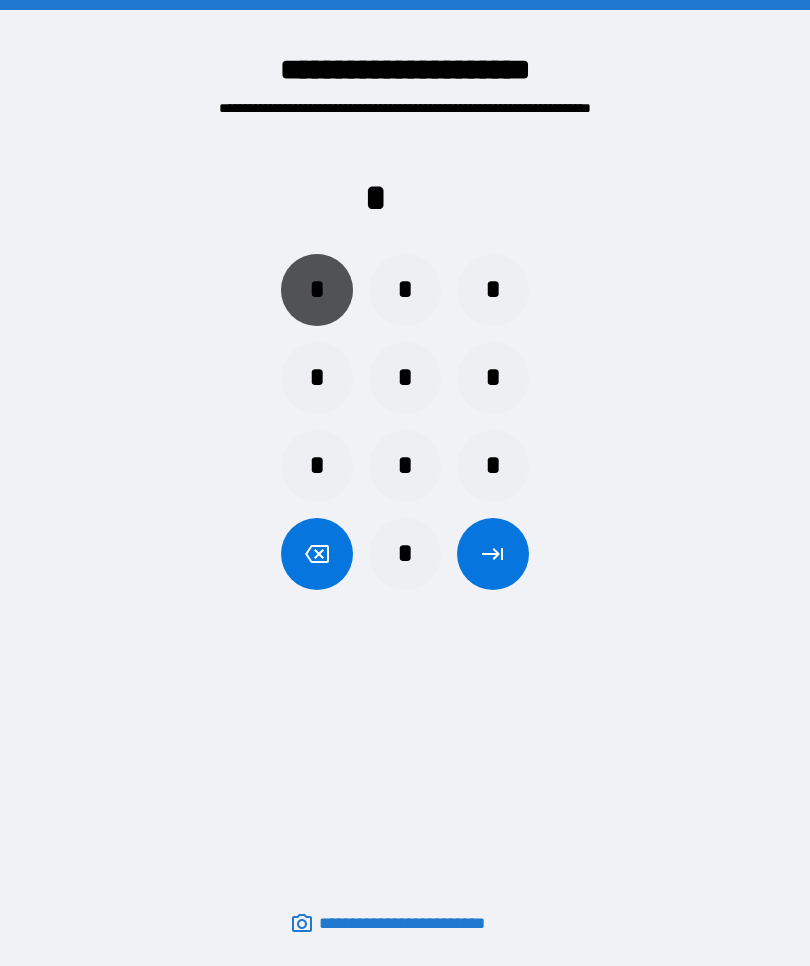 scroll, scrollTop: 0, scrollLeft: 0, axis: both 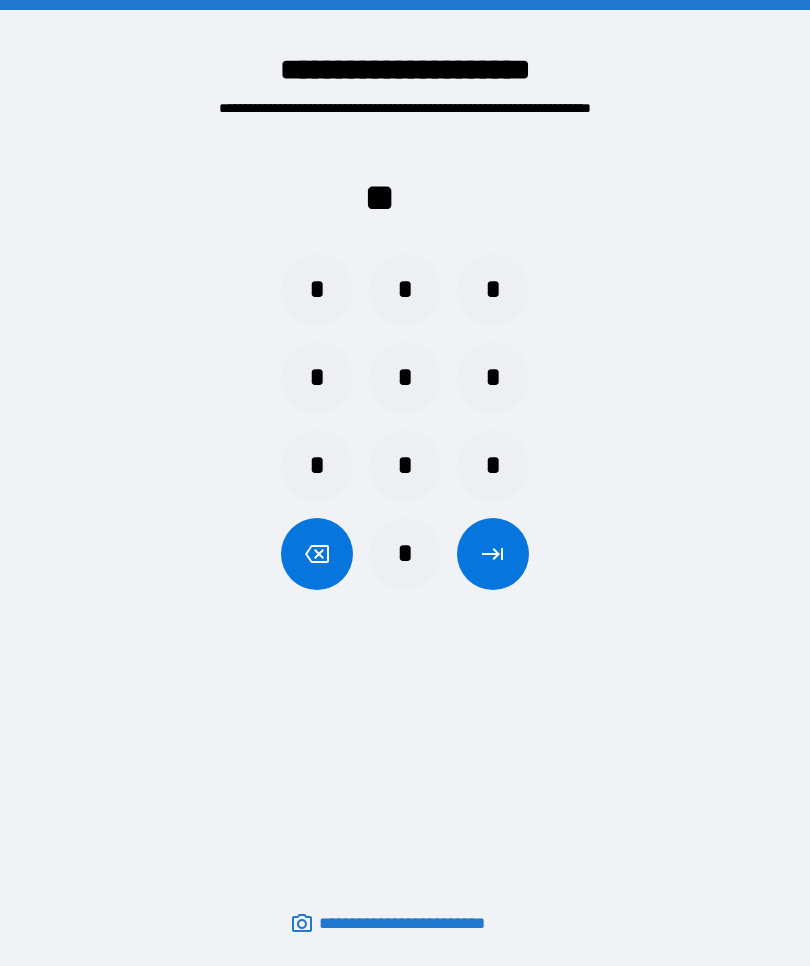 click on "*" at bounding box center [317, 290] 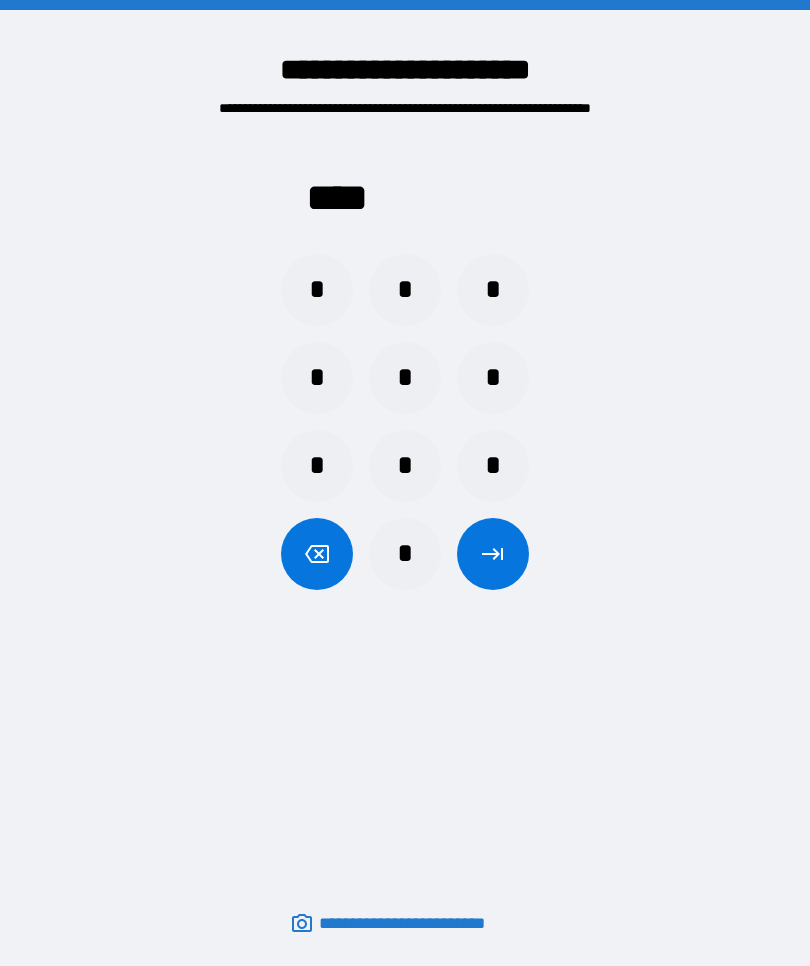 click at bounding box center (493, 554) 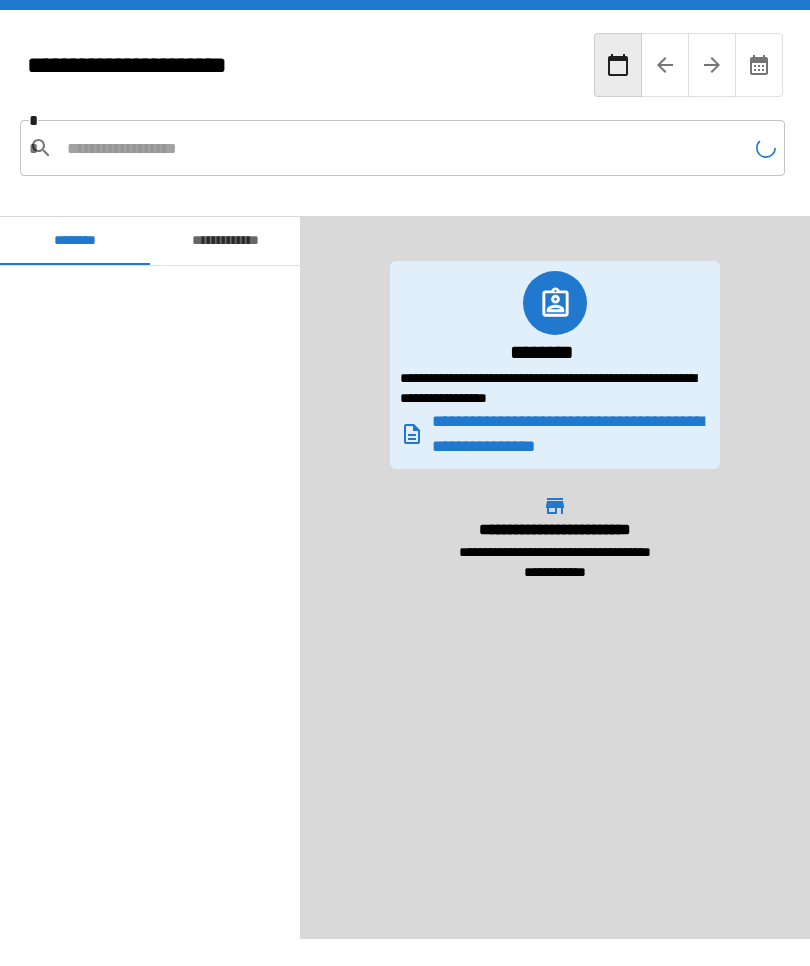scroll, scrollTop: 2220, scrollLeft: 0, axis: vertical 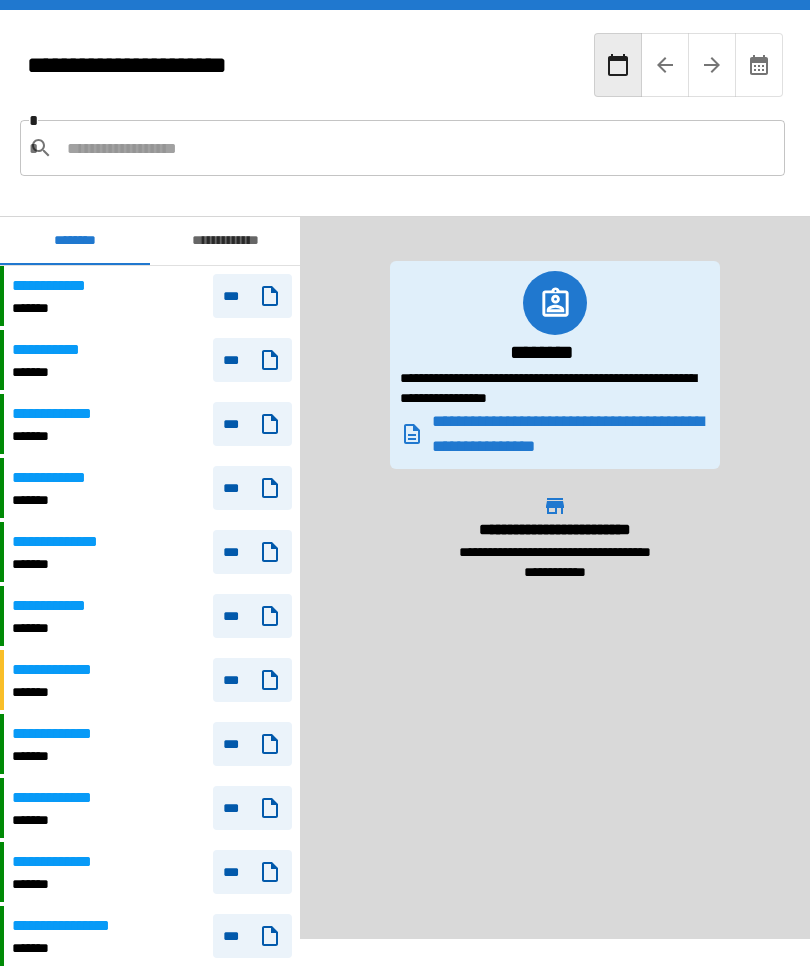 click on "*******" at bounding box center [75, 564] 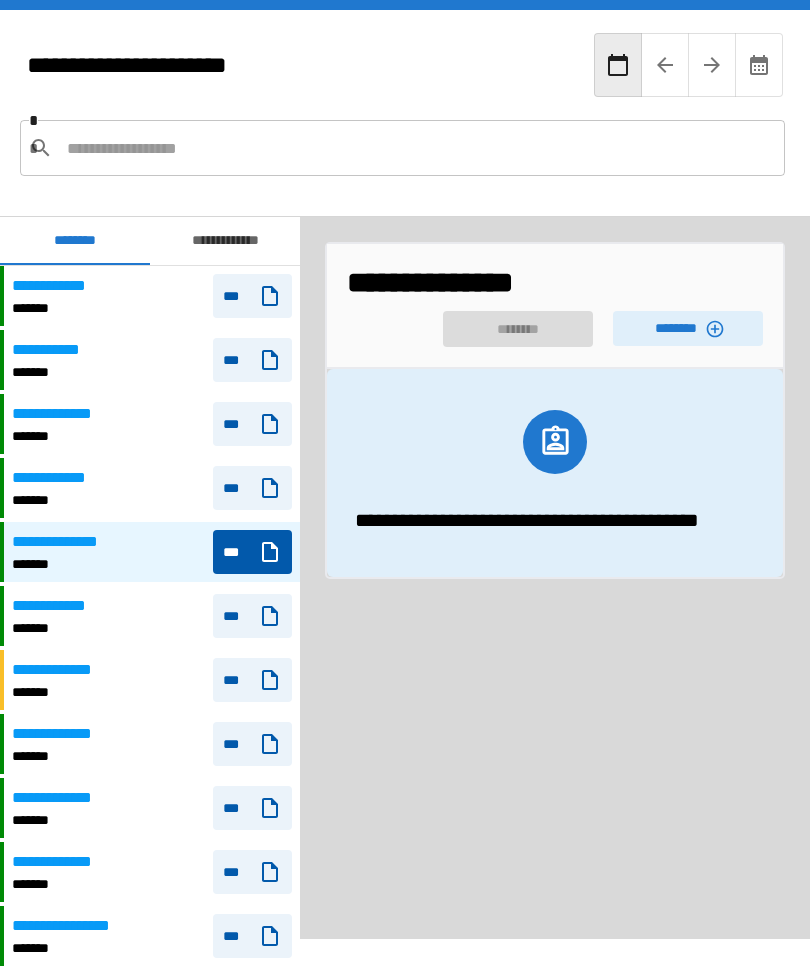 click on "********" at bounding box center [688, 328] 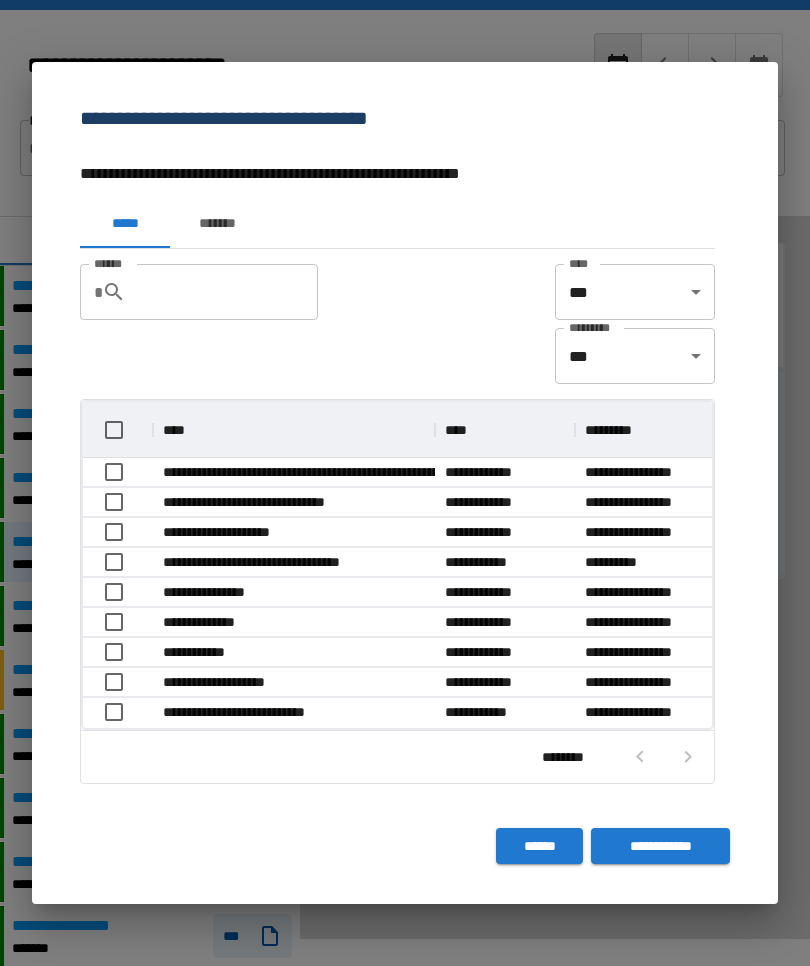 scroll, scrollTop: 1, scrollLeft: 1, axis: both 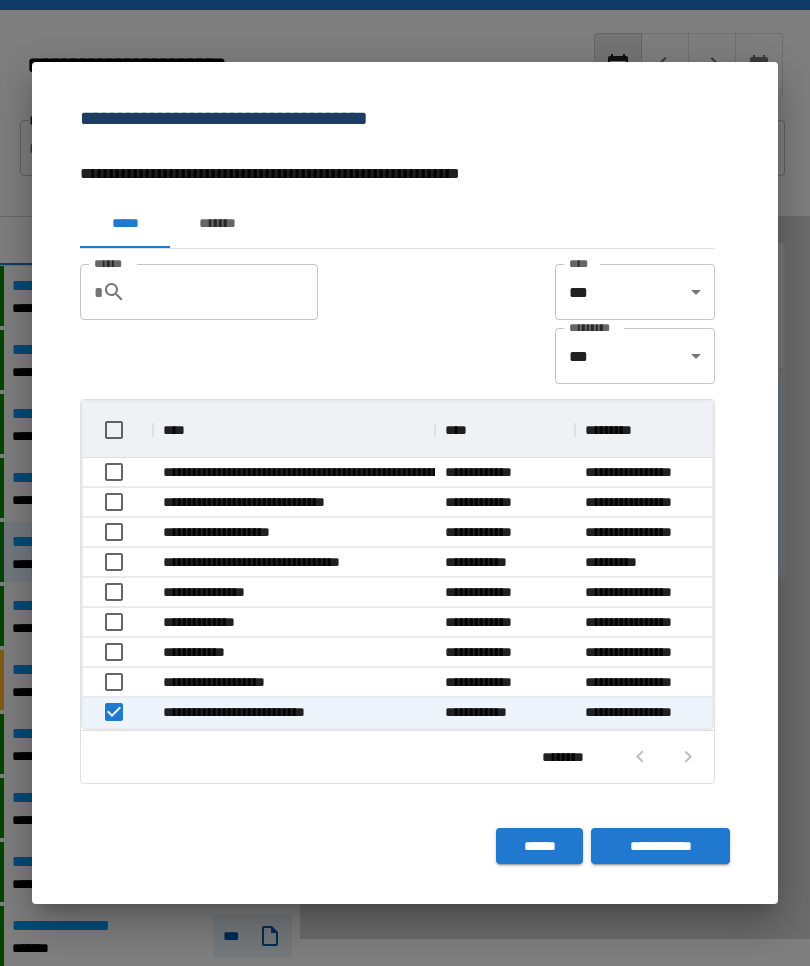 click on "**********" at bounding box center [660, 846] 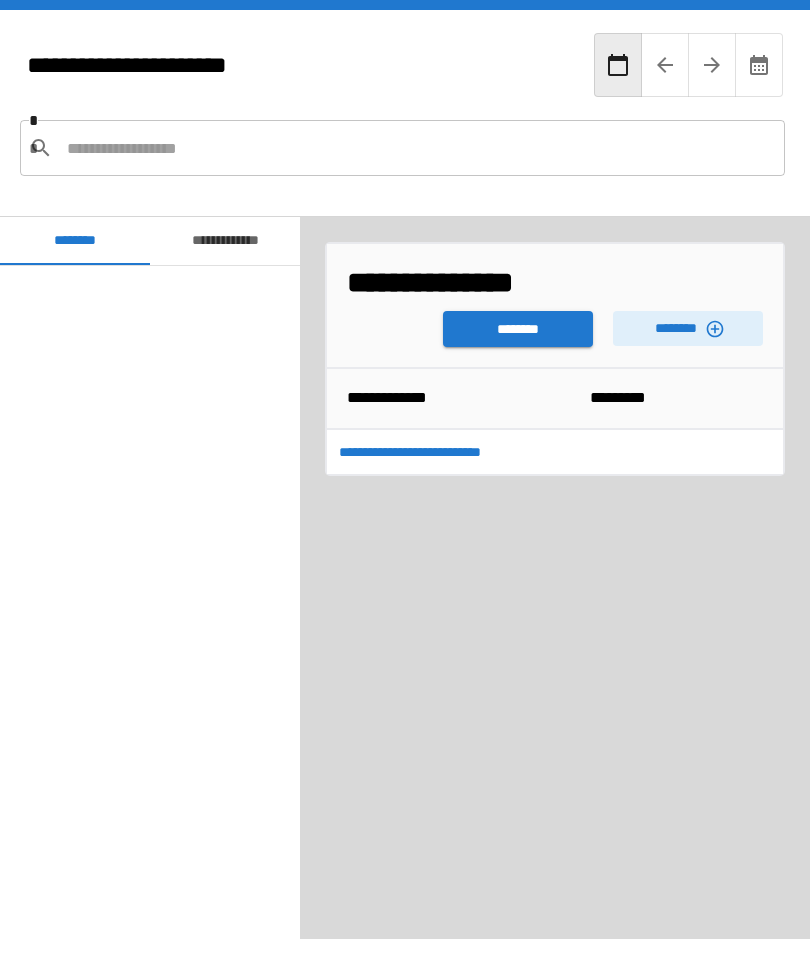 scroll, scrollTop: 2220, scrollLeft: 0, axis: vertical 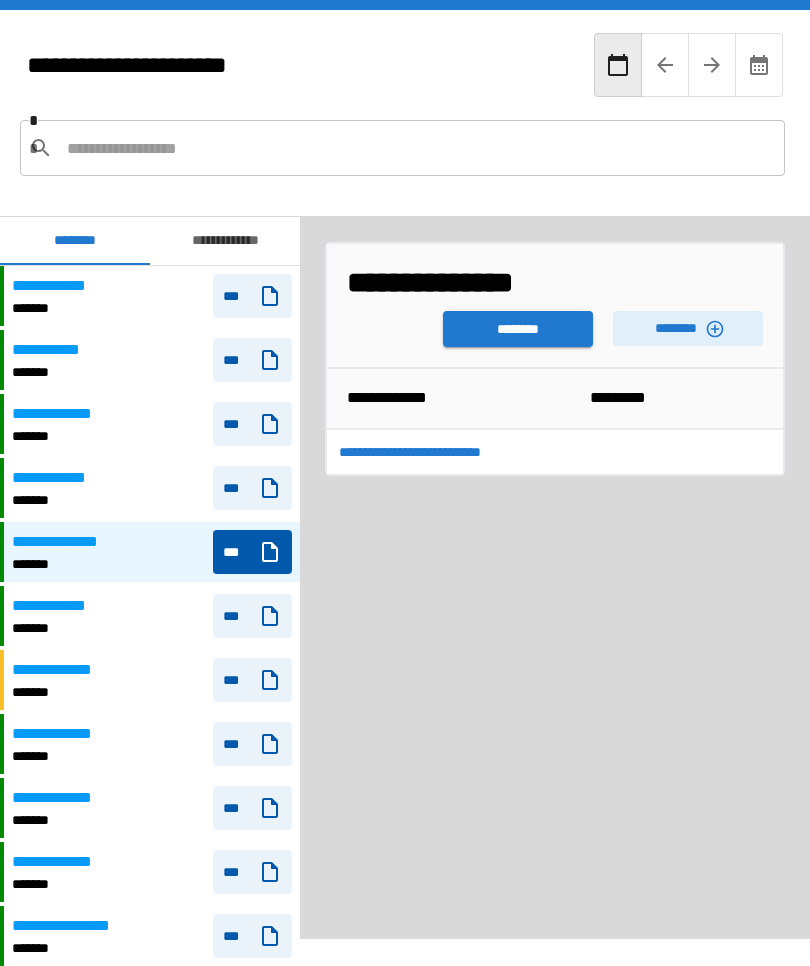 click on "********" at bounding box center (518, 329) 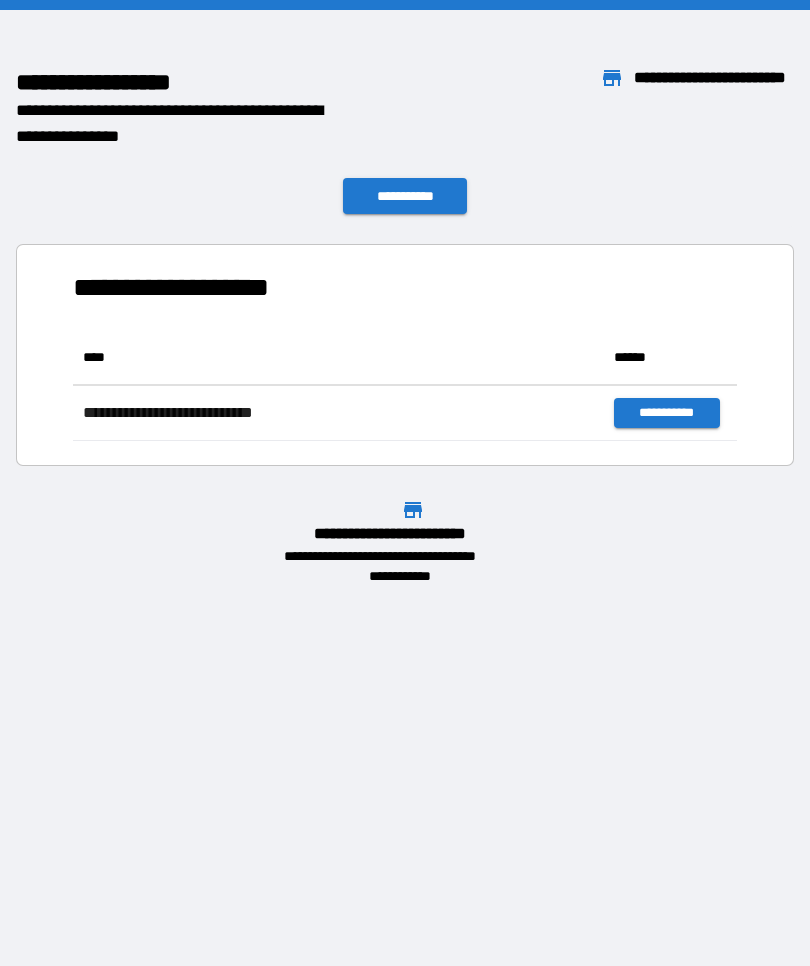 scroll, scrollTop: 111, scrollLeft: 664, axis: both 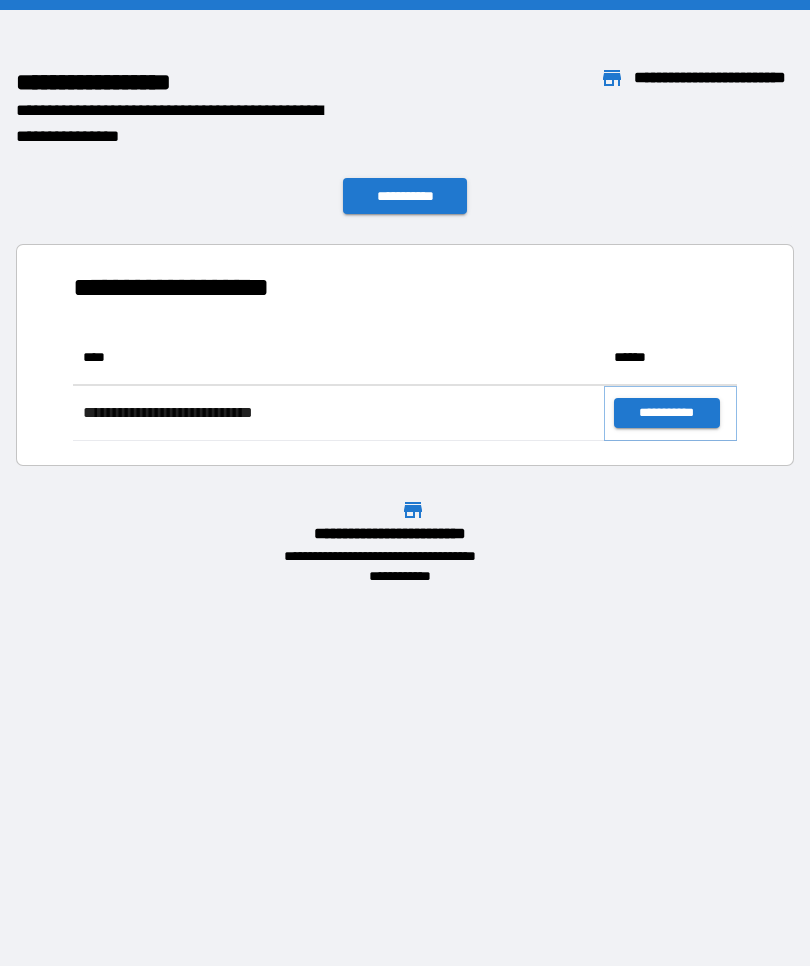 click on "**********" at bounding box center [666, 413] 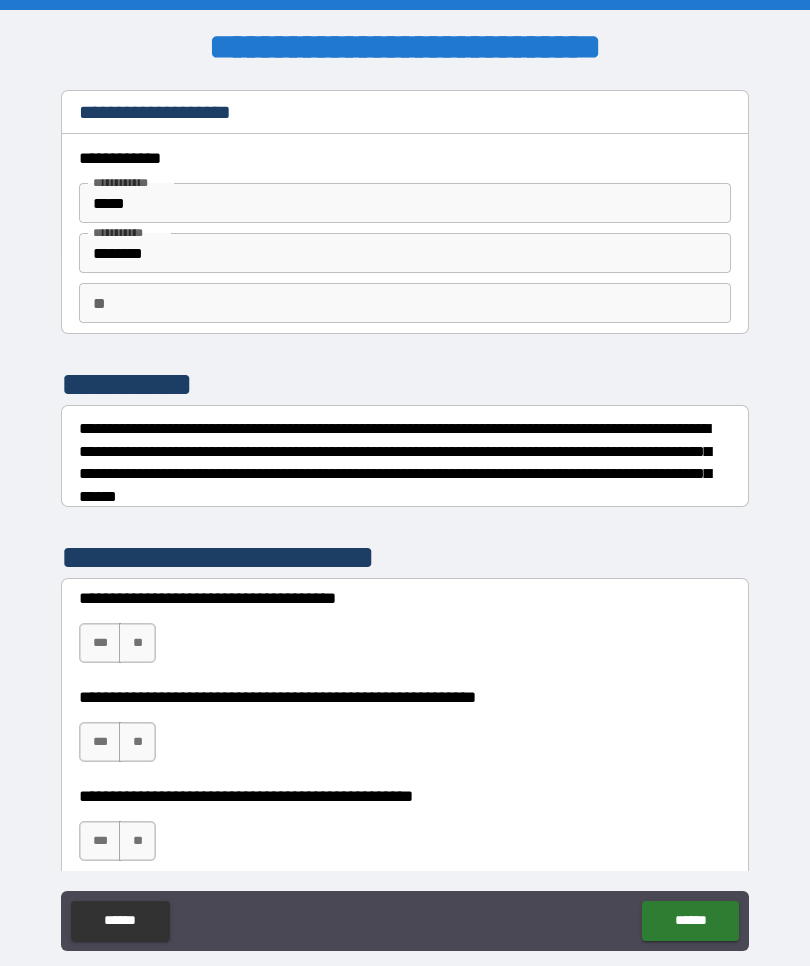 click on "**" at bounding box center (405, 303) 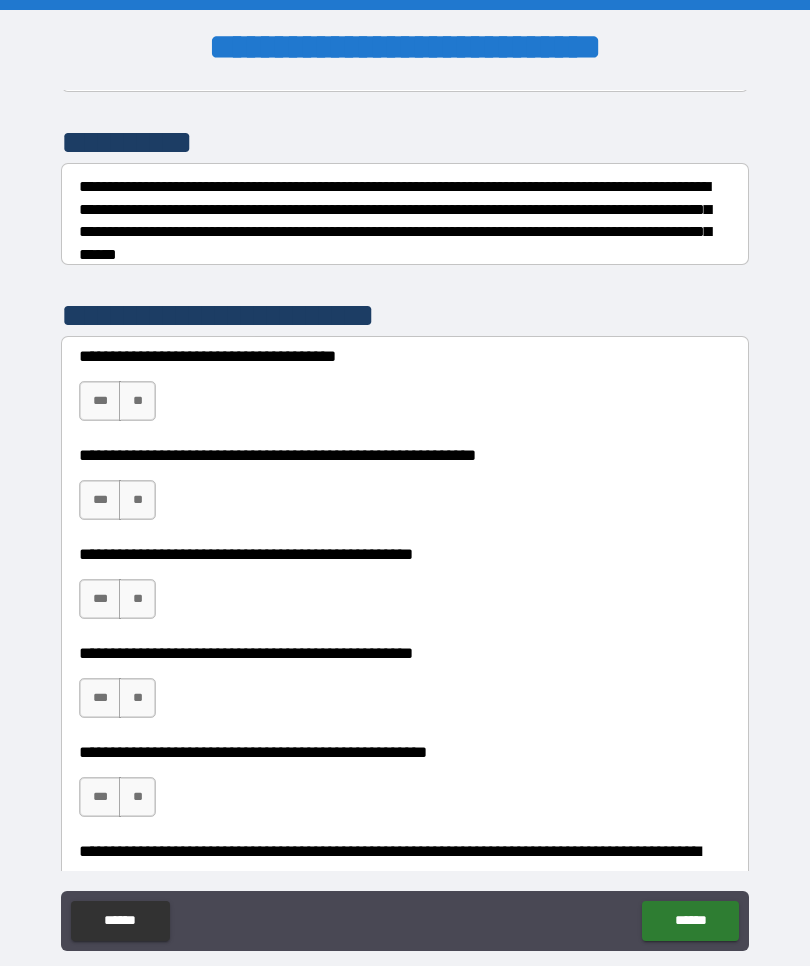 scroll, scrollTop: 241, scrollLeft: 0, axis: vertical 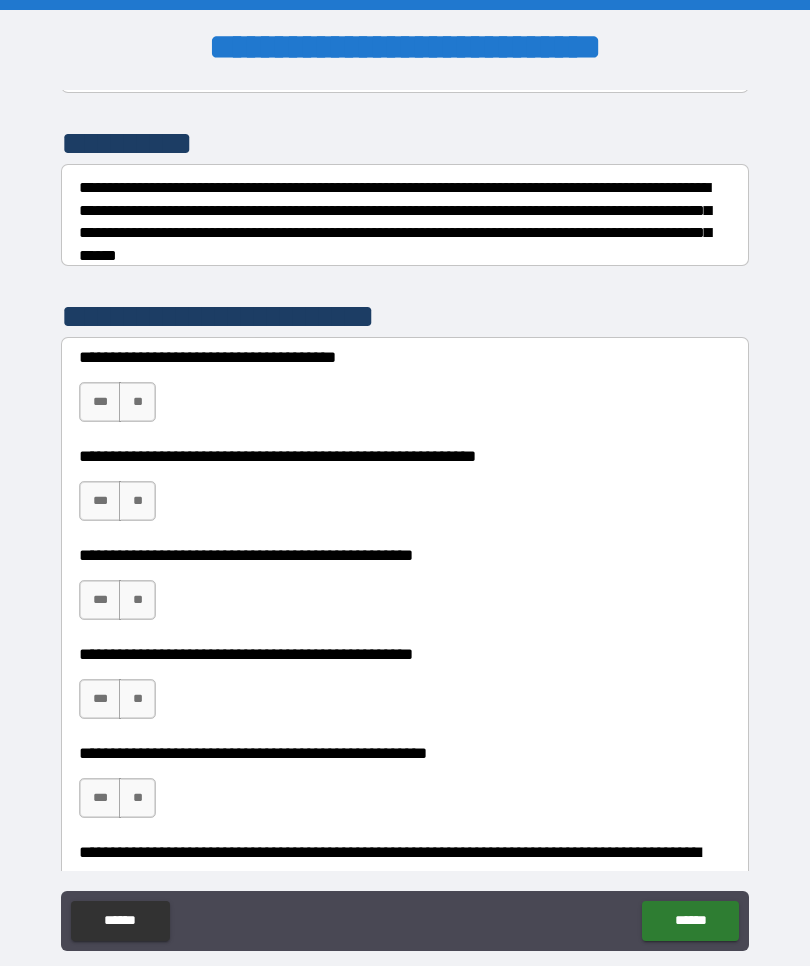 type on "*" 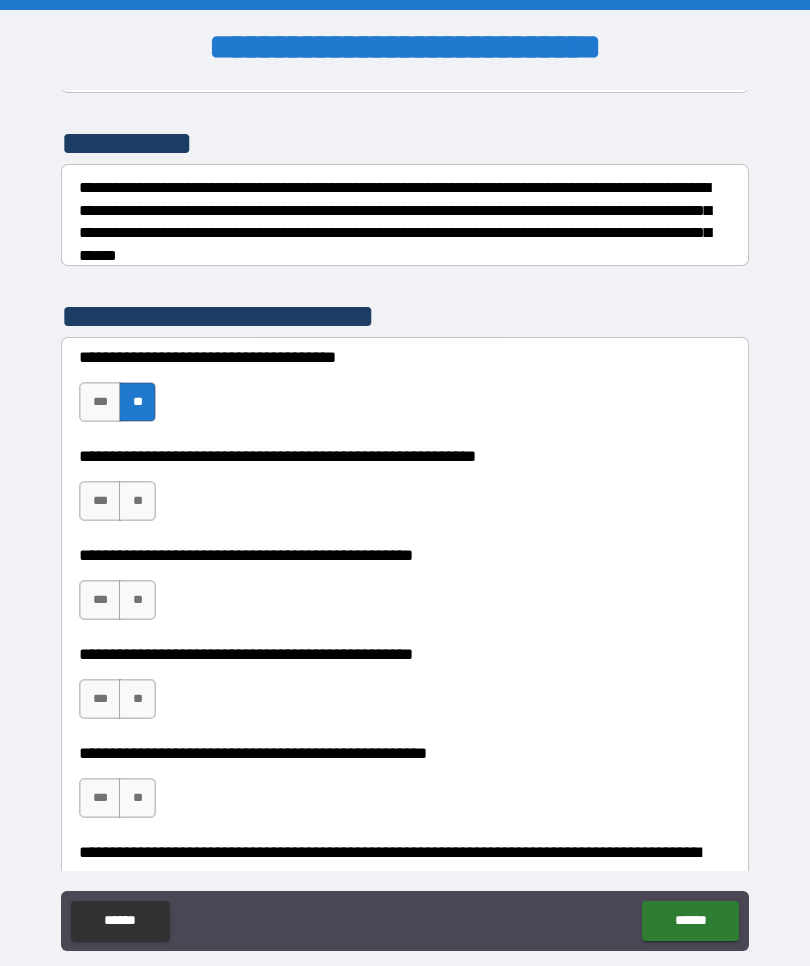 click on "***" at bounding box center [100, 501] 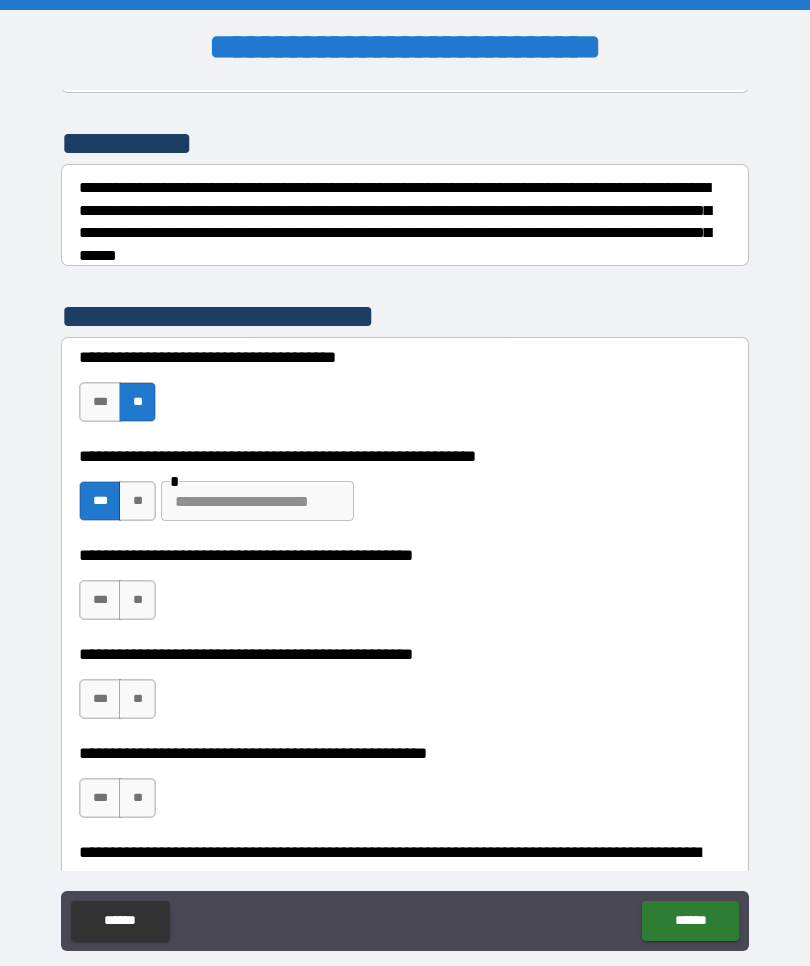 click at bounding box center (257, 501) 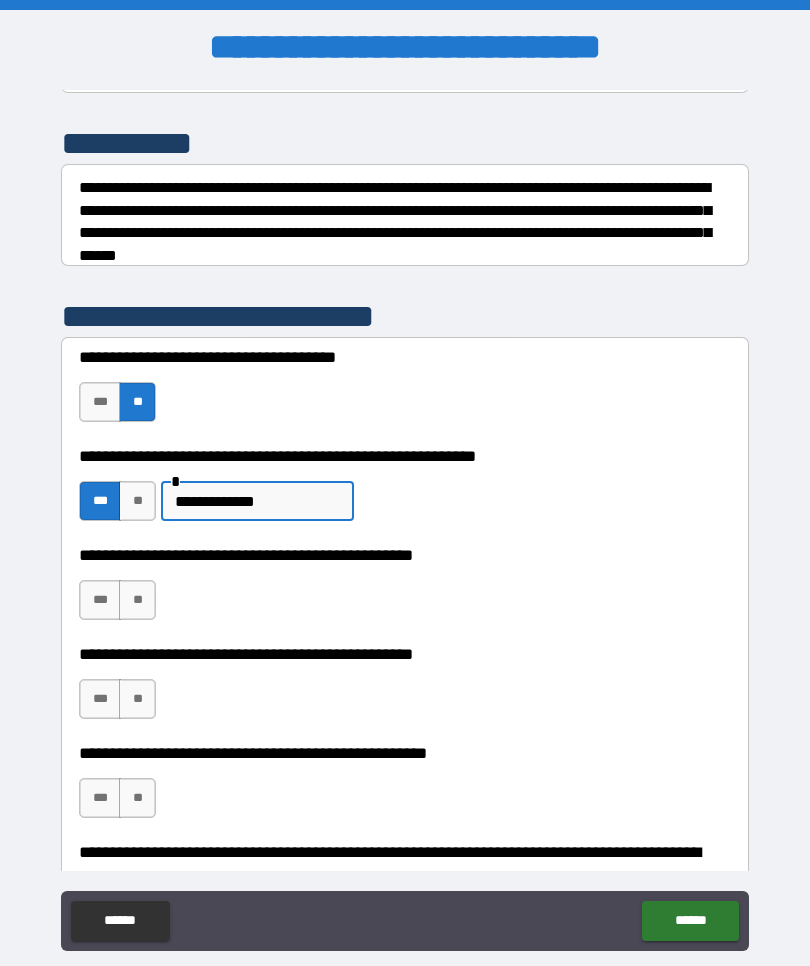 type on "**********" 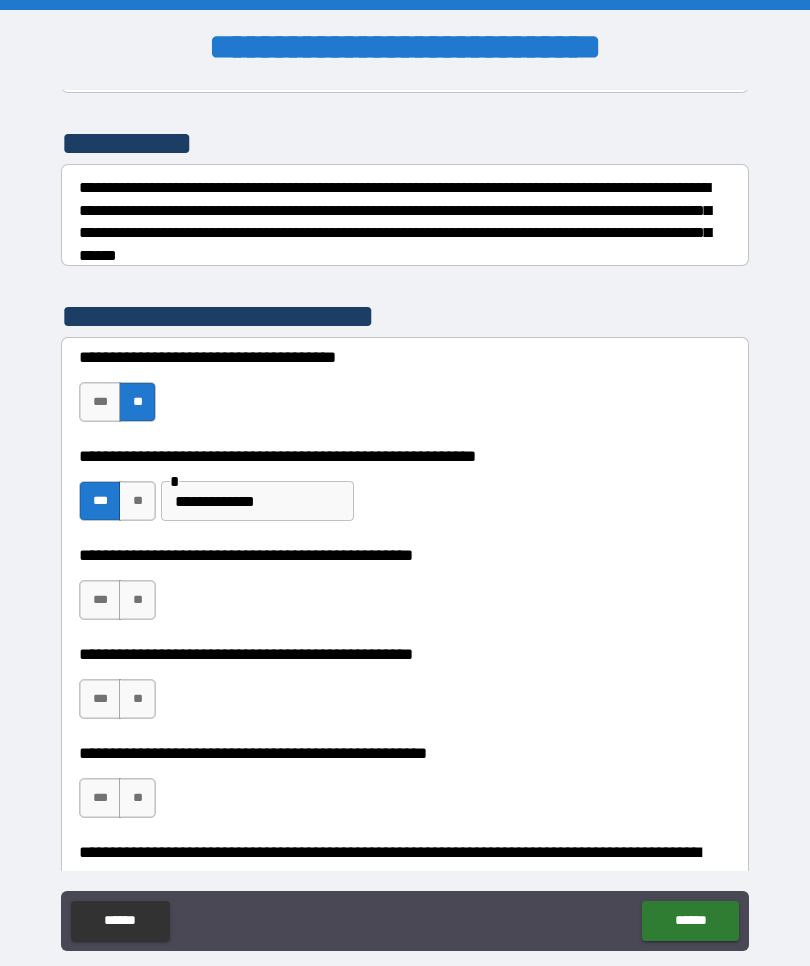 click on "**" at bounding box center (137, 600) 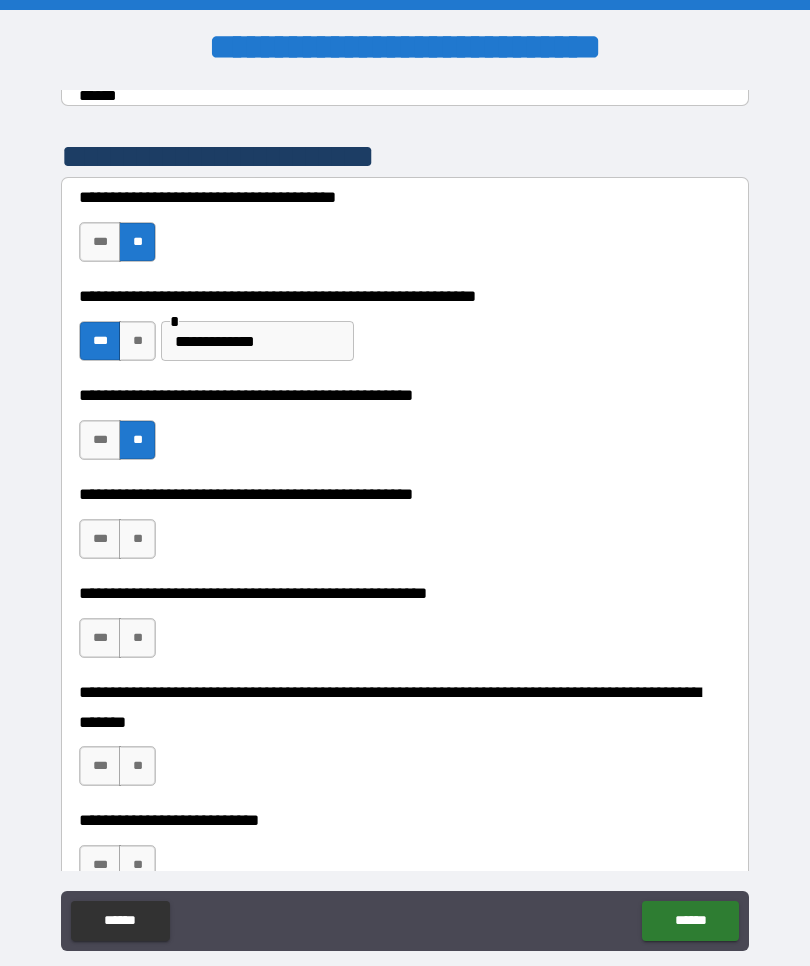 scroll, scrollTop: 403, scrollLeft: 0, axis: vertical 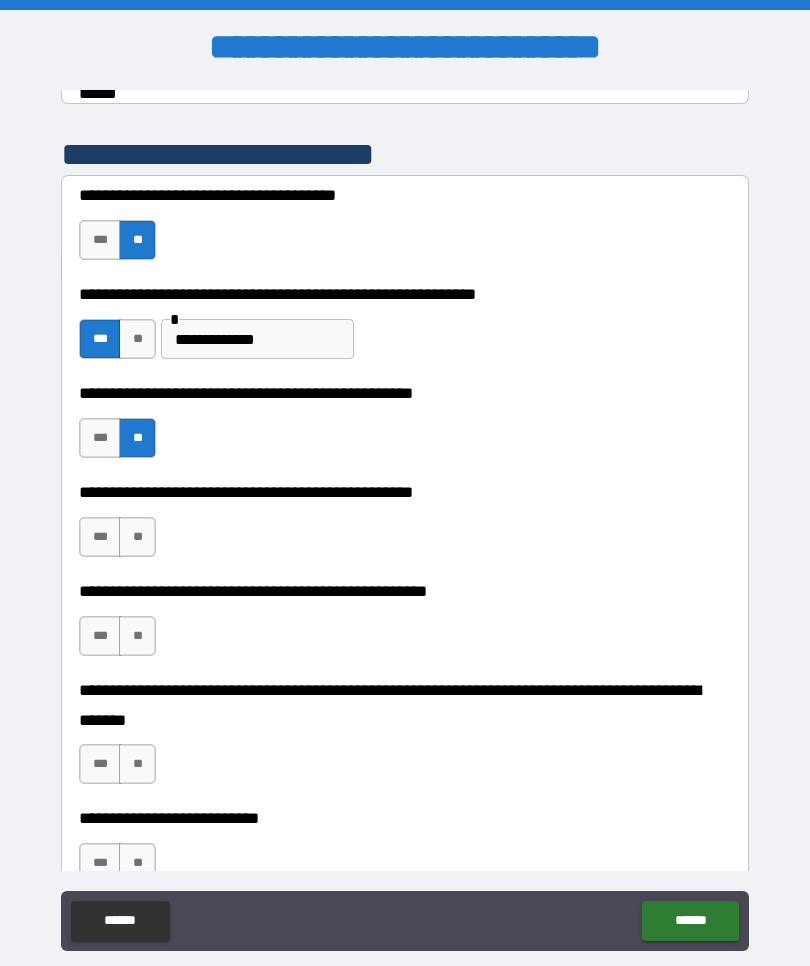 click on "***" at bounding box center [100, 537] 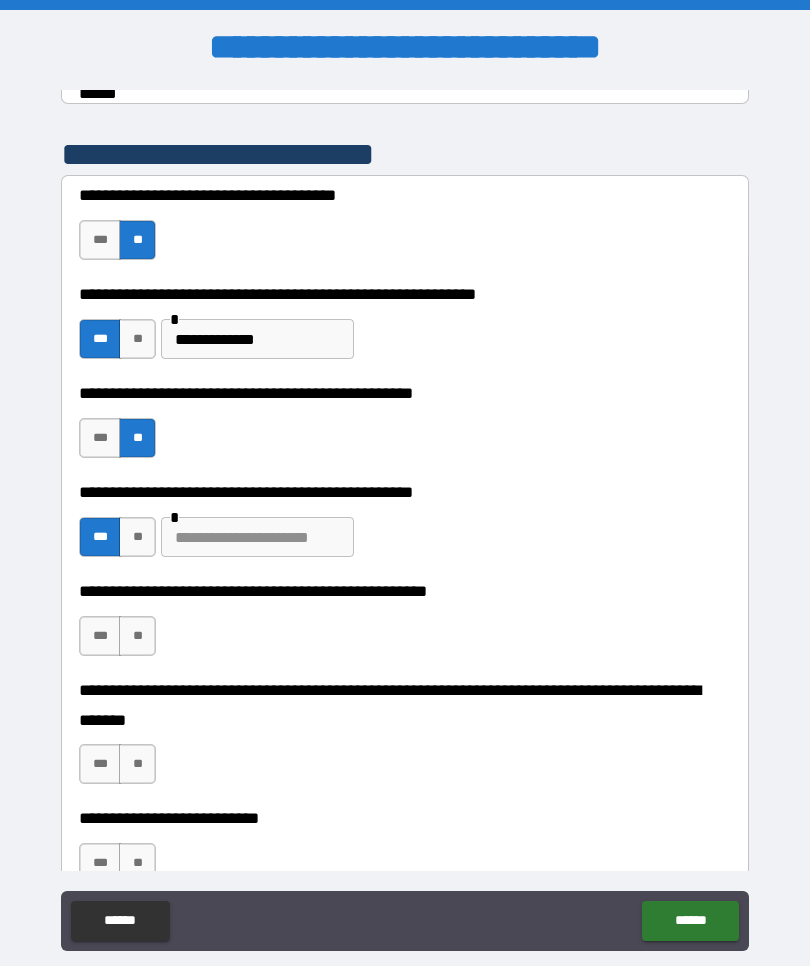 click on "**" at bounding box center (137, 636) 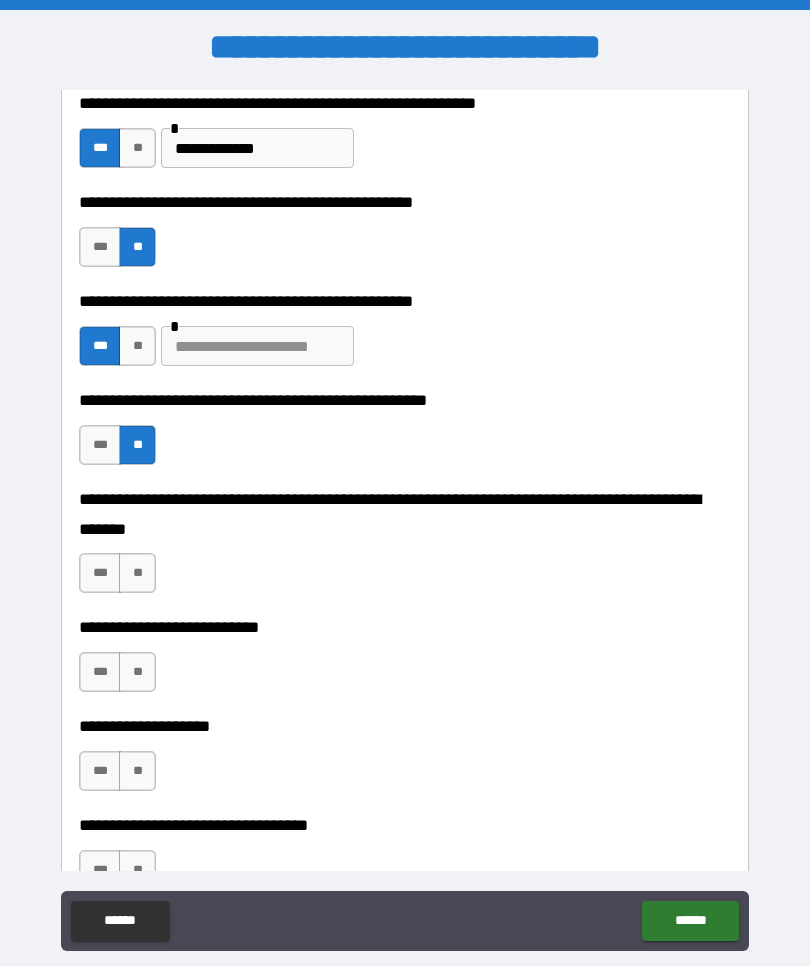 scroll, scrollTop: 609, scrollLeft: 0, axis: vertical 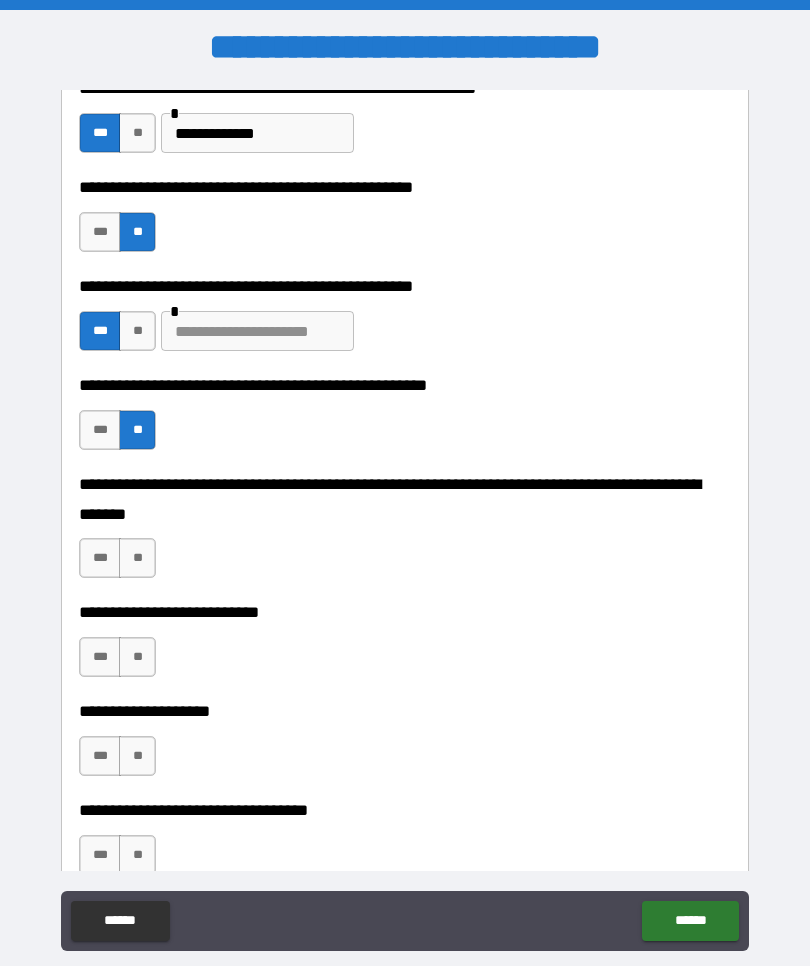 click on "**" at bounding box center (137, 558) 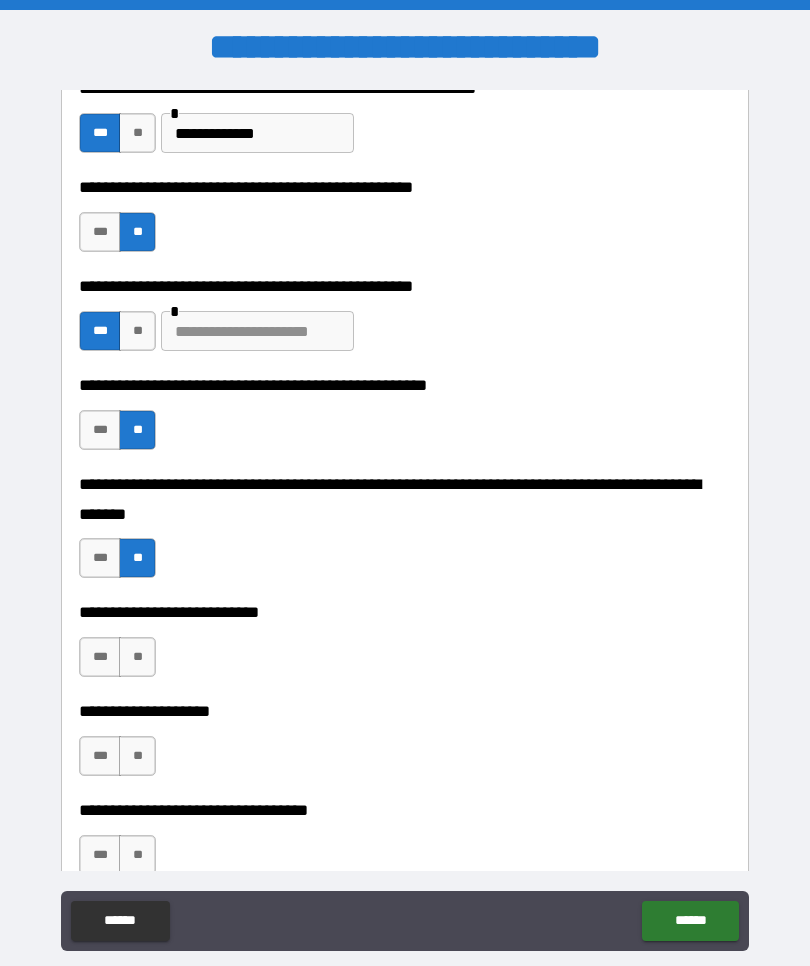 click on "**" at bounding box center (137, 657) 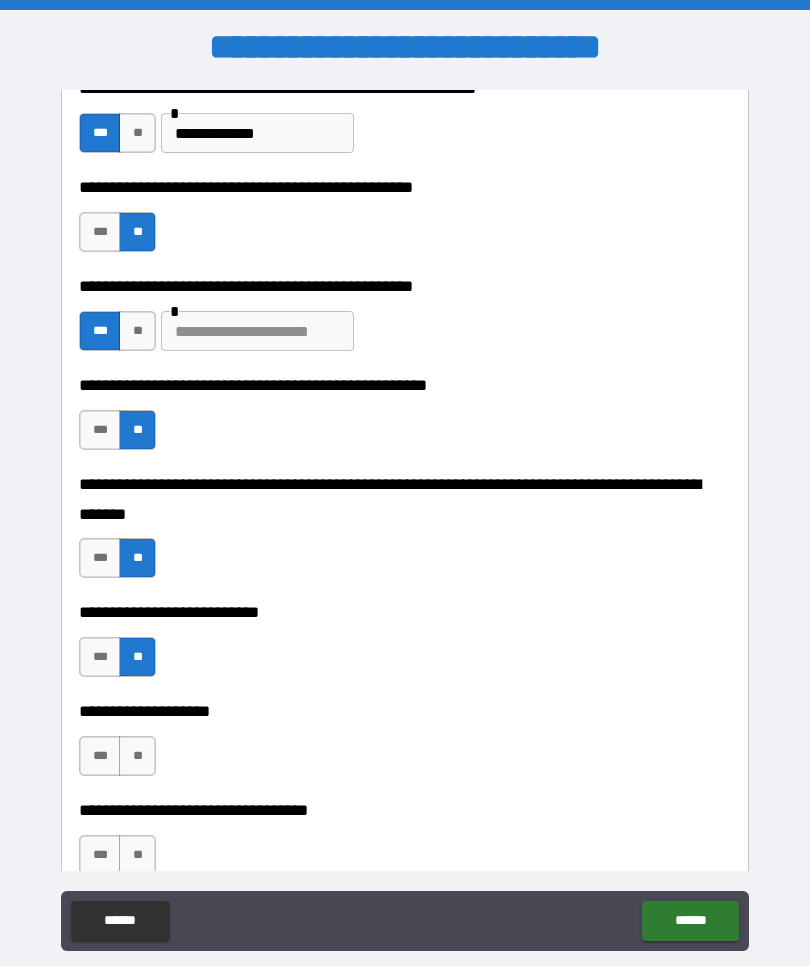 click on "**" at bounding box center (137, 756) 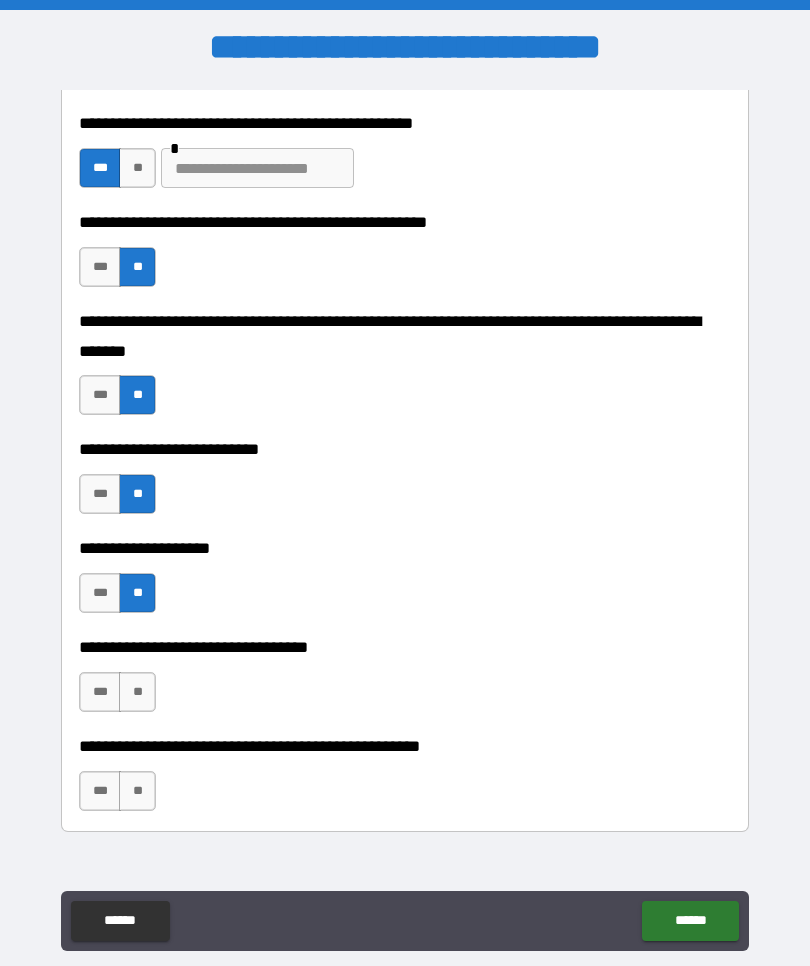 scroll, scrollTop: 813, scrollLeft: 0, axis: vertical 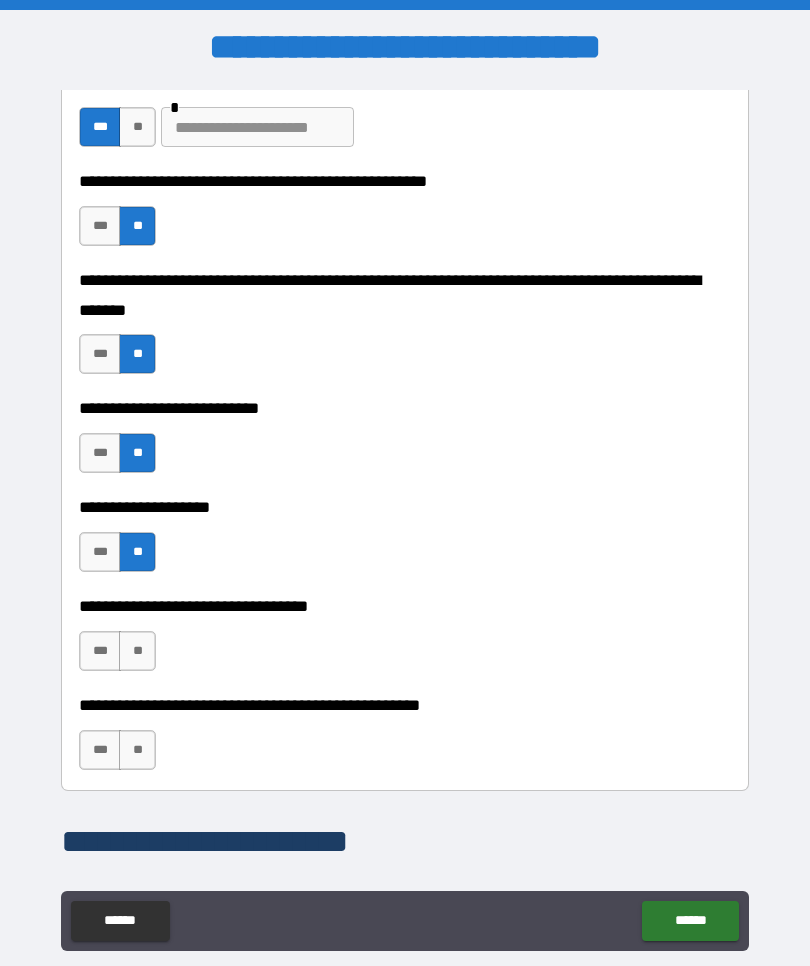 click on "**" at bounding box center [137, 651] 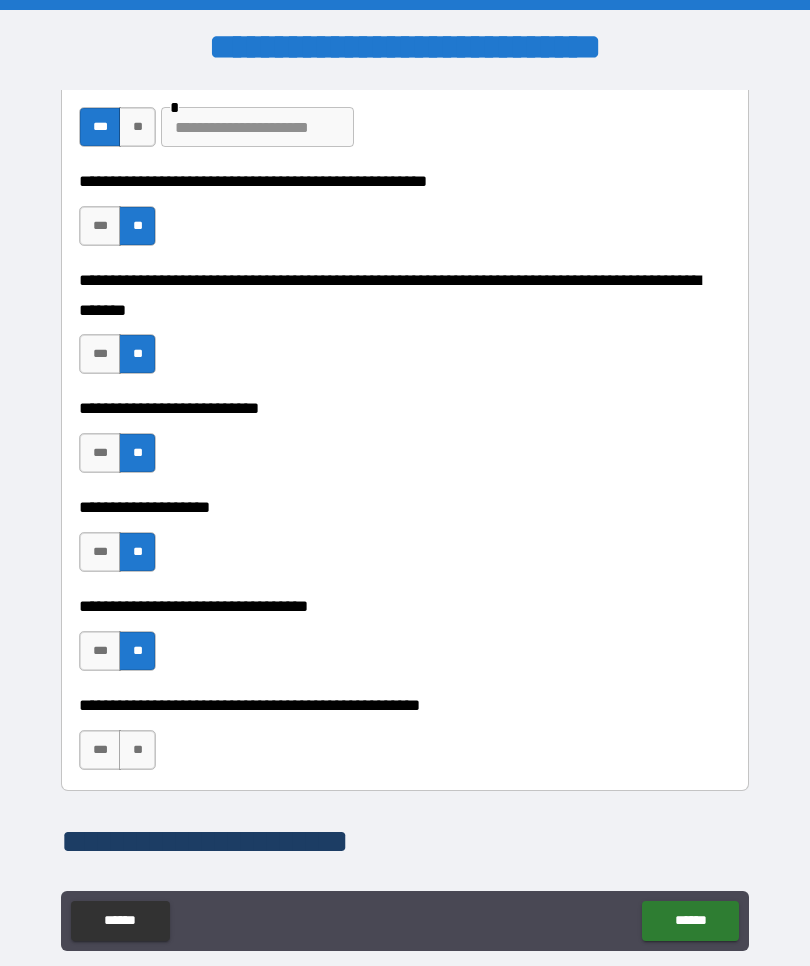 click on "**" at bounding box center (137, 750) 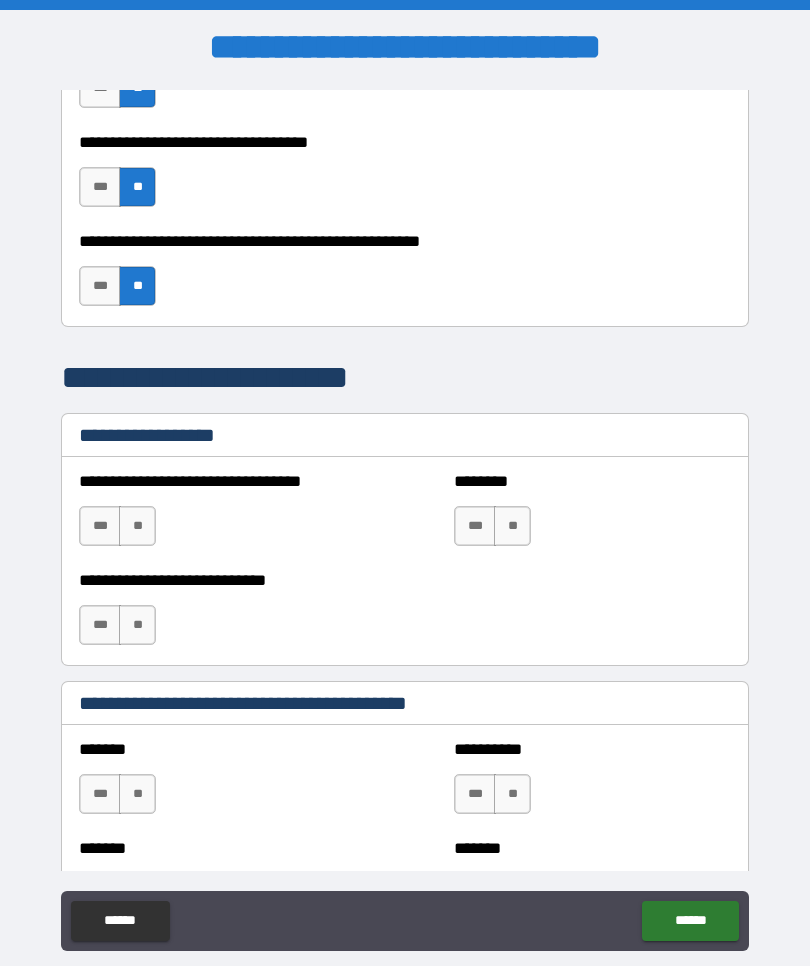 scroll, scrollTop: 1283, scrollLeft: 0, axis: vertical 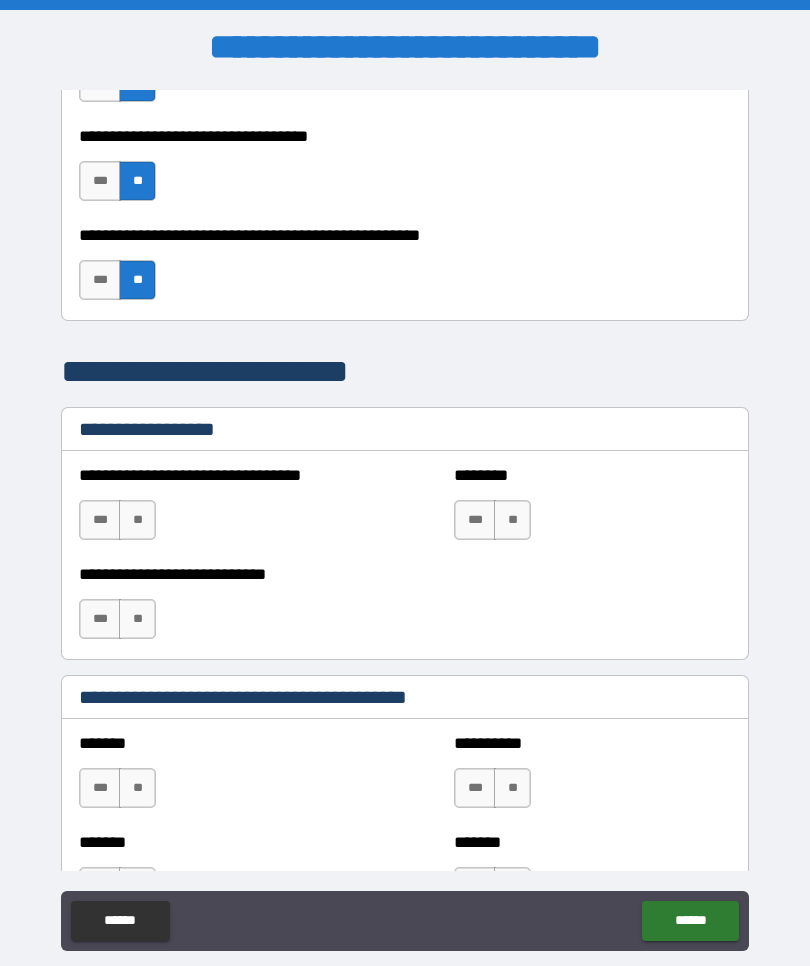click on "**" at bounding box center (137, 520) 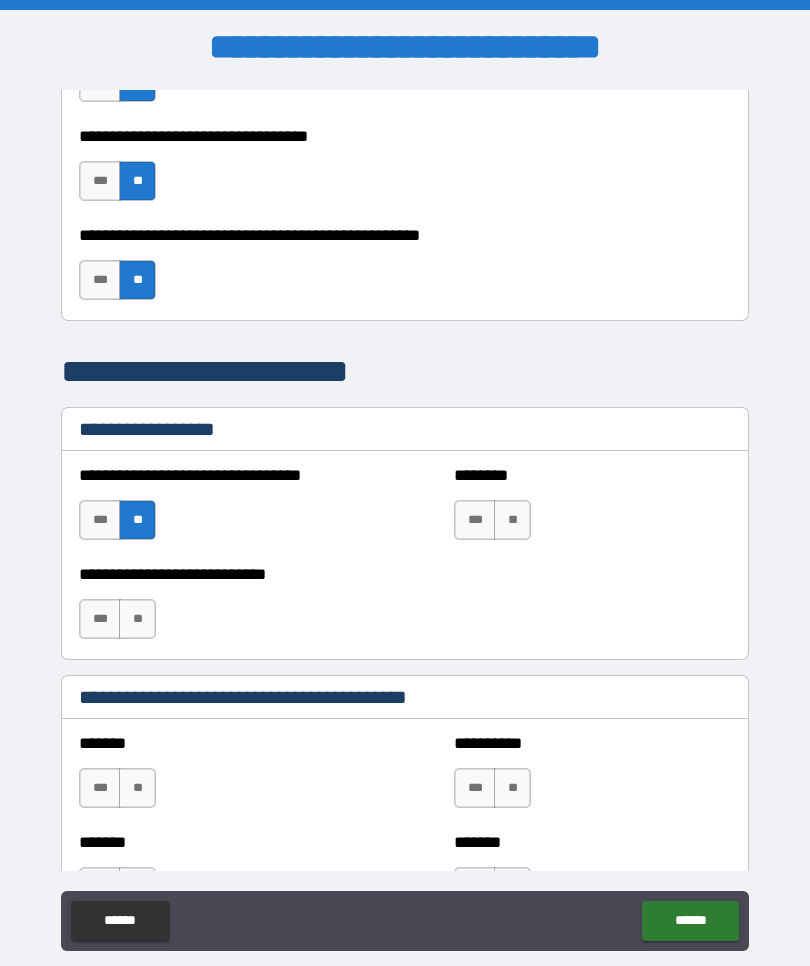 click on "**" at bounding box center (512, 520) 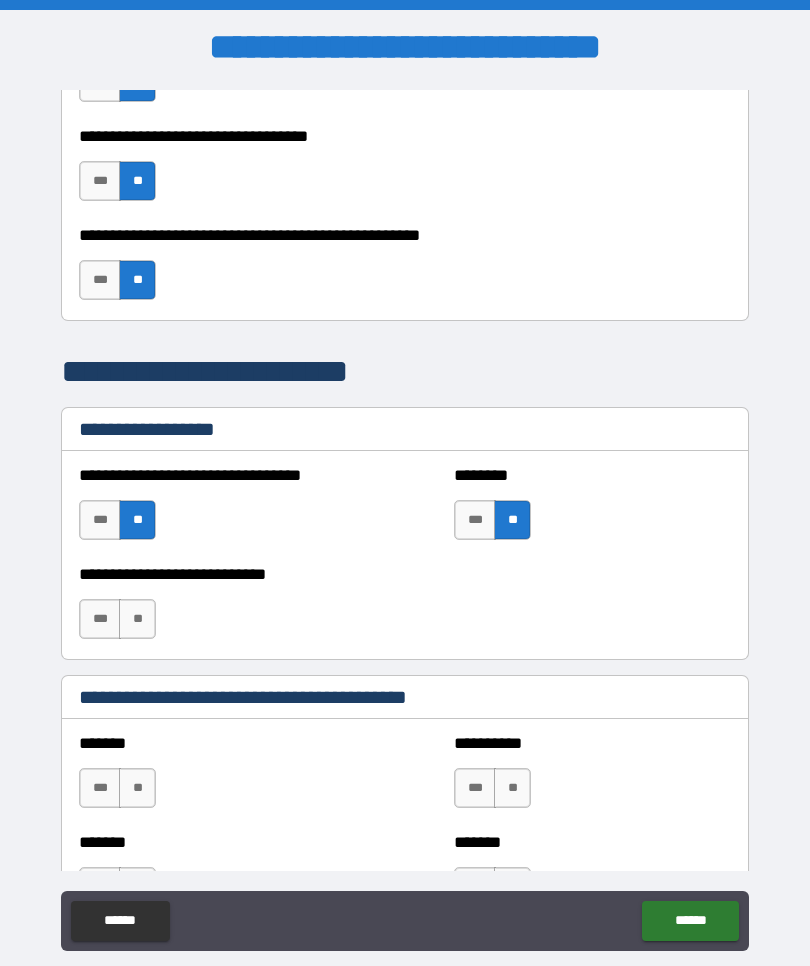 click on "**" at bounding box center [137, 619] 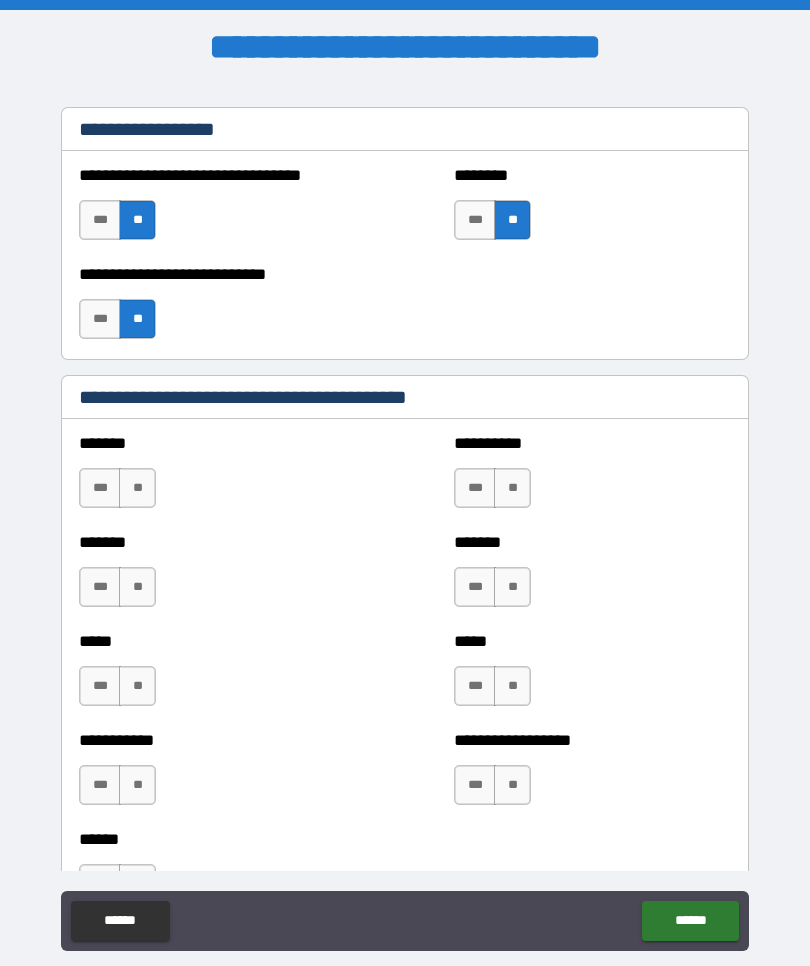 scroll, scrollTop: 1585, scrollLeft: 0, axis: vertical 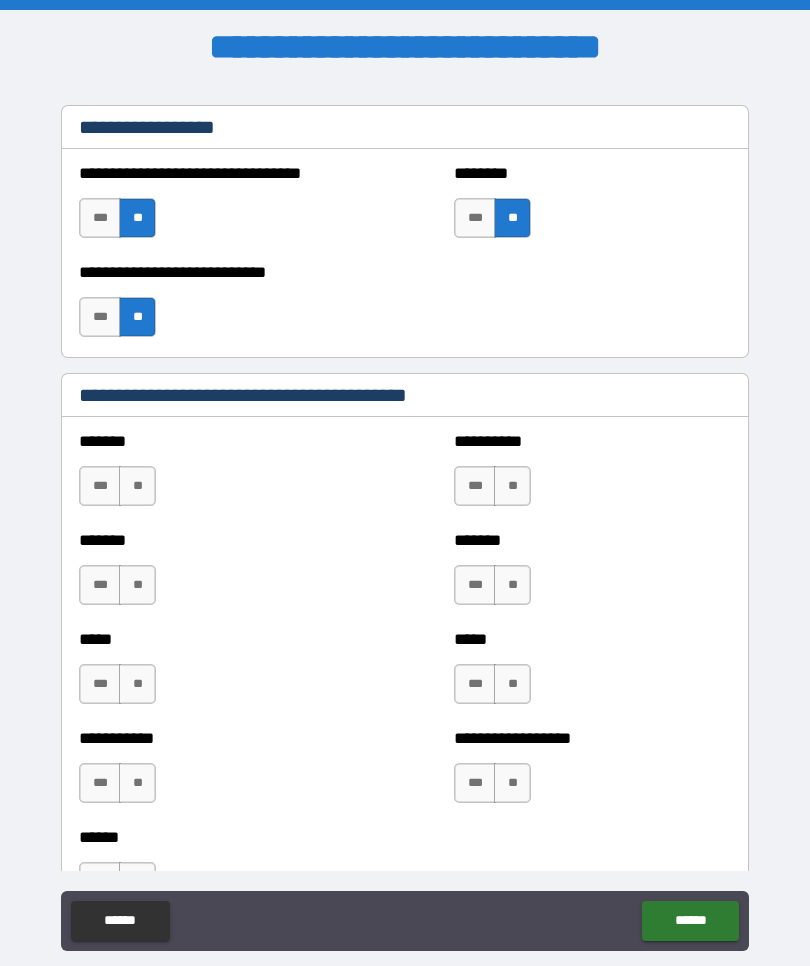 click on "**" at bounding box center (137, 486) 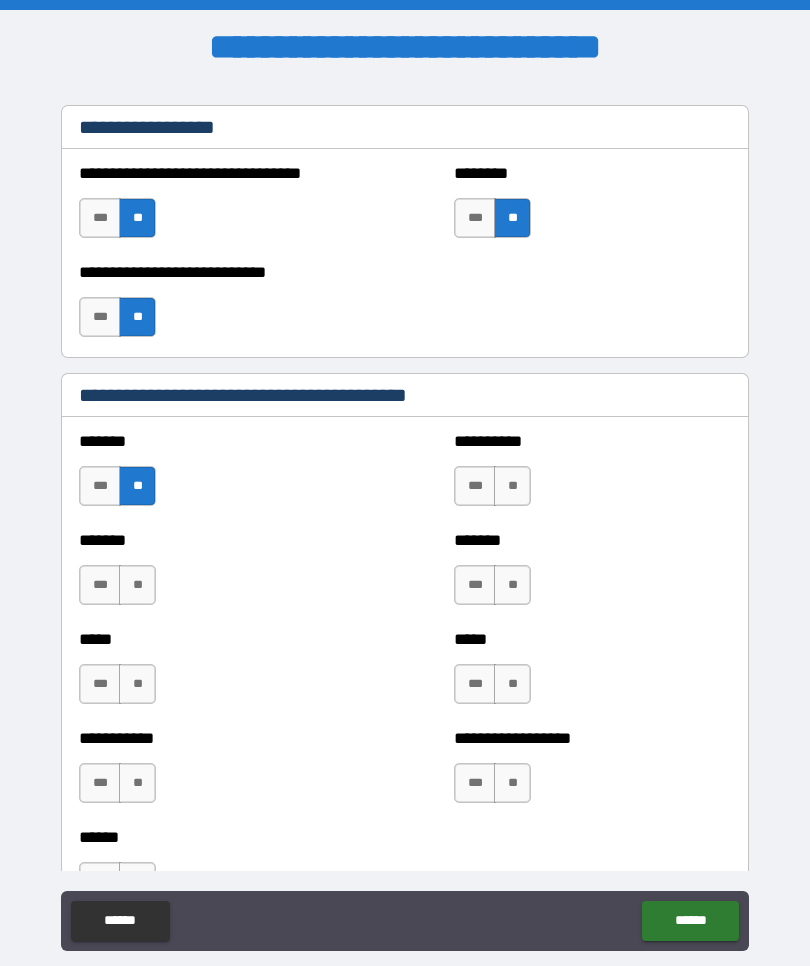 click on "**" at bounding box center (137, 585) 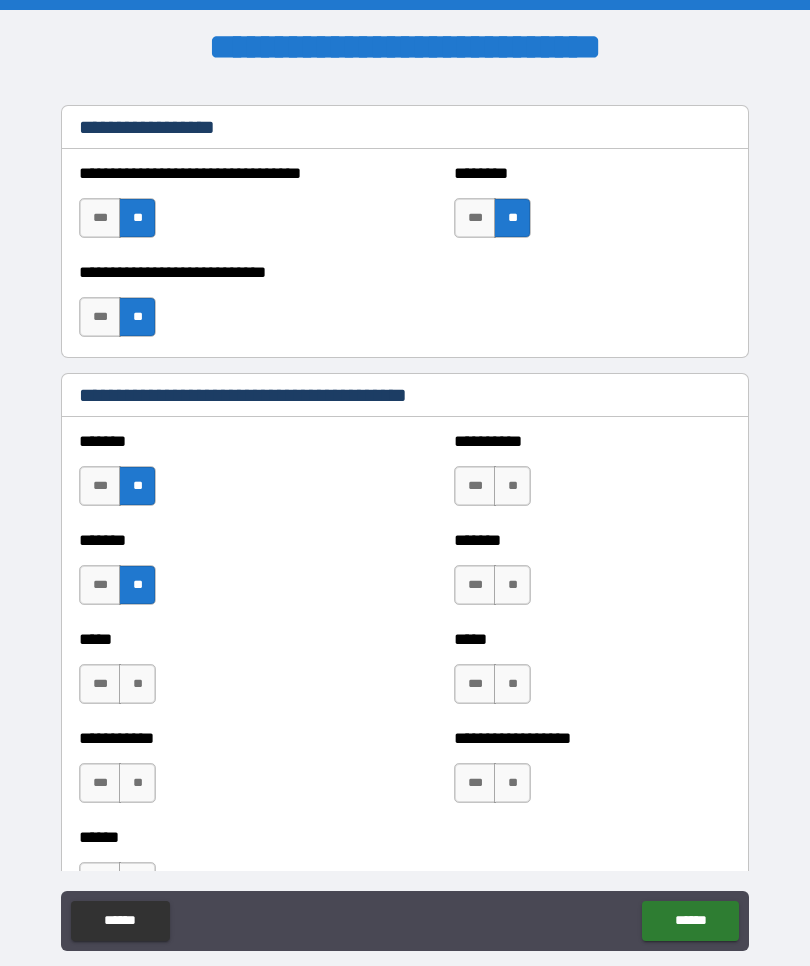 click on "**" at bounding box center [137, 684] 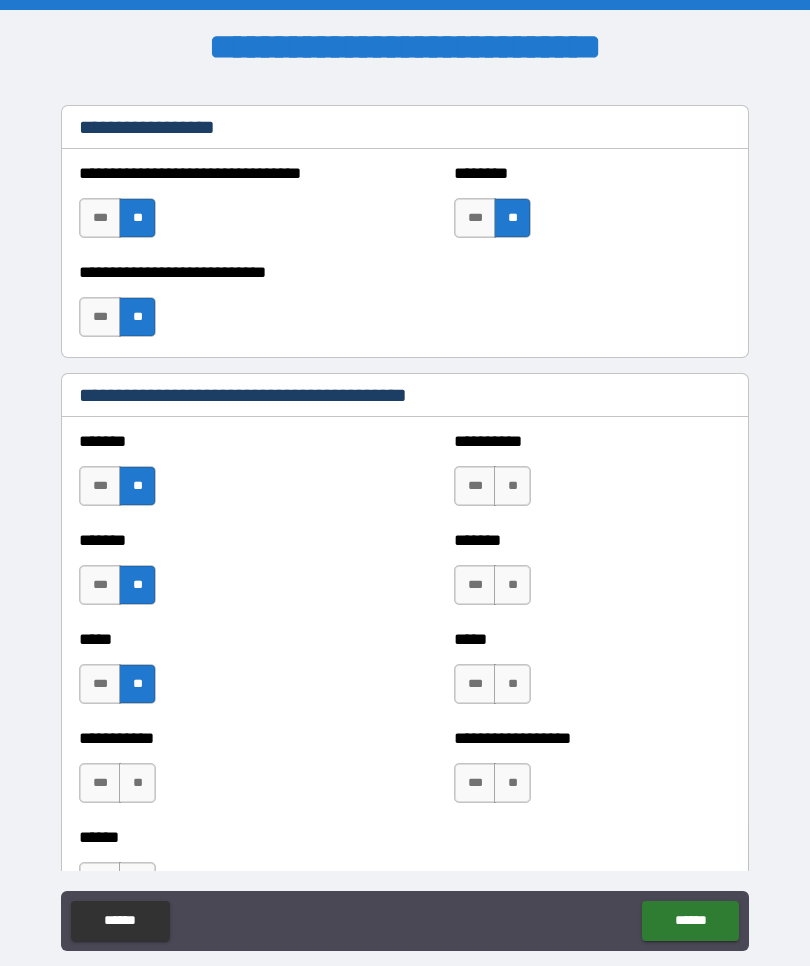 click on "**" at bounding box center (137, 783) 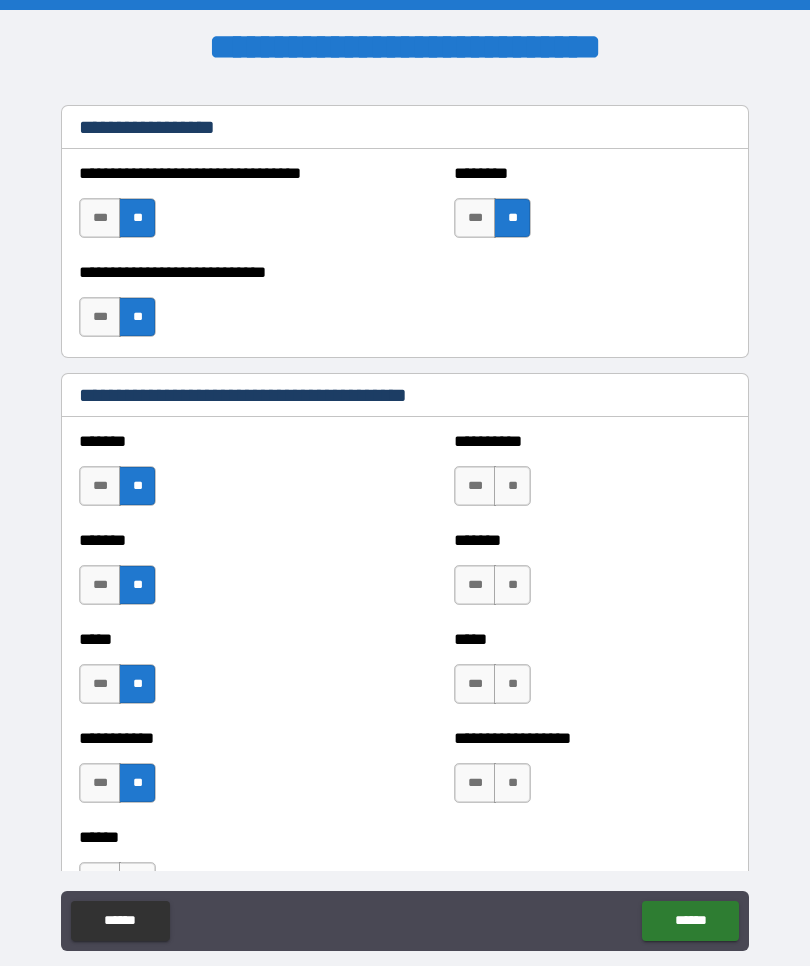 click on "***" at bounding box center [475, 486] 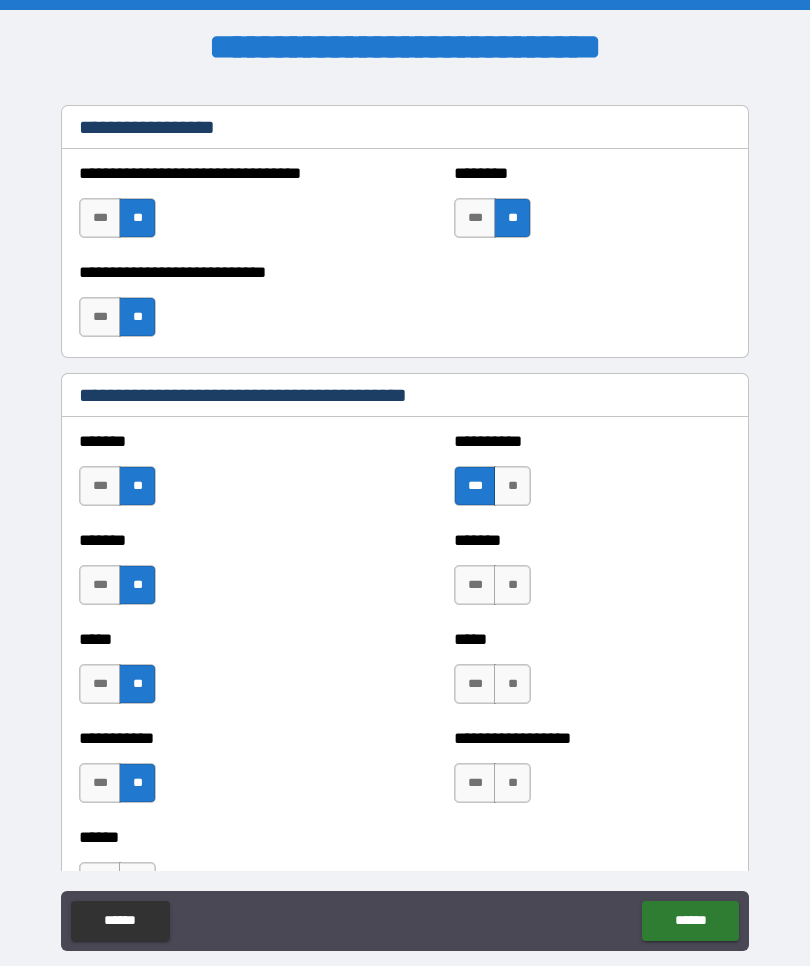 click on "**" at bounding box center [512, 585] 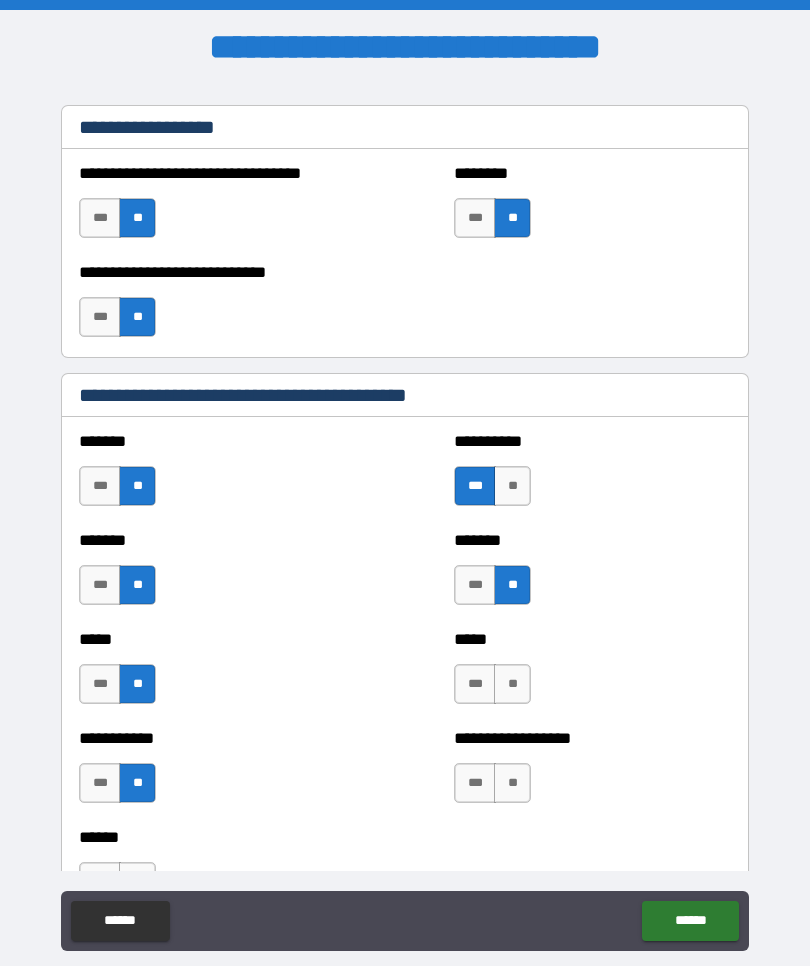 click on "**" at bounding box center (512, 486) 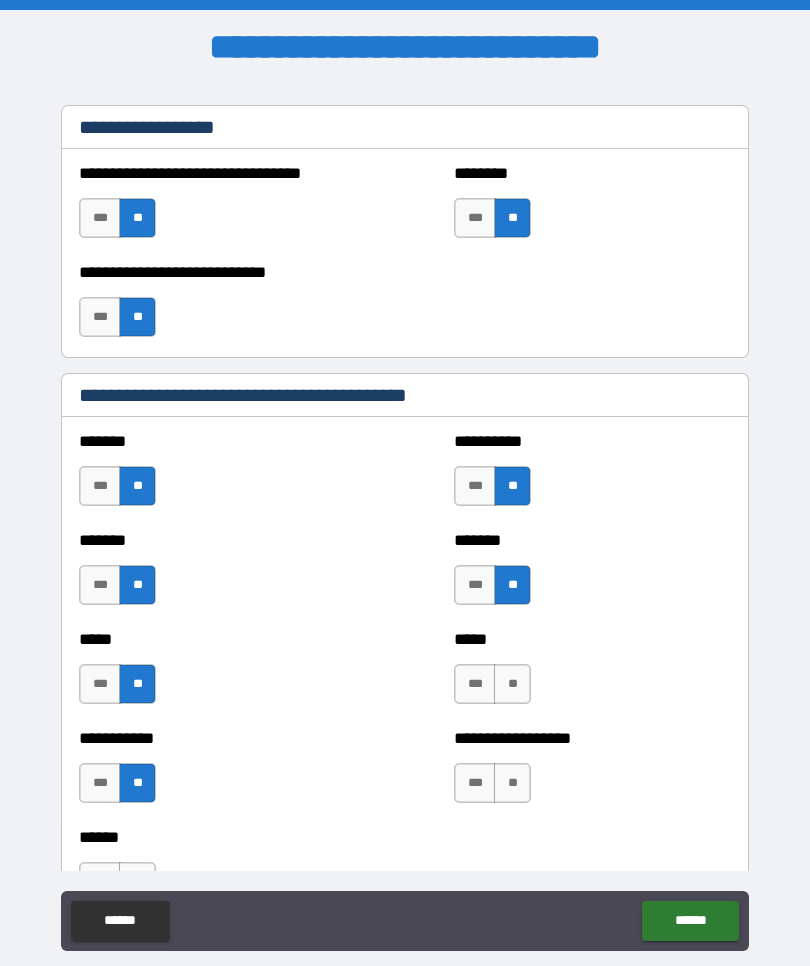 click on "**" at bounding box center (512, 684) 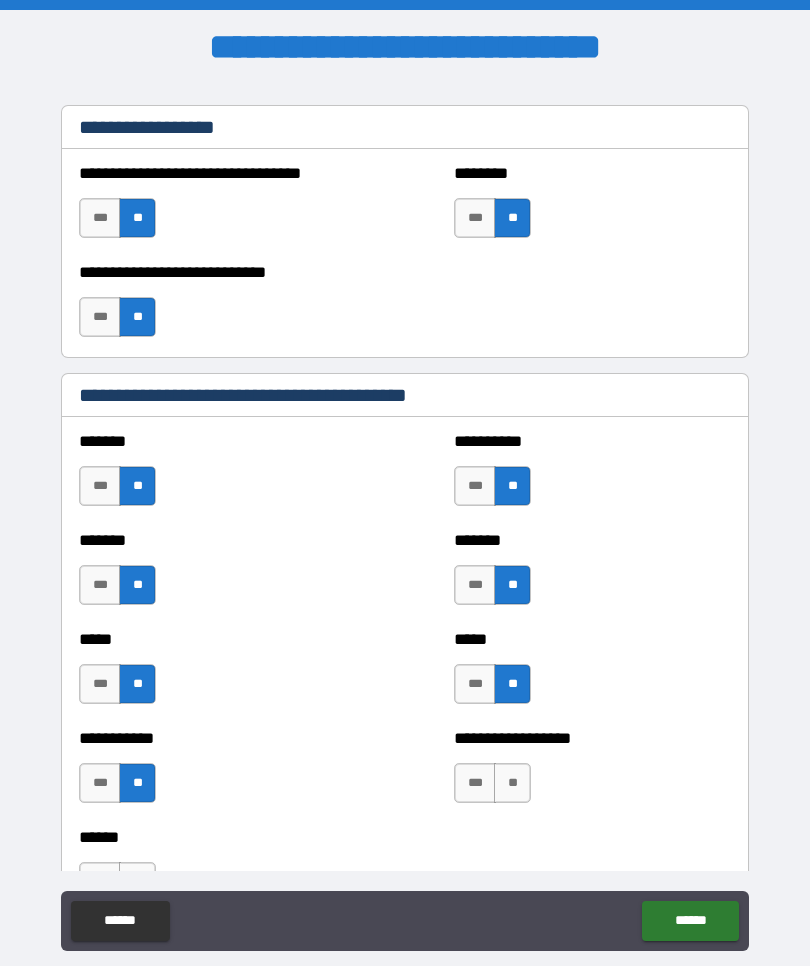 click on "**" at bounding box center (512, 783) 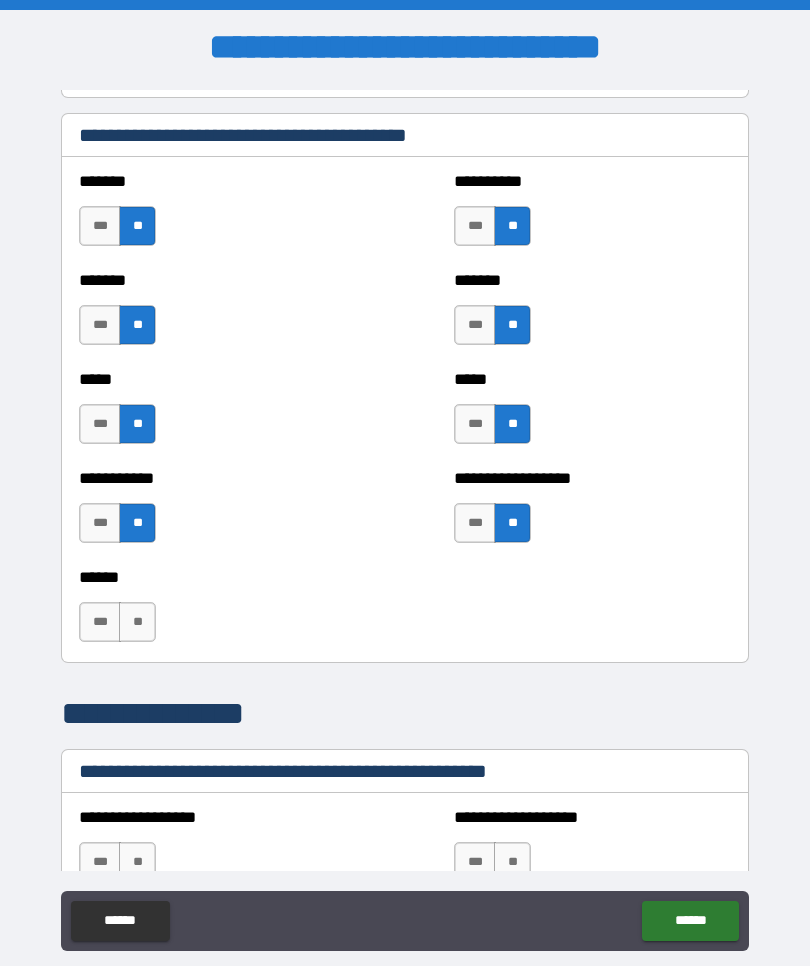 scroll, scrollTop: 1844, scrollLeft: 0, axis: vertical 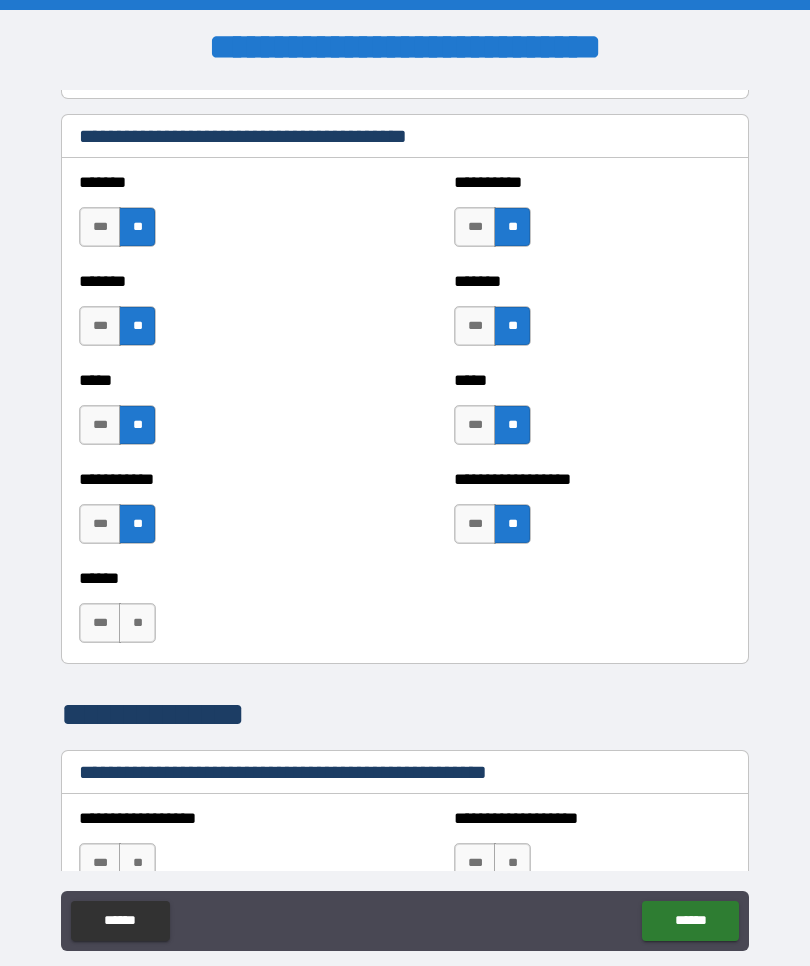 click on "**" at bounding box center [137, 623] 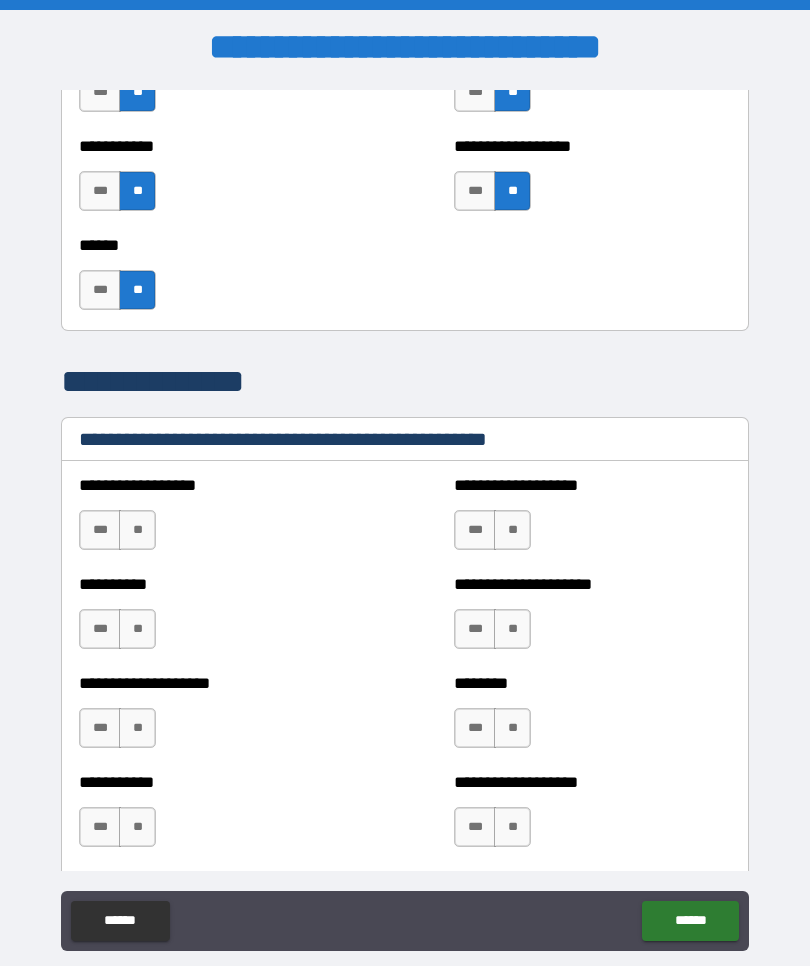 scroll, scrollTop: 2178, scrollLeft: 0, axis: vertical 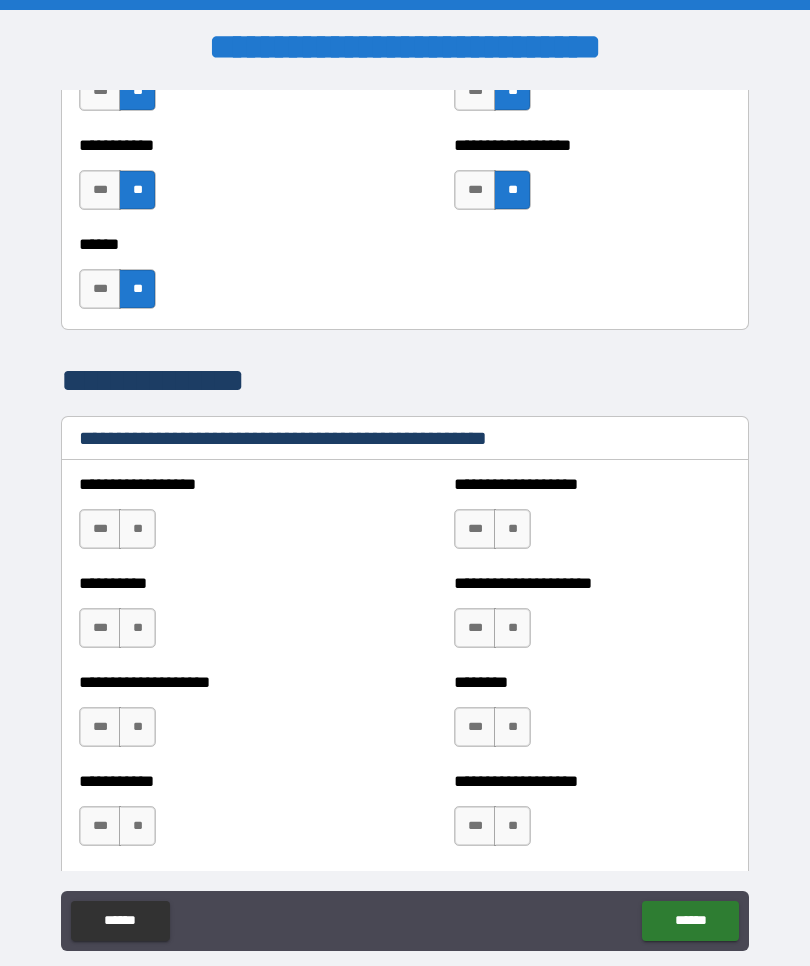 click on "**" at bounding box center (137, 529) 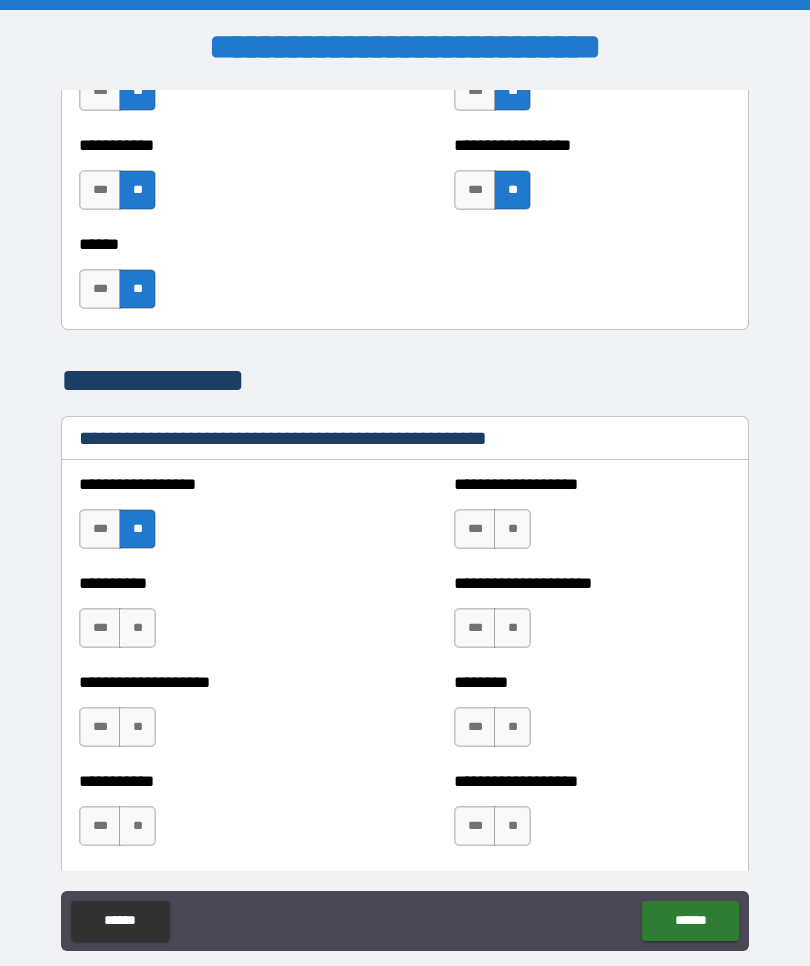 click on "**" at bounding box center (137, 628) 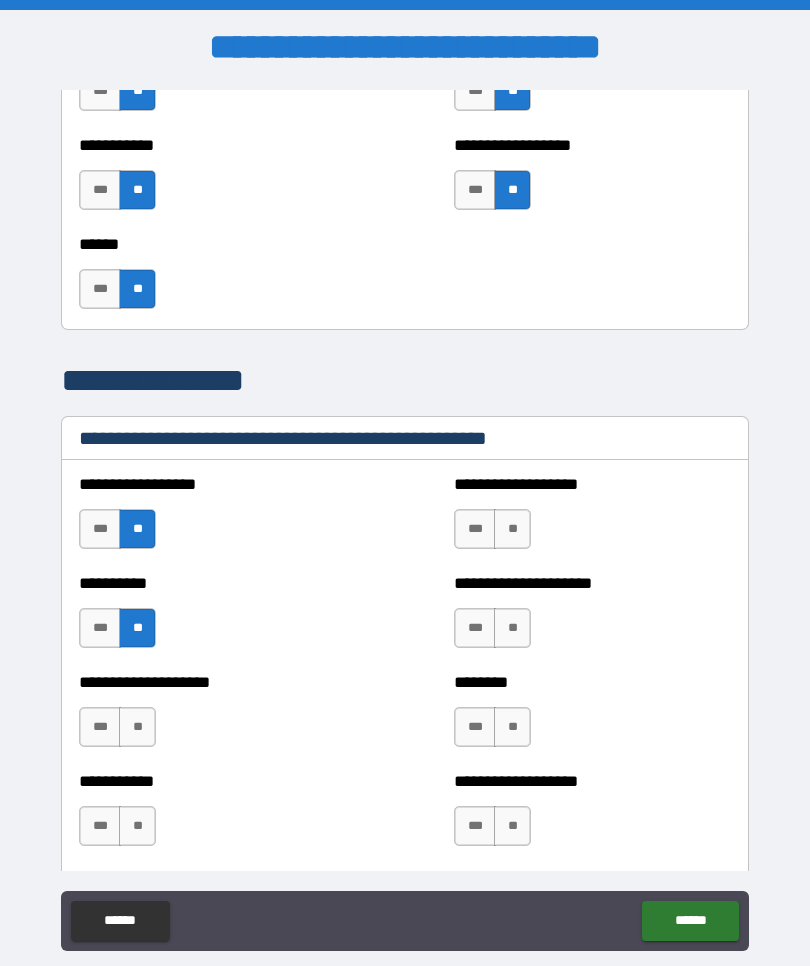 click on "**" at bounding box center (137, 727) 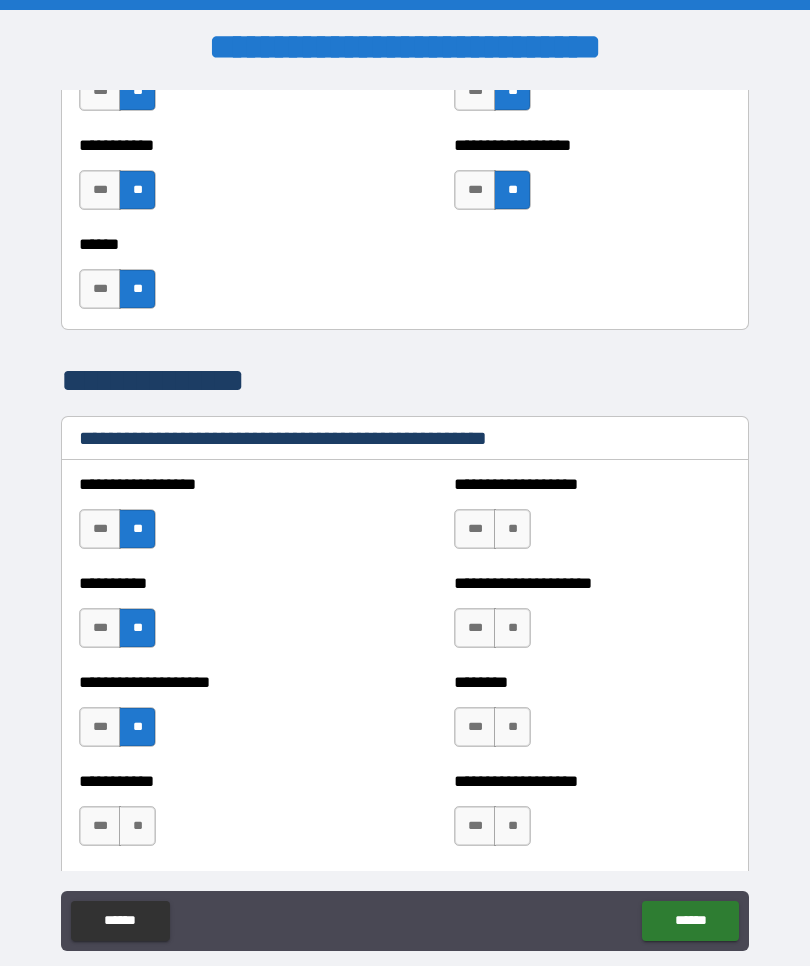 click on "**" at bounding box center [137, 826] 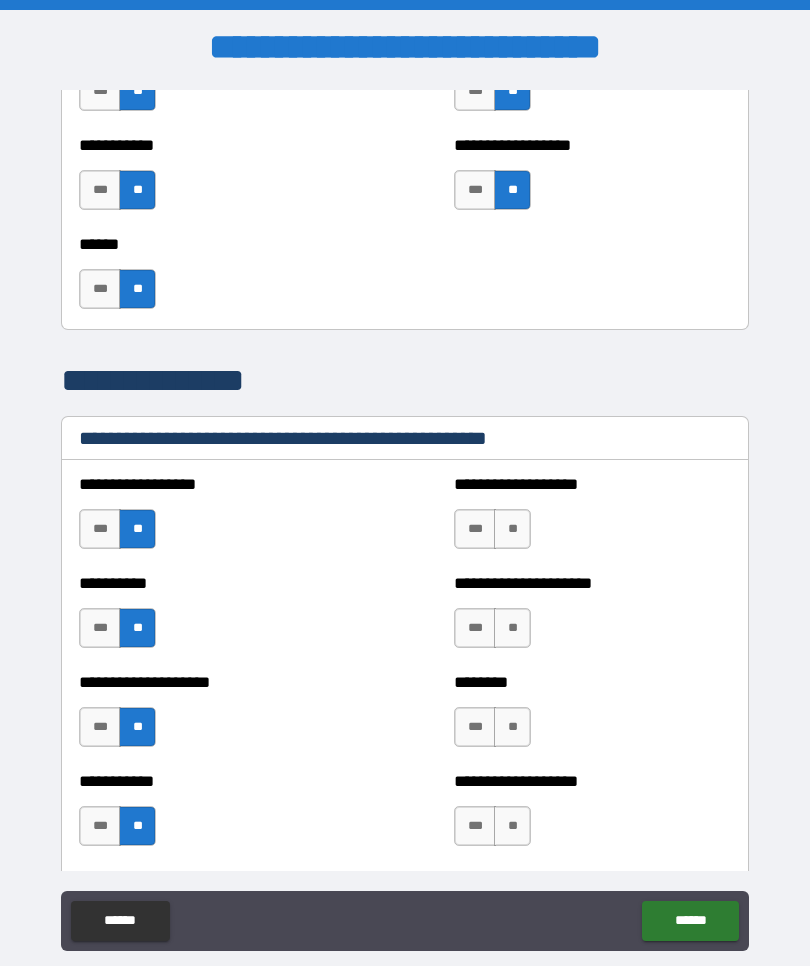 click on "**" at bounding box center (512, 529) 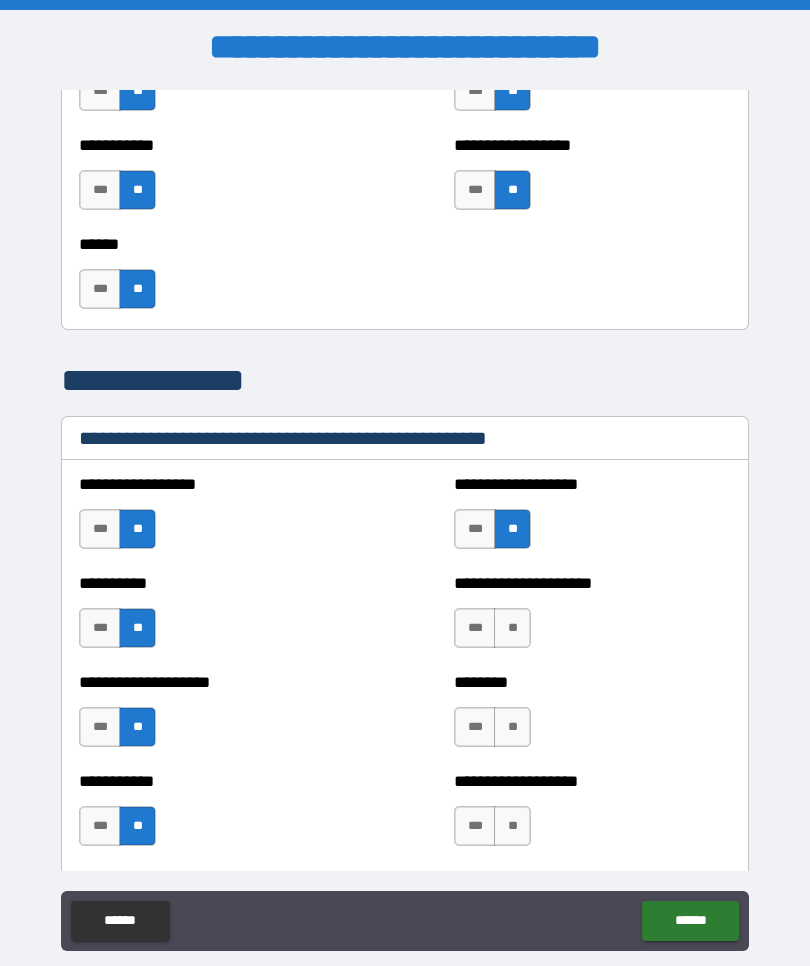 click on "**" at bounding box center [512, 628] 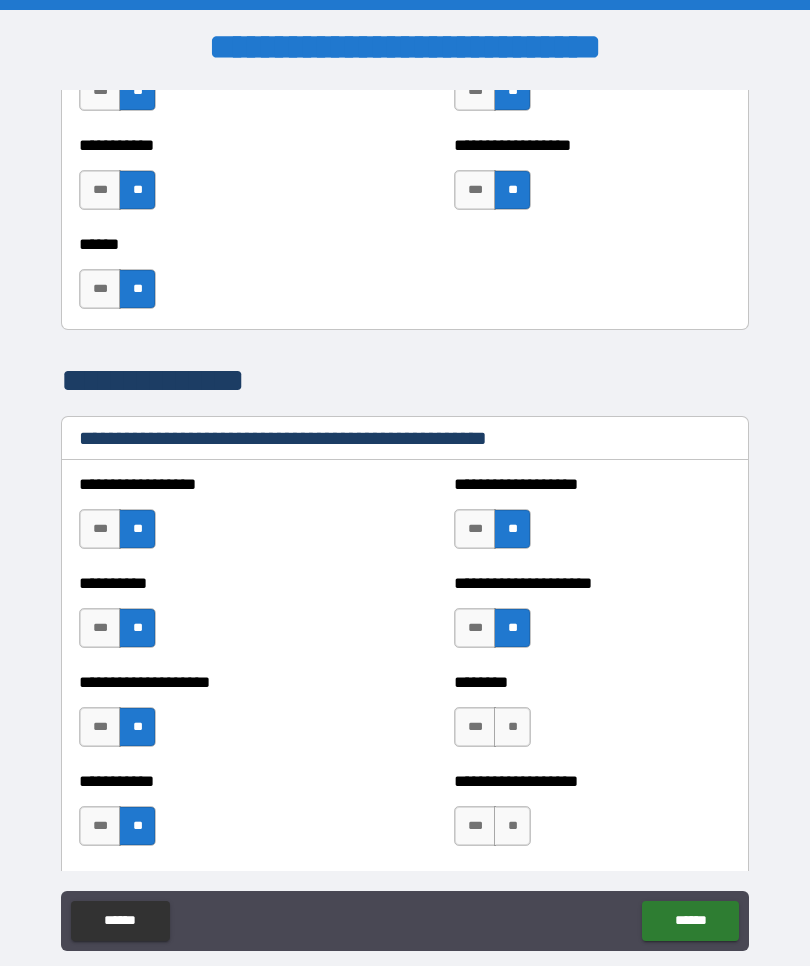 click on "**" at bounding box center [512, 727] 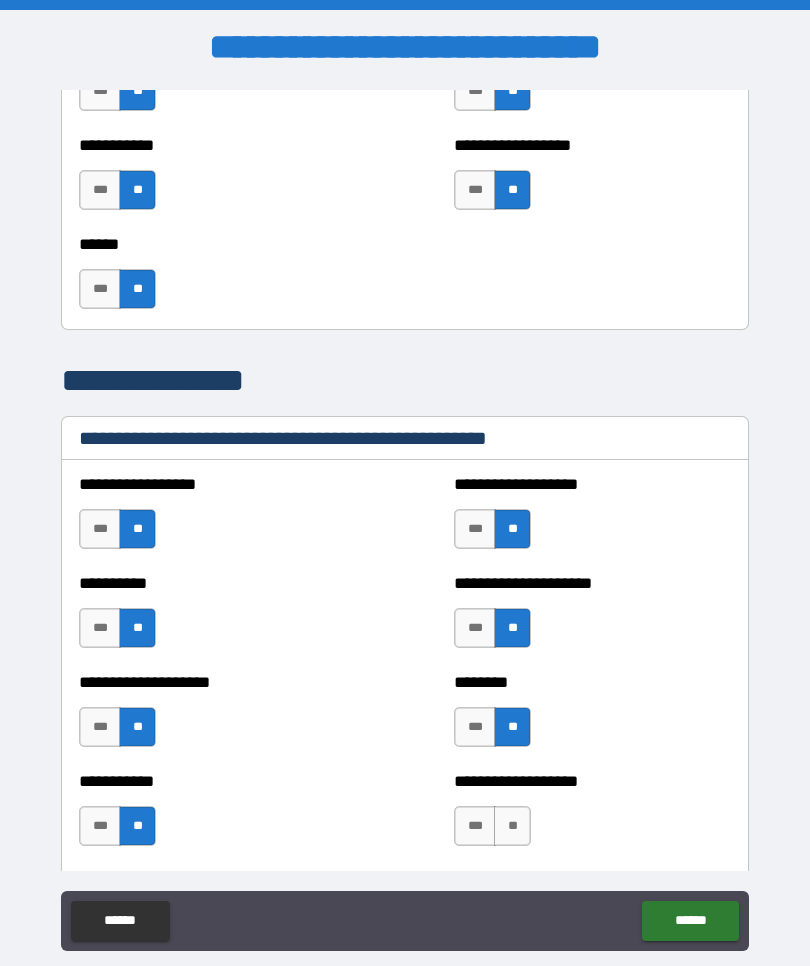 click on "**" at bounding box center [512, 826] 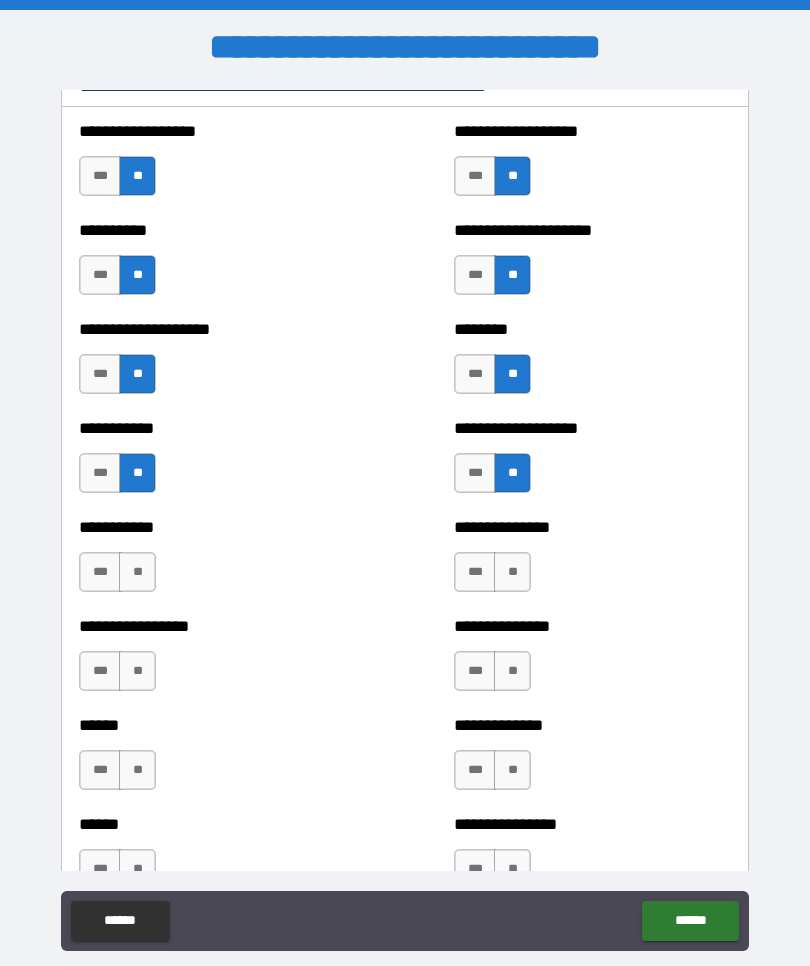 scroll, scrollTop: 2536, scrollLeft: 0, axis: vertical 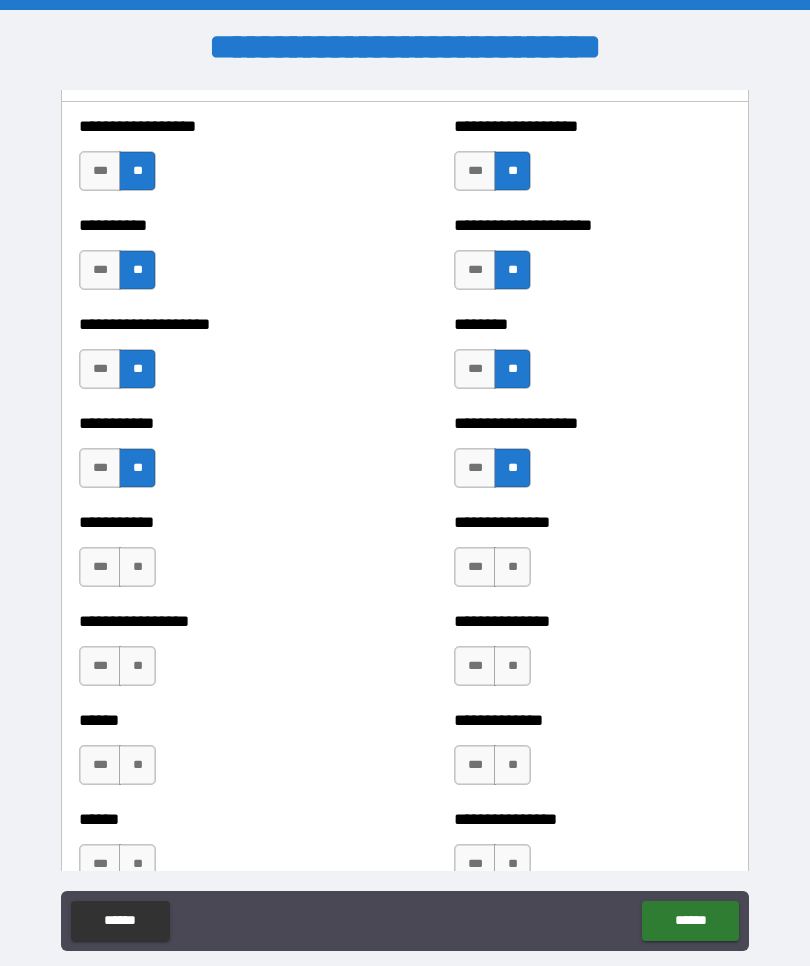 click on "**" at bounding box center (137, 567) 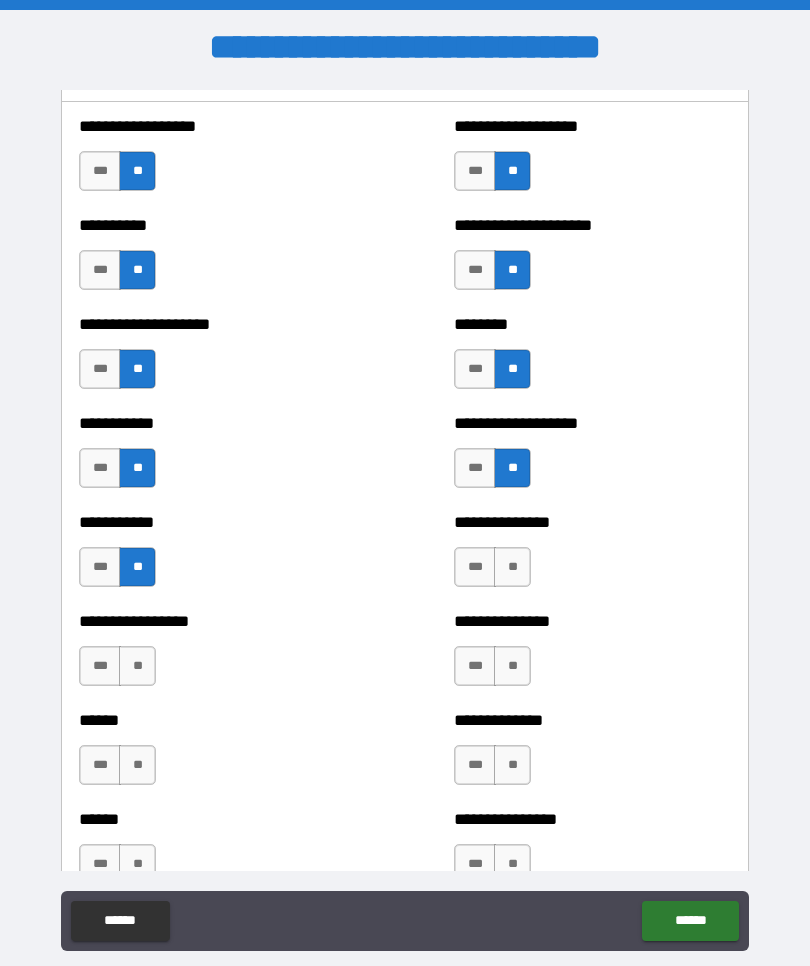 click on "**" at bounding box center [137, 666] 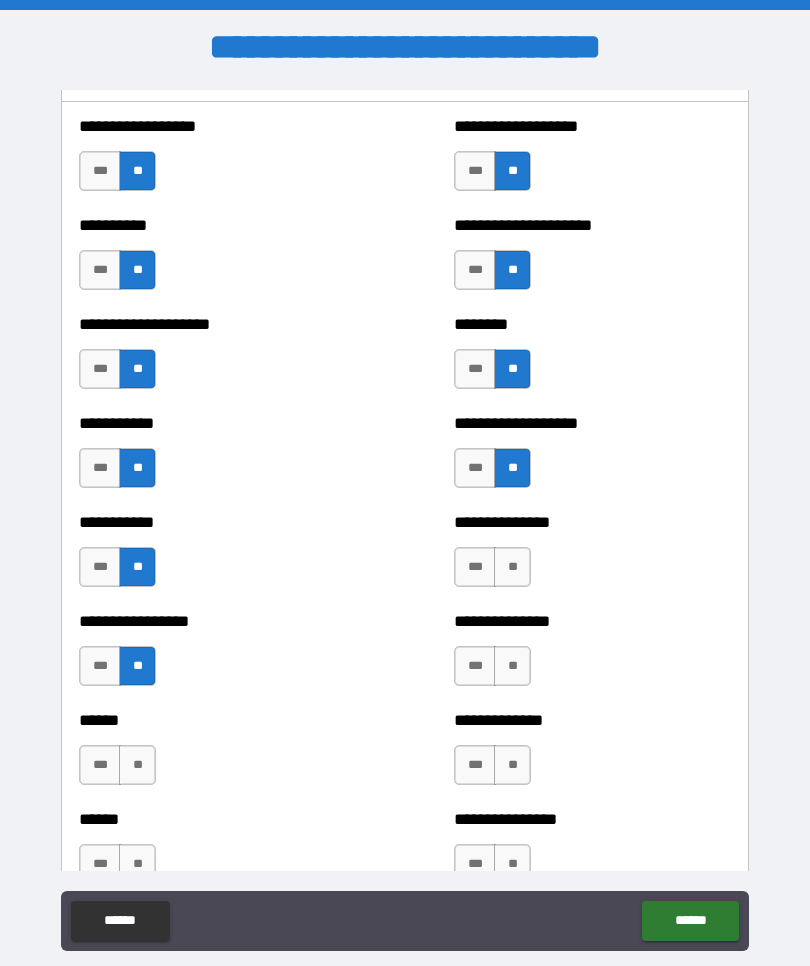 click on "**" at bounding box center [137, 765] 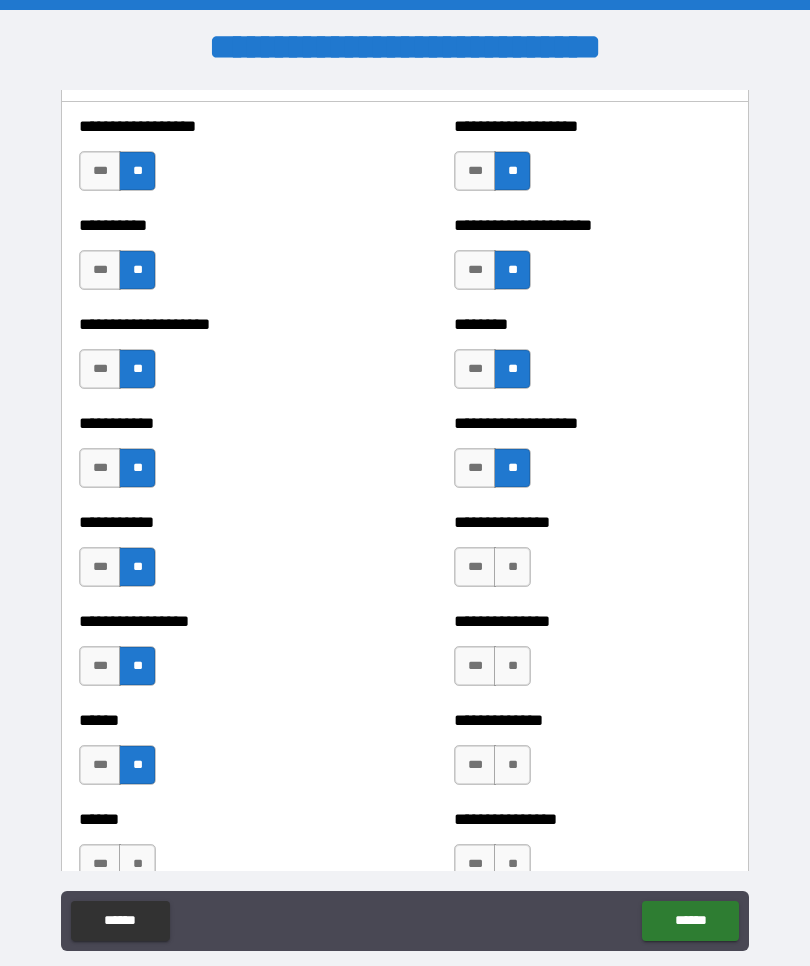 click on "**" at bounding box center [137, 864] 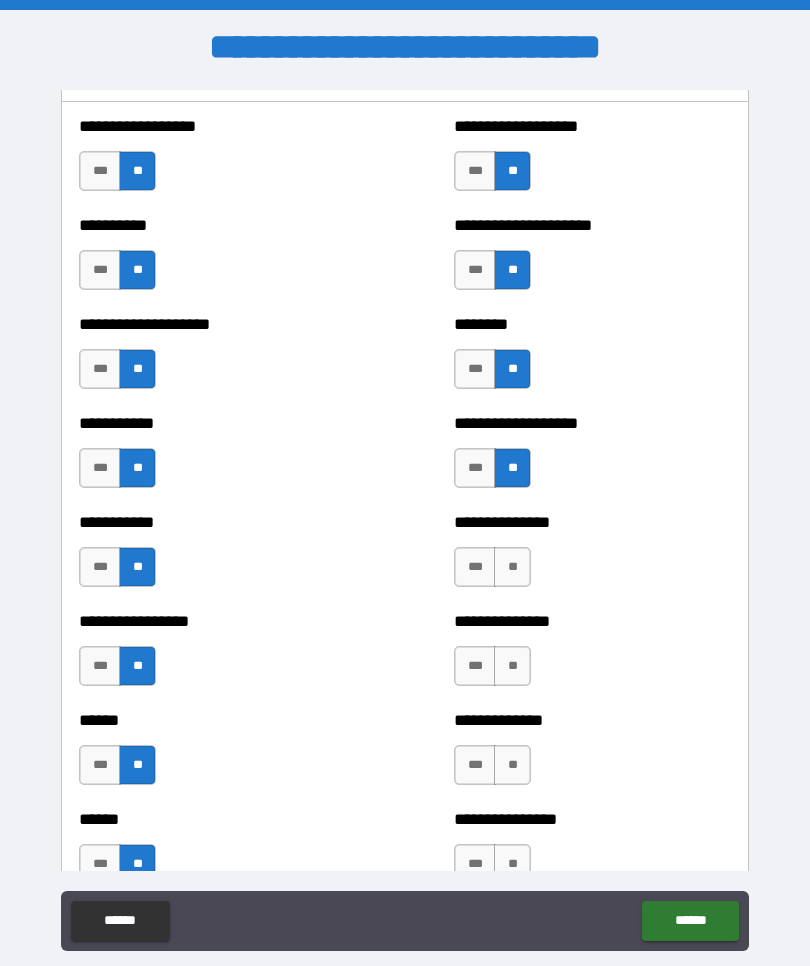 click on "**" at bounding box center [512, 567] 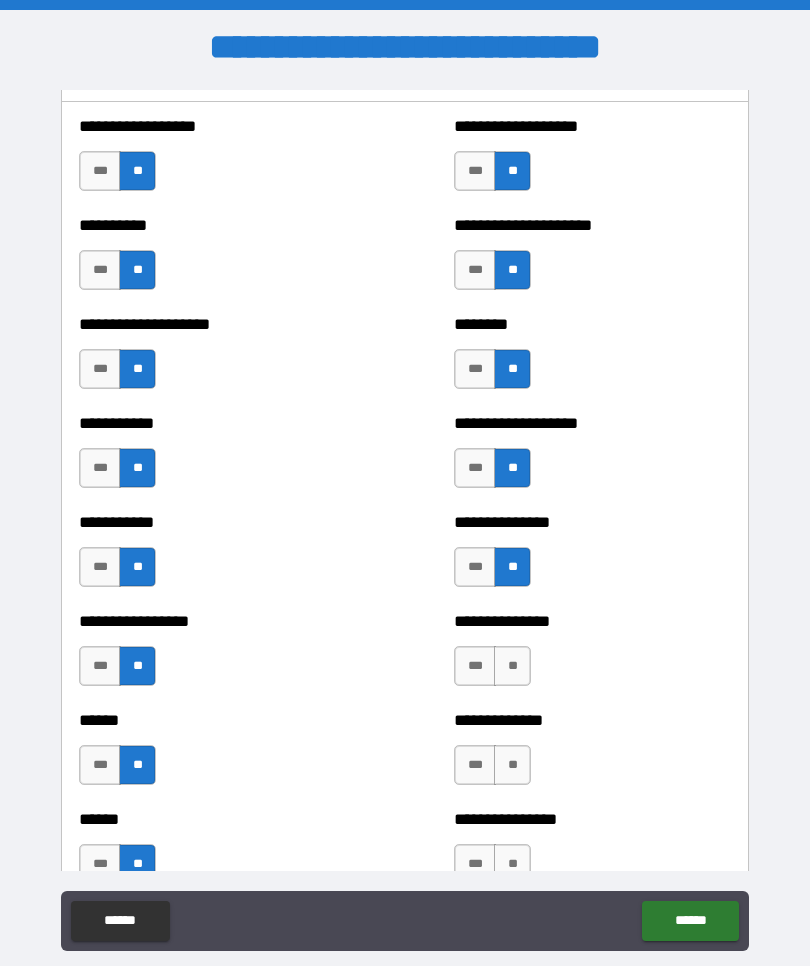 click on "**" at bounding box center [512, 666] 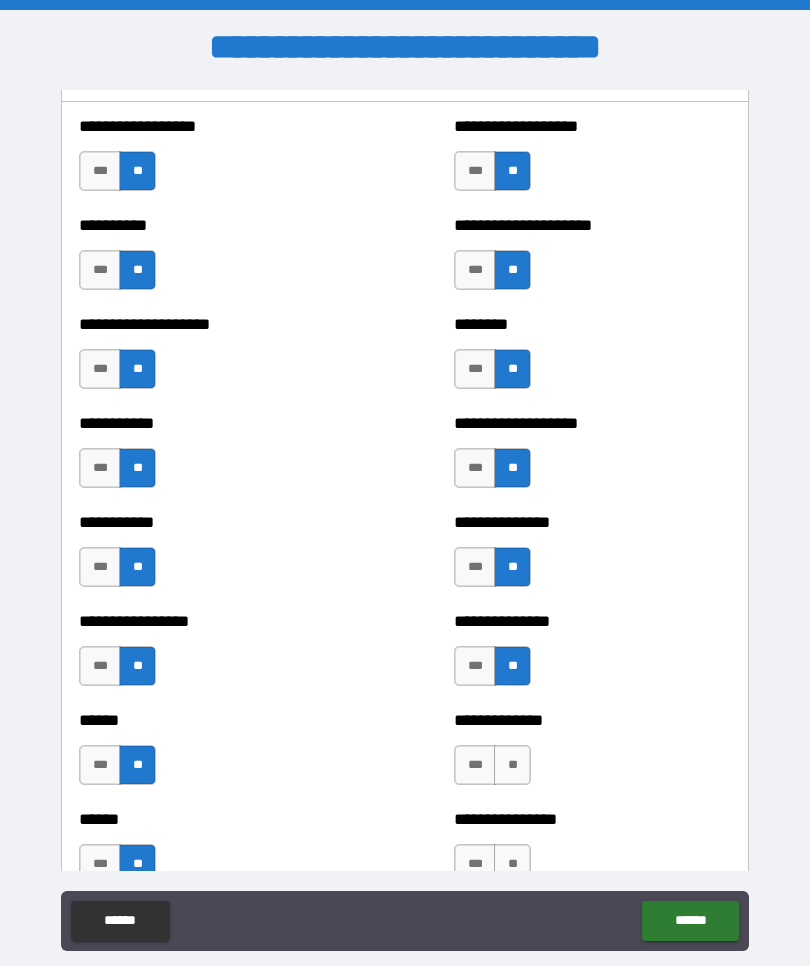 click on "**" at bounding box center (512, 765) 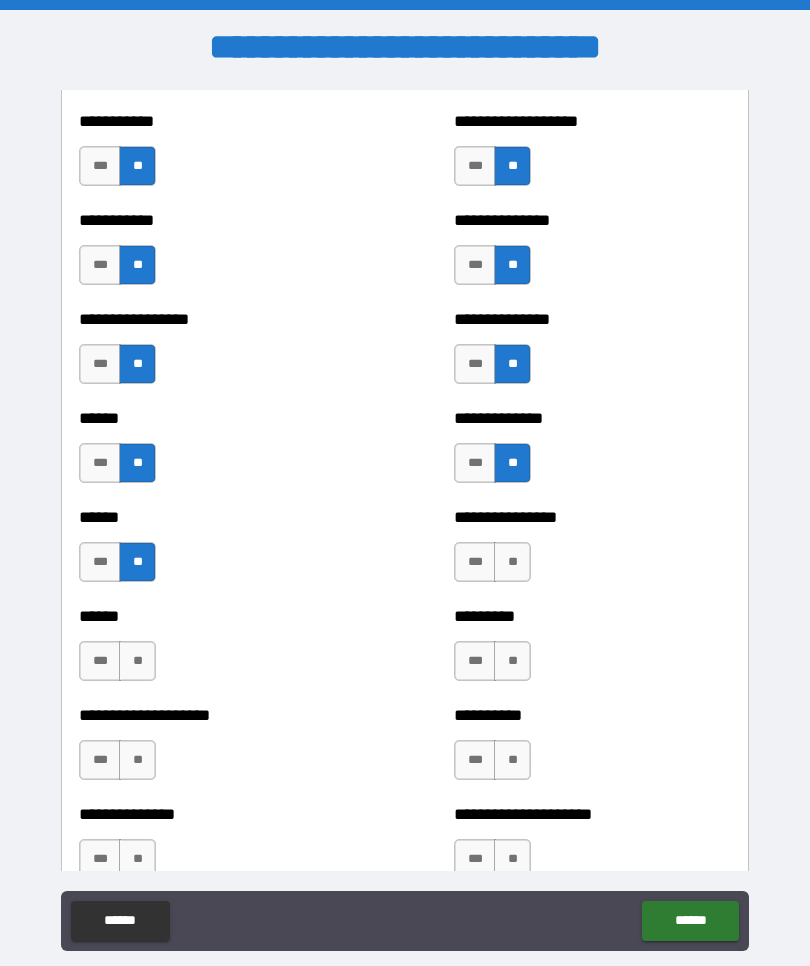 scroll, scrollTop: 2837, scrollLeft: 0, axis: vertical 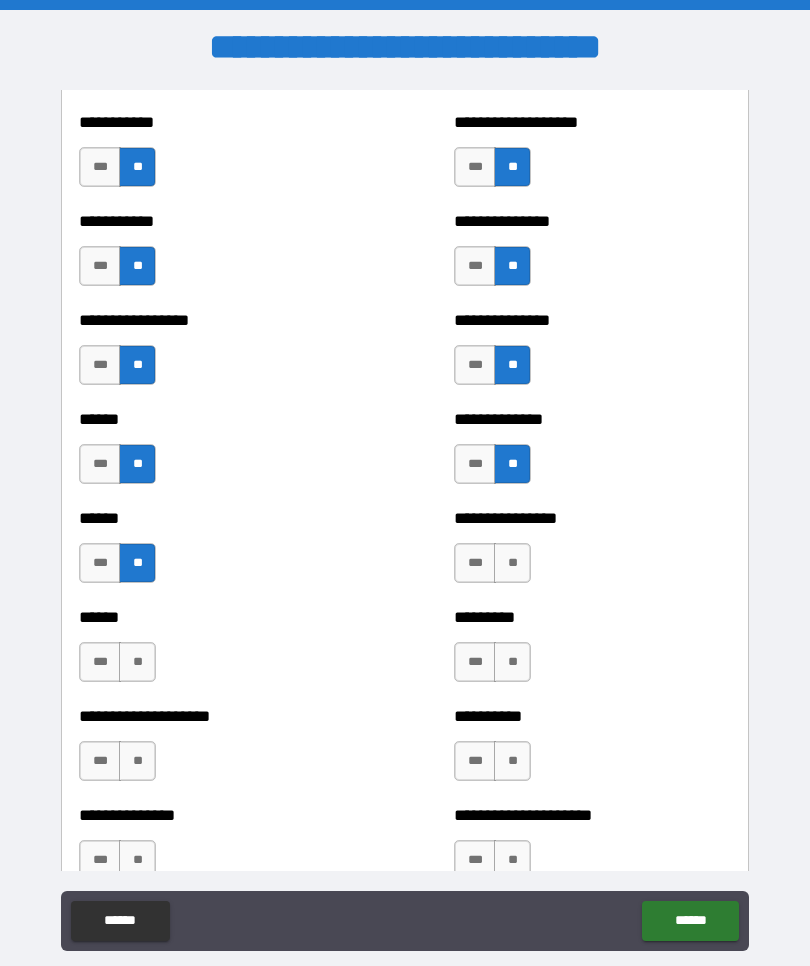 click on "**" at bounding box center [512, 563] 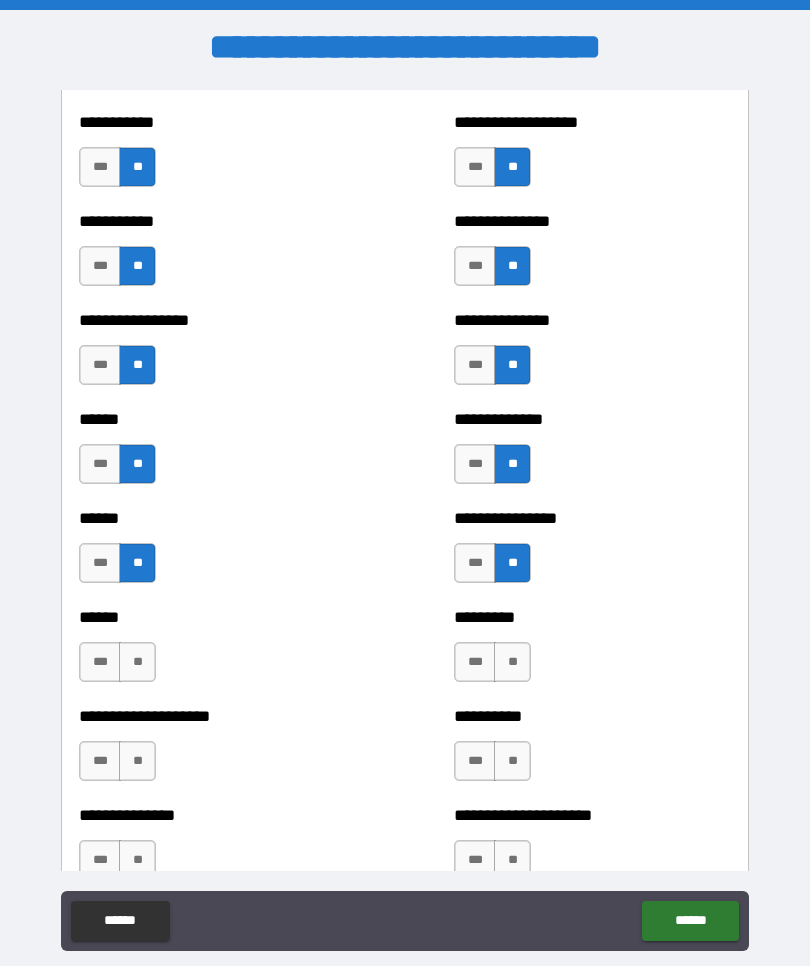 click on "**" at bounding box center (512, 662) 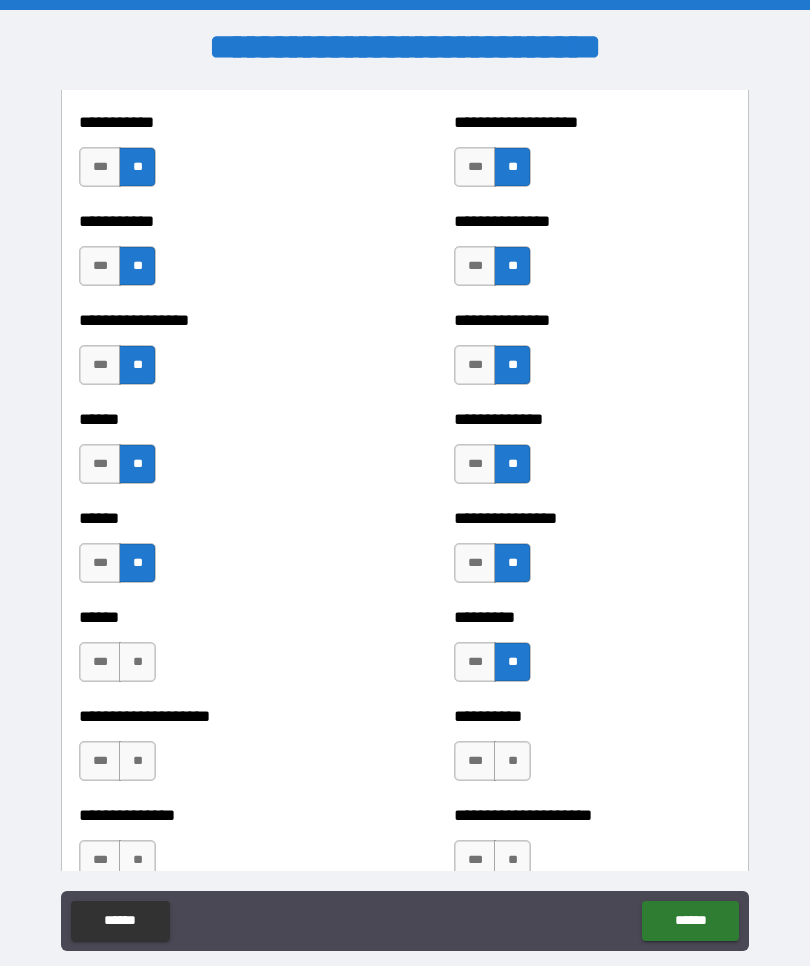 click on "**" at bounding box center [512, 761] 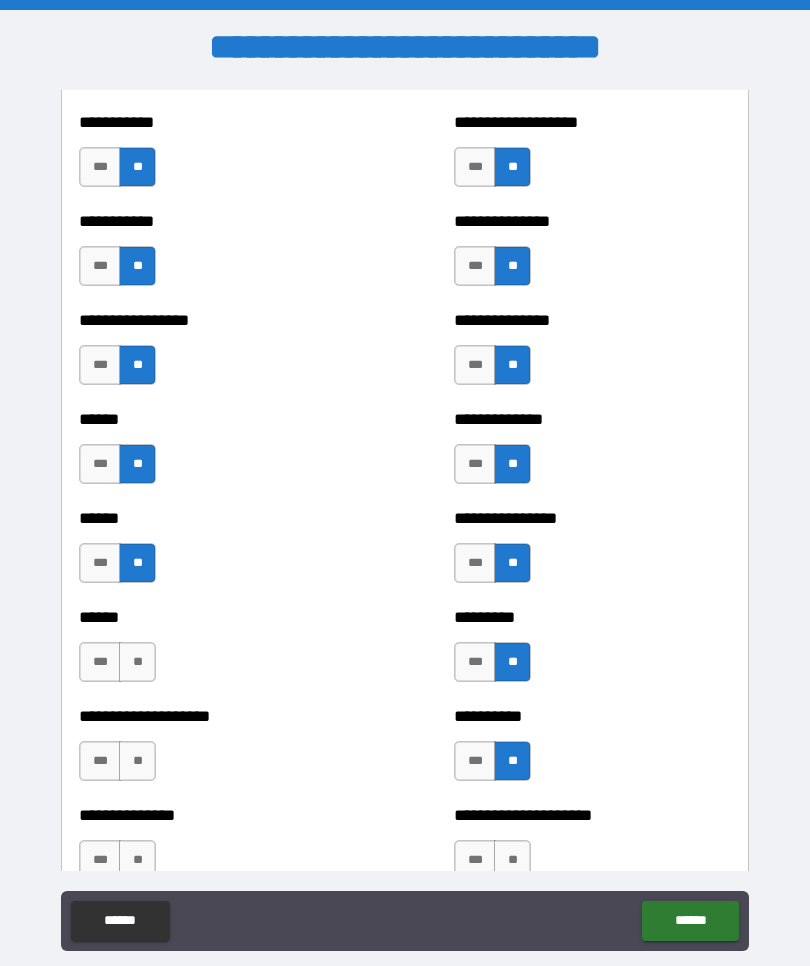 click on "**" at bounding box center (137, 662) 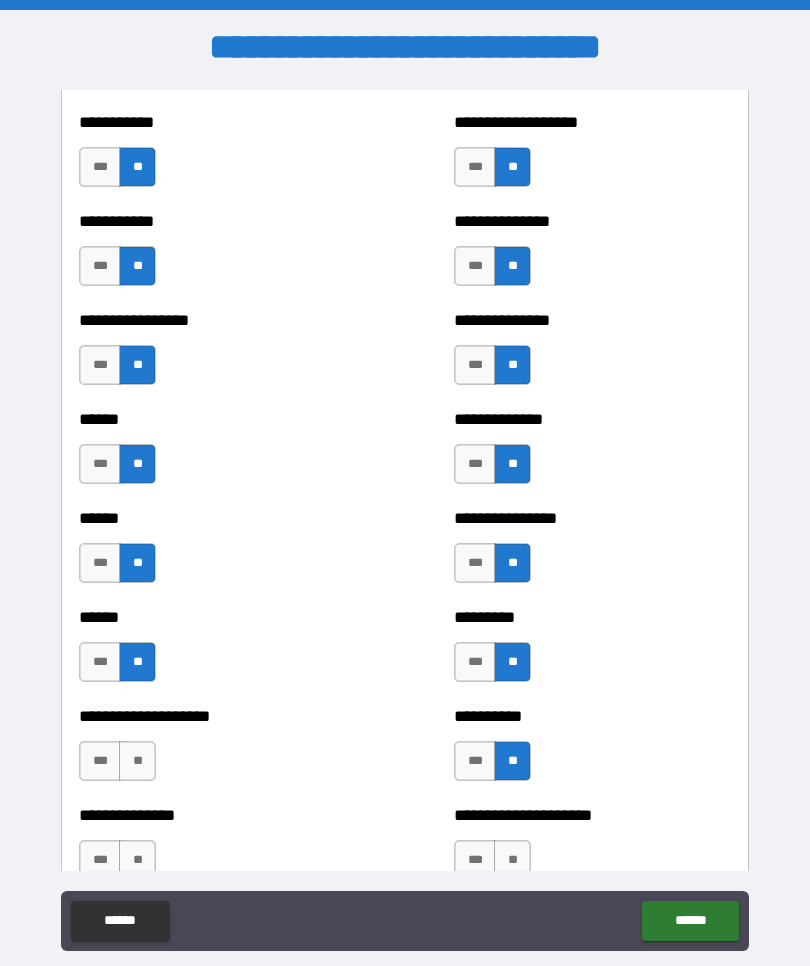 click on "**" at bounding box center [137, 761] 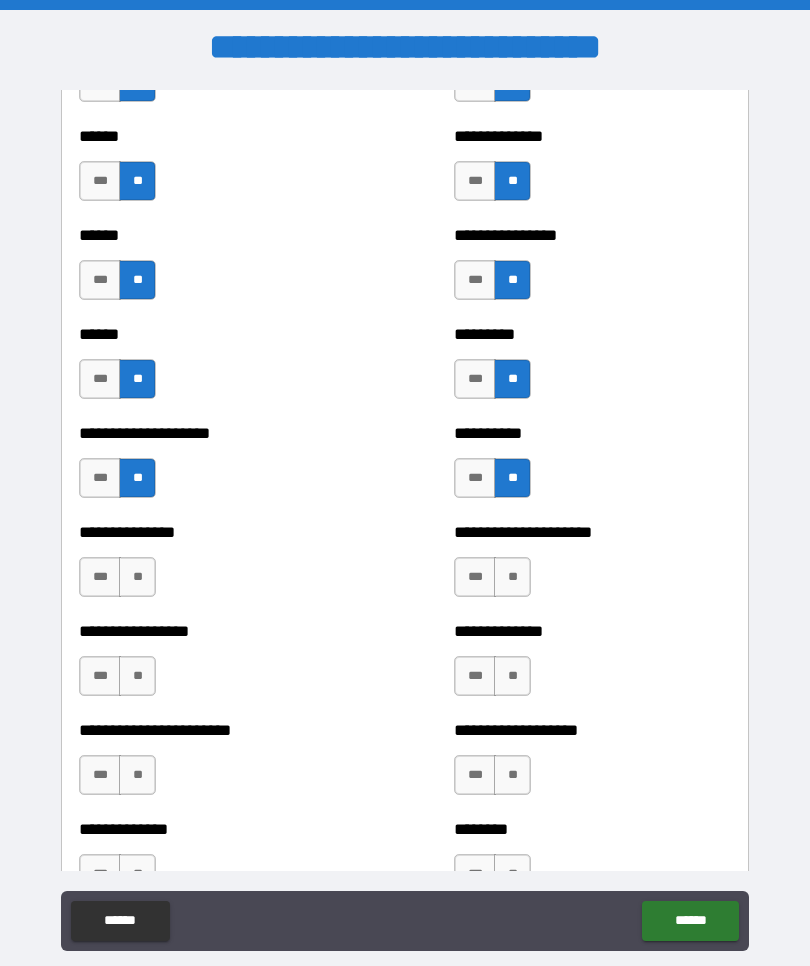 scroll, scrollTop: 3146, scrollLeft: 0, axis: vertical 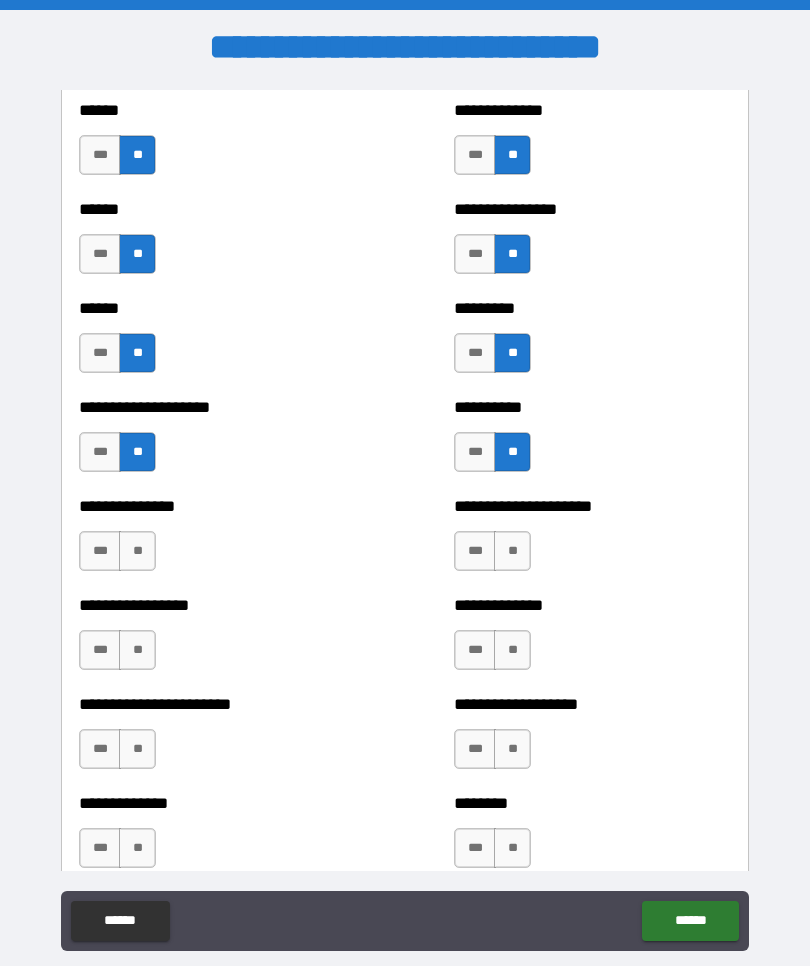 click on "**" at bounding box center [137, 551] 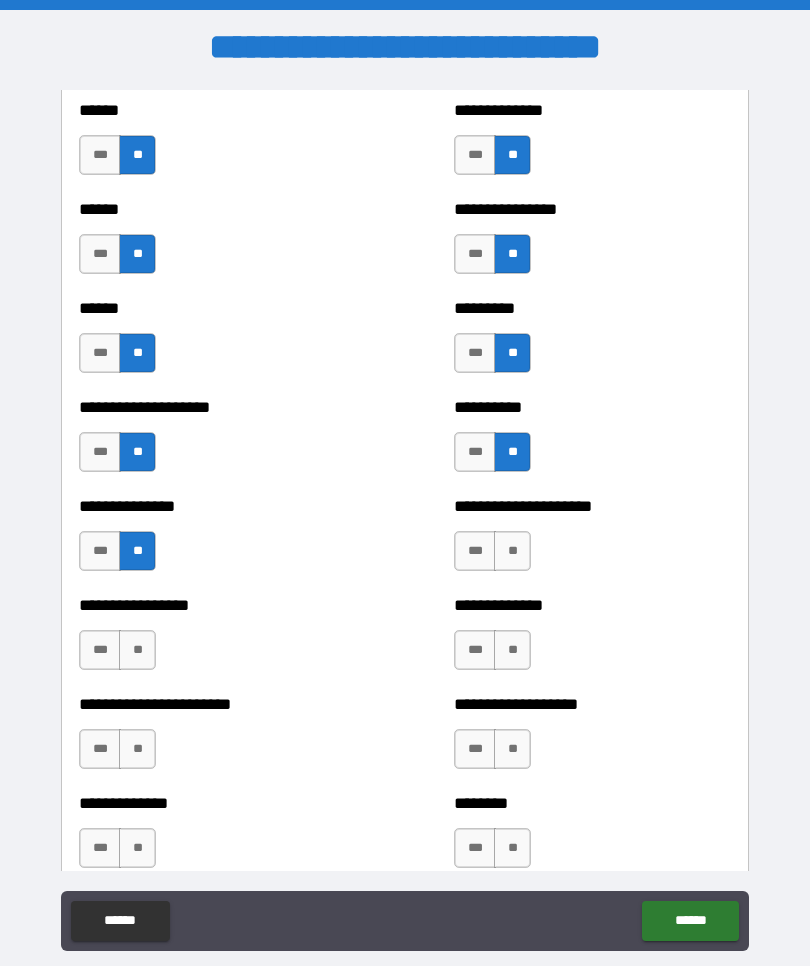 click on "**" at bounding box center [137, 650] 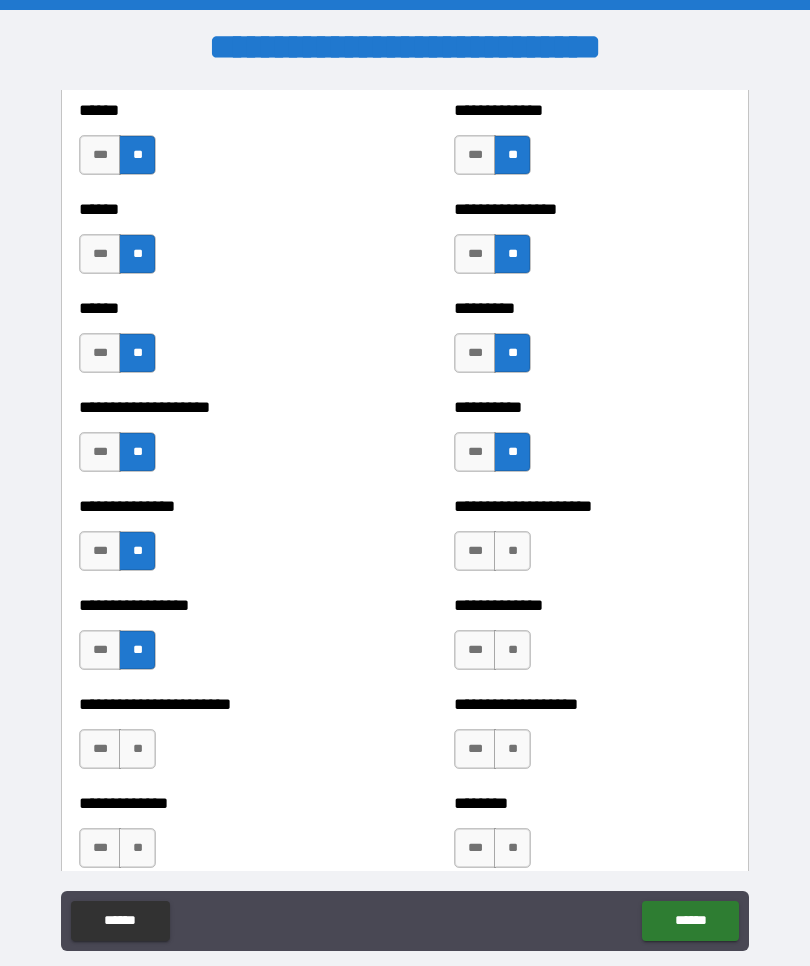 click on "**" at bounding box center (137, 749) 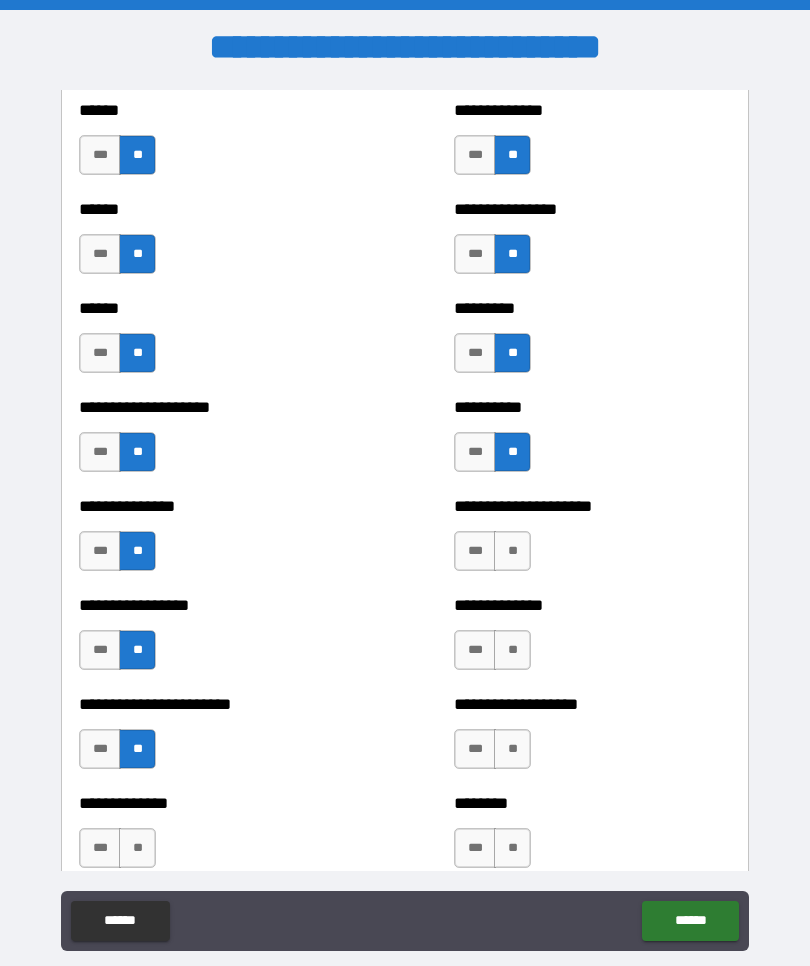 click on "**" at bounding box center [137, 848] 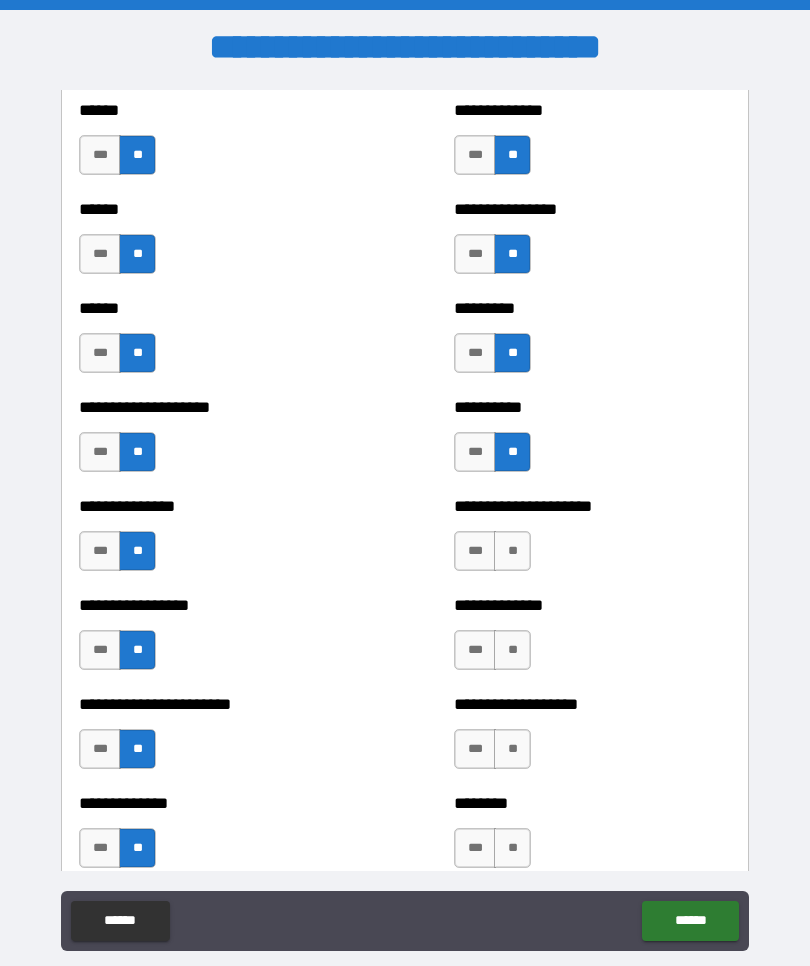 click on "**" at bounding box center (512, 551) 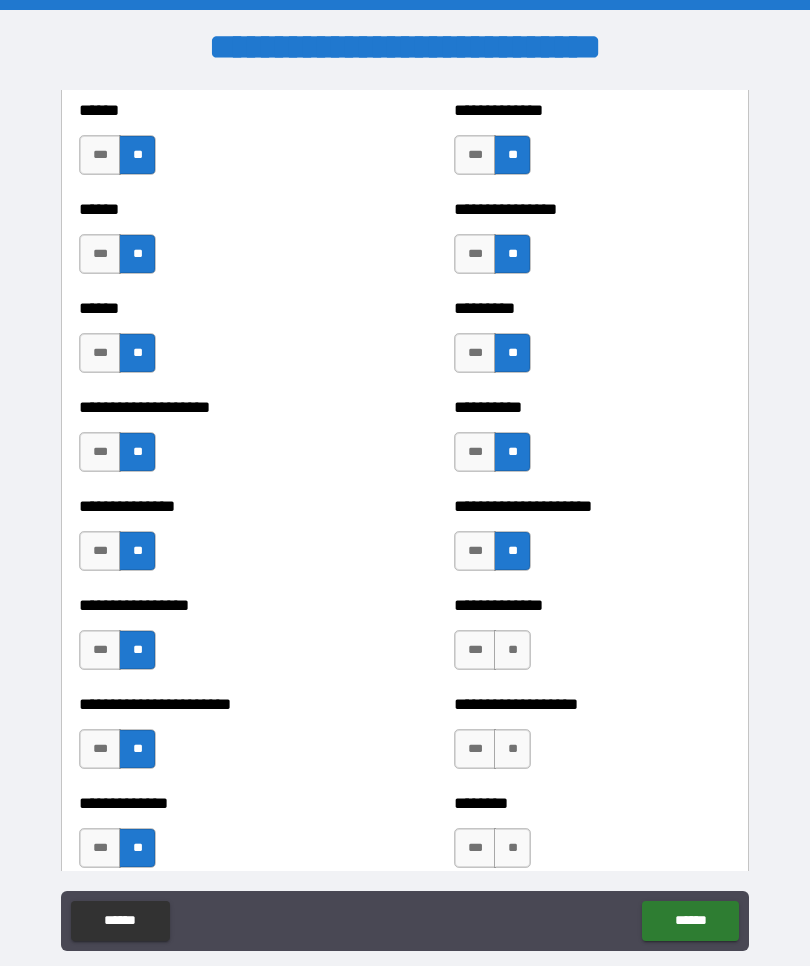 click on "**" at bounding box center (512, 650) 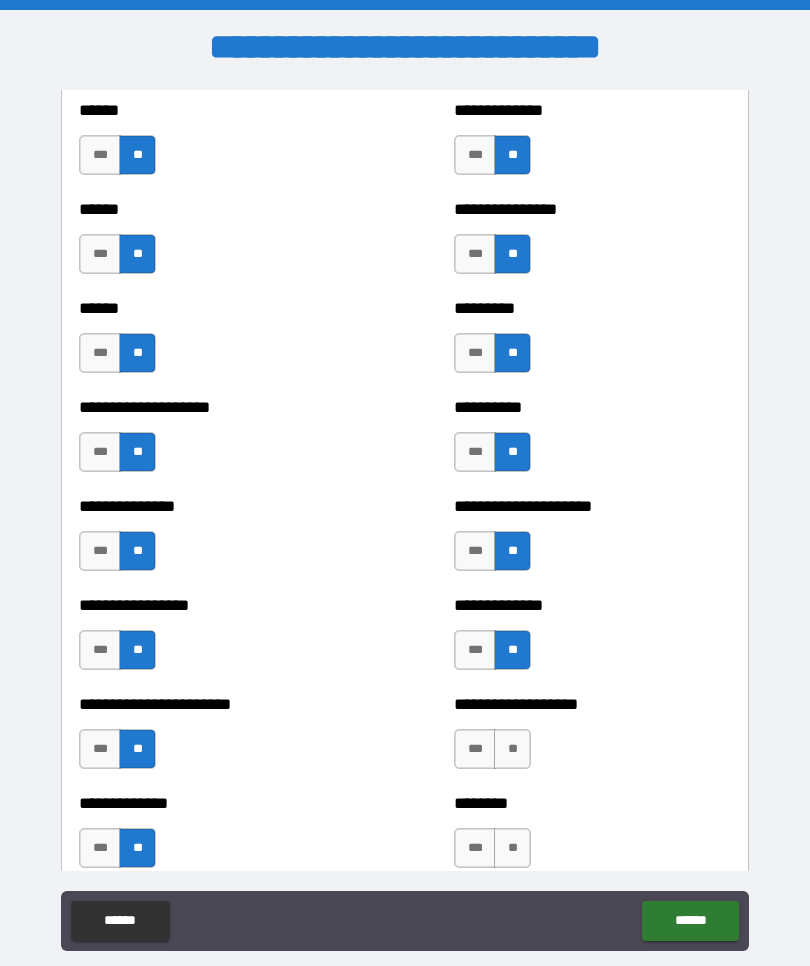 click on "**" at bounding box center (512, 749) 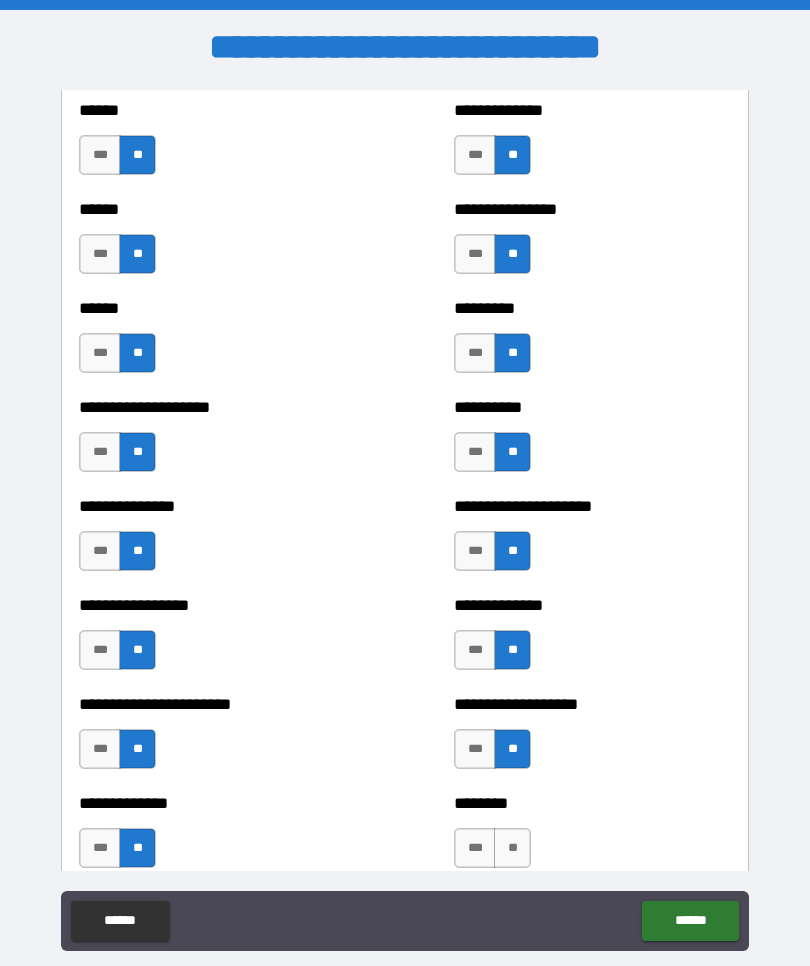 click on "**" at bounding box center (512, 848) 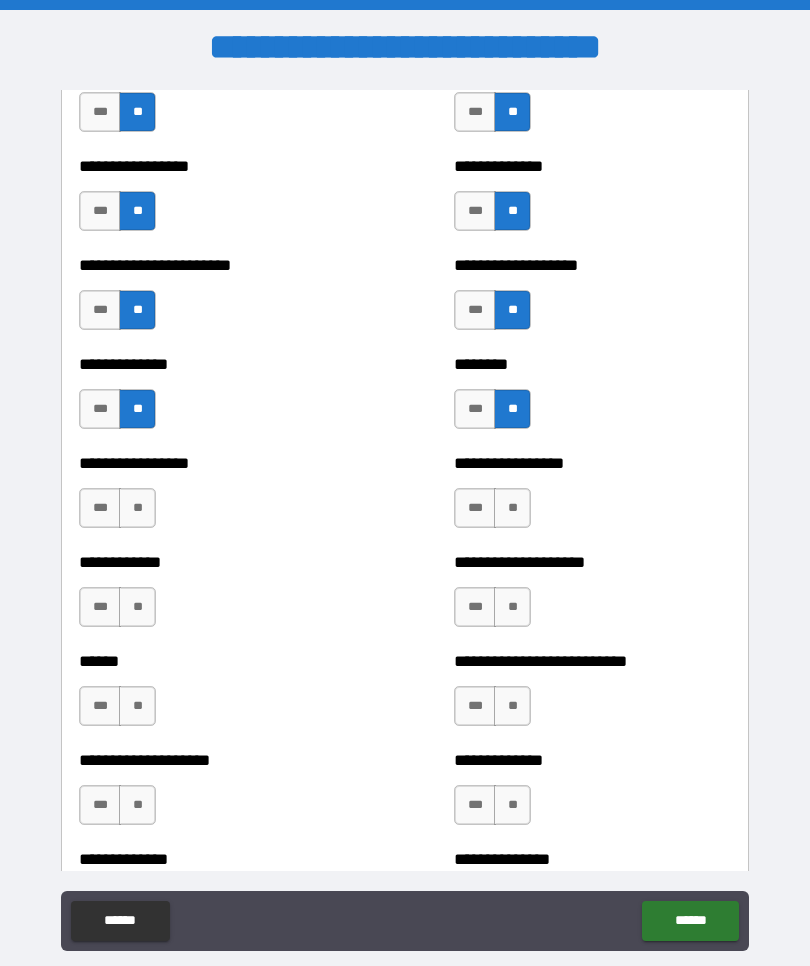 scroll, scrollTop: 3585, scrollLeft: 0, axis: vertical 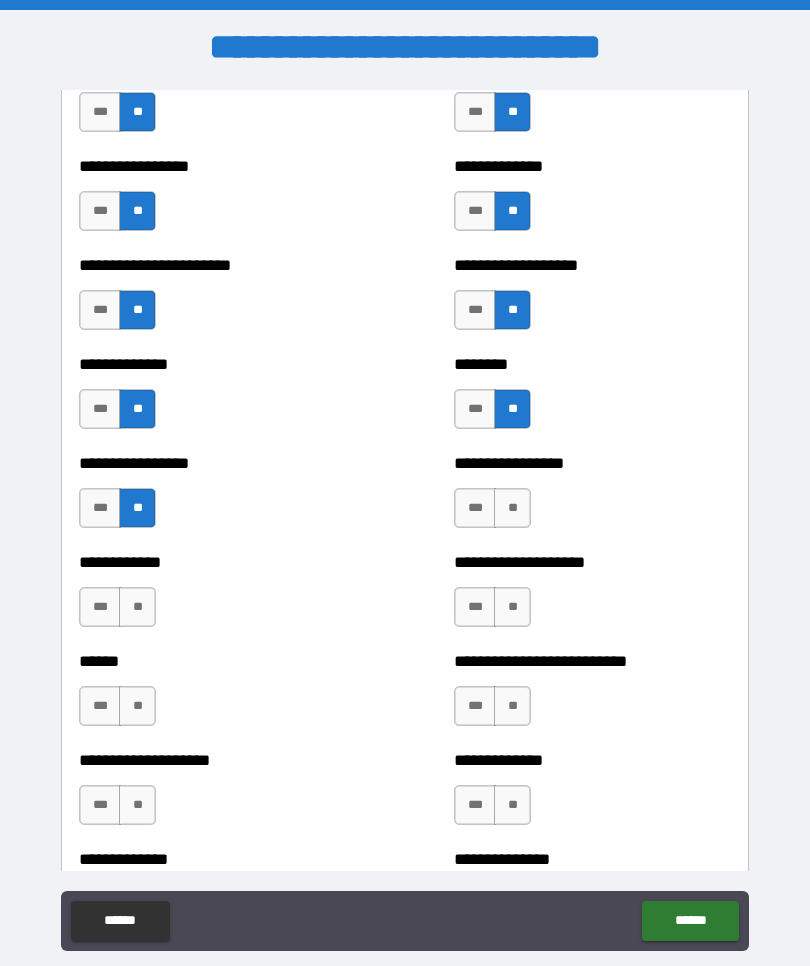 click on "**" at bounding box center (137, 607) 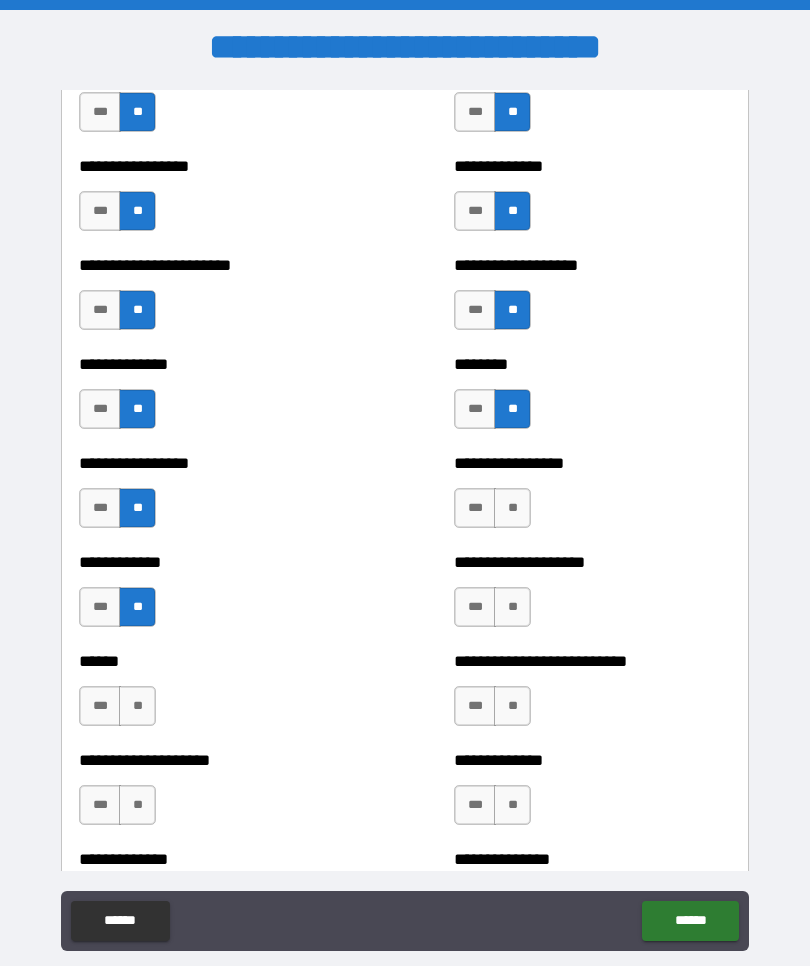 click on "**" at bounding box center [137, 706] 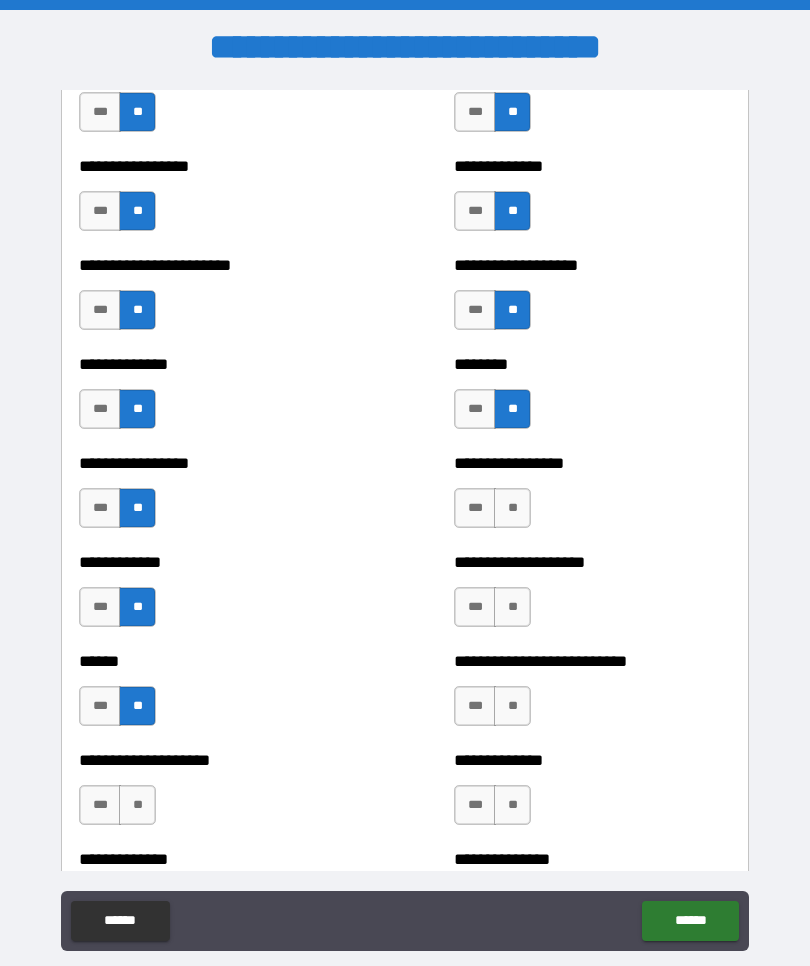 click on "**" at bounding box center (137, 805) 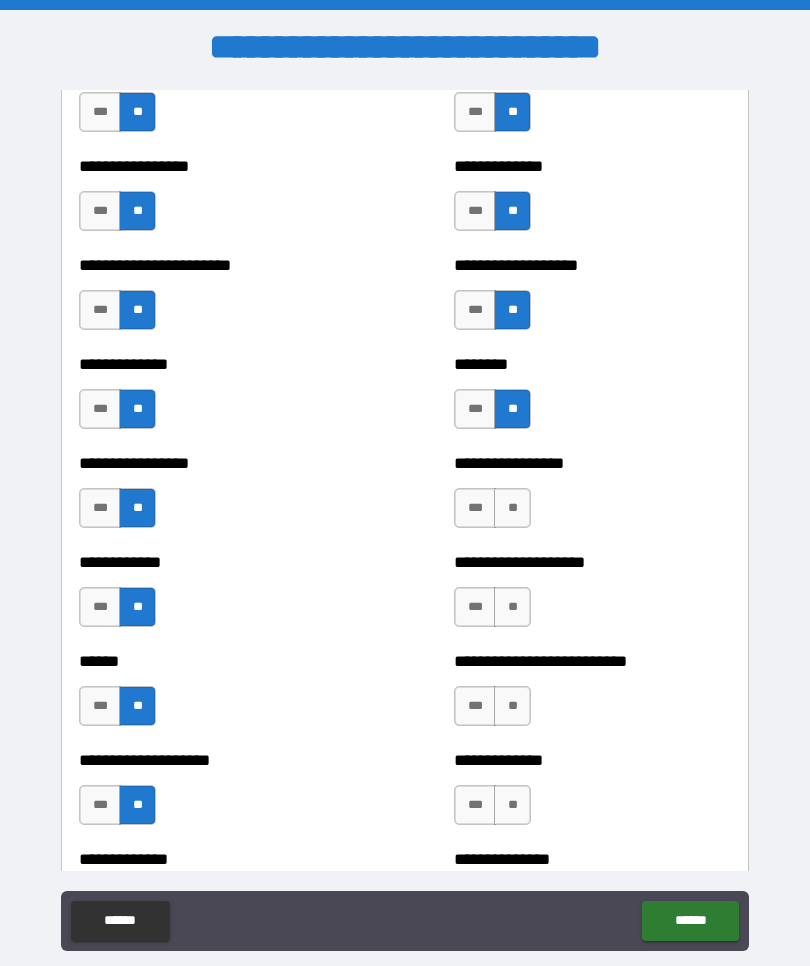 click on "**" at bounding box center (512, 508) 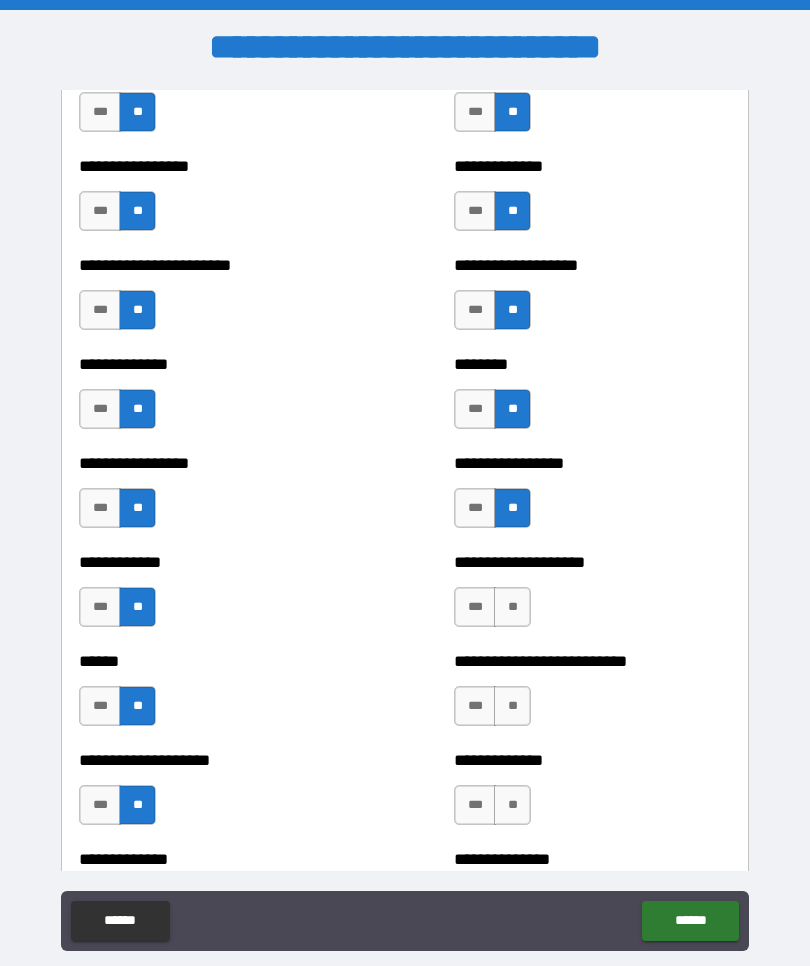 click on "**" at bounding box center (512, 607) 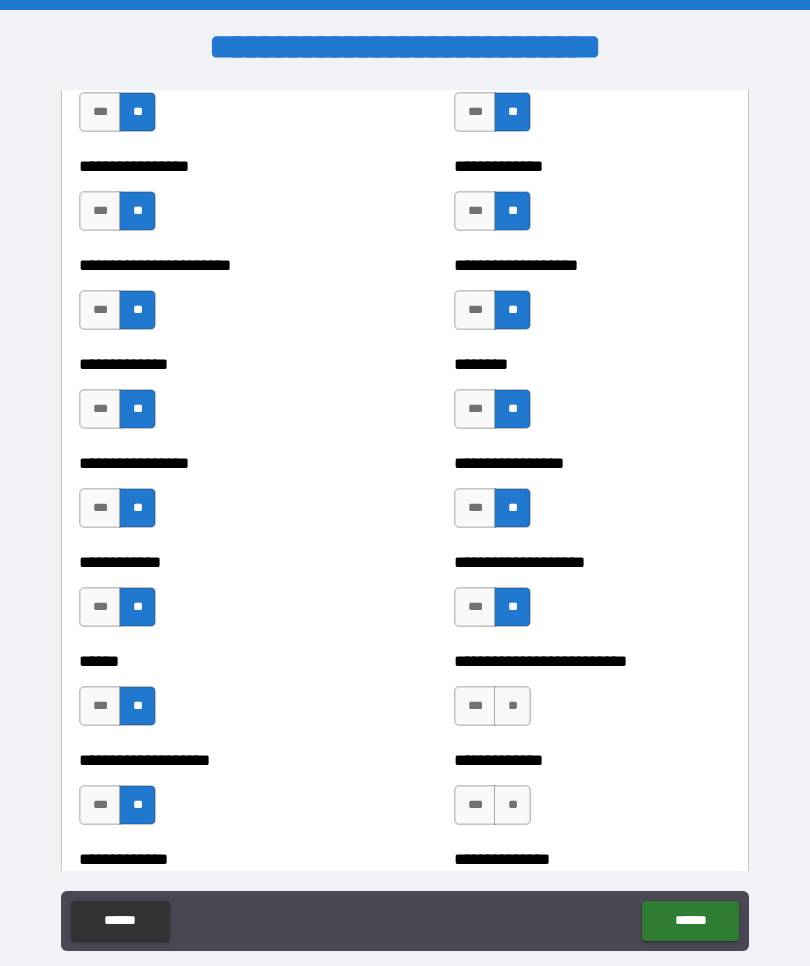 click on "**" at bounding box center [512, 706] 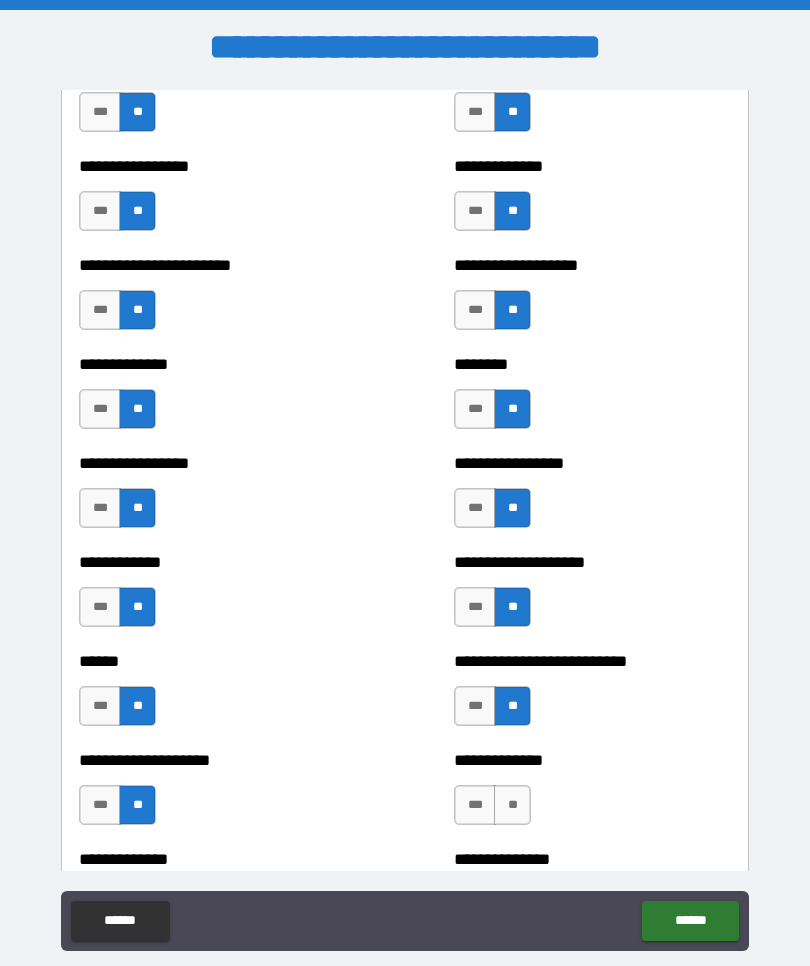click on "**" at bounding box center [512, 805] 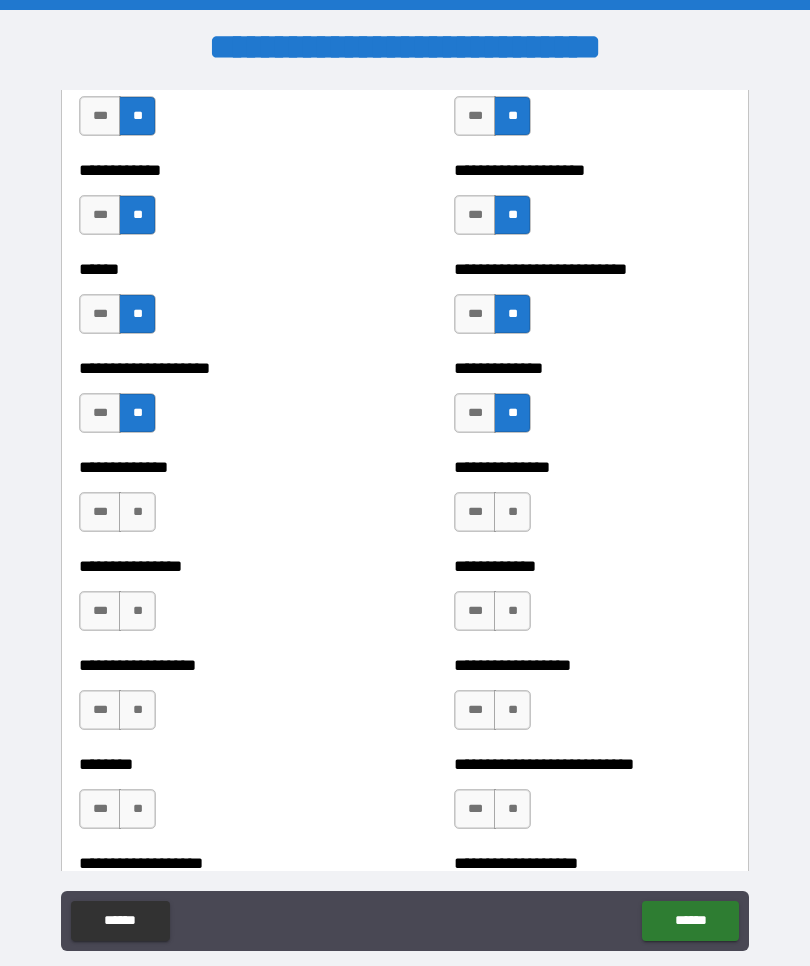 scroll, scrollTop: 3990, scrollLeft: 0, axis: vertical 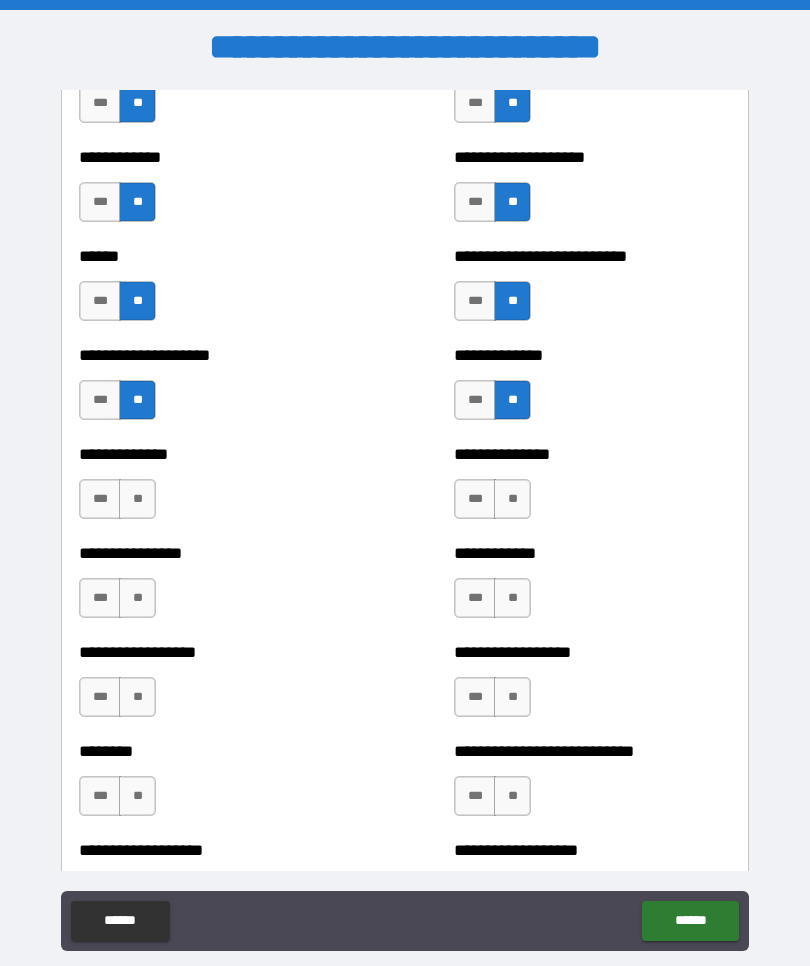 click on "**" at bounding box center [137, 499] 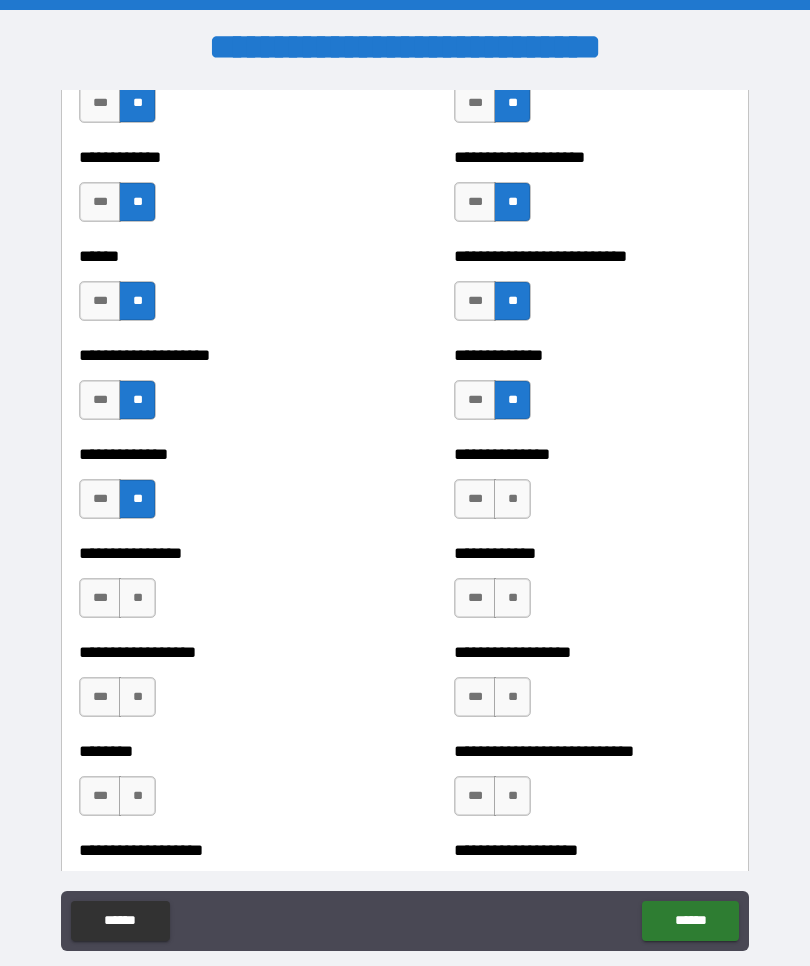 click on "**" at bounding box center [137, 598] 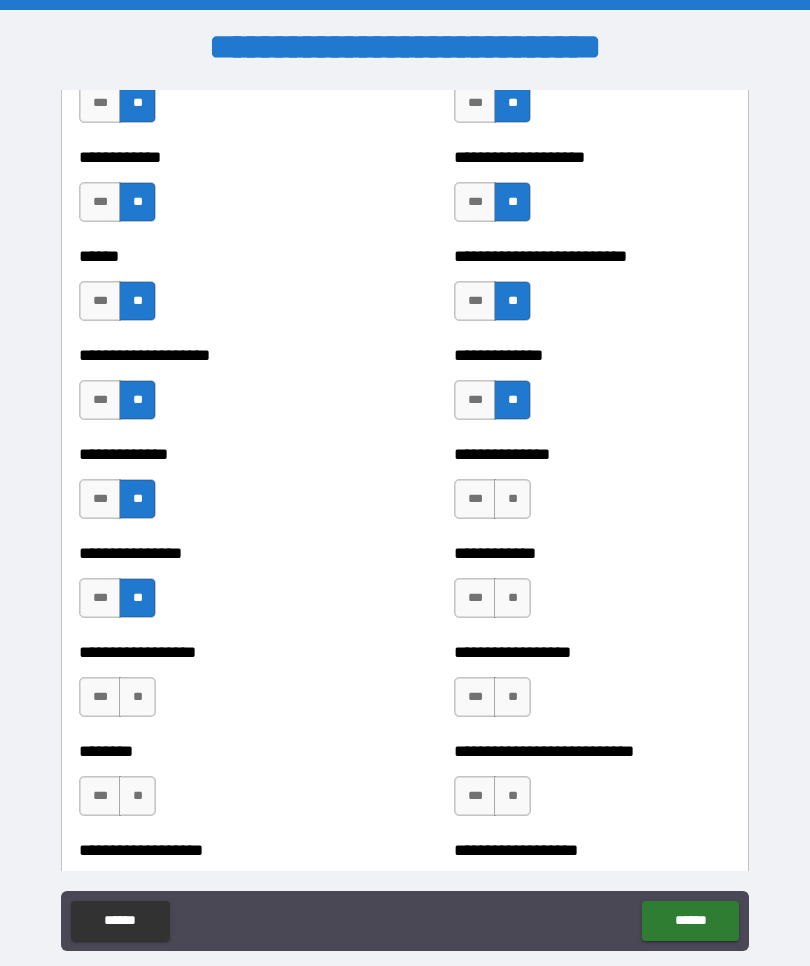 click on "**" at bounding box center (137, 697) 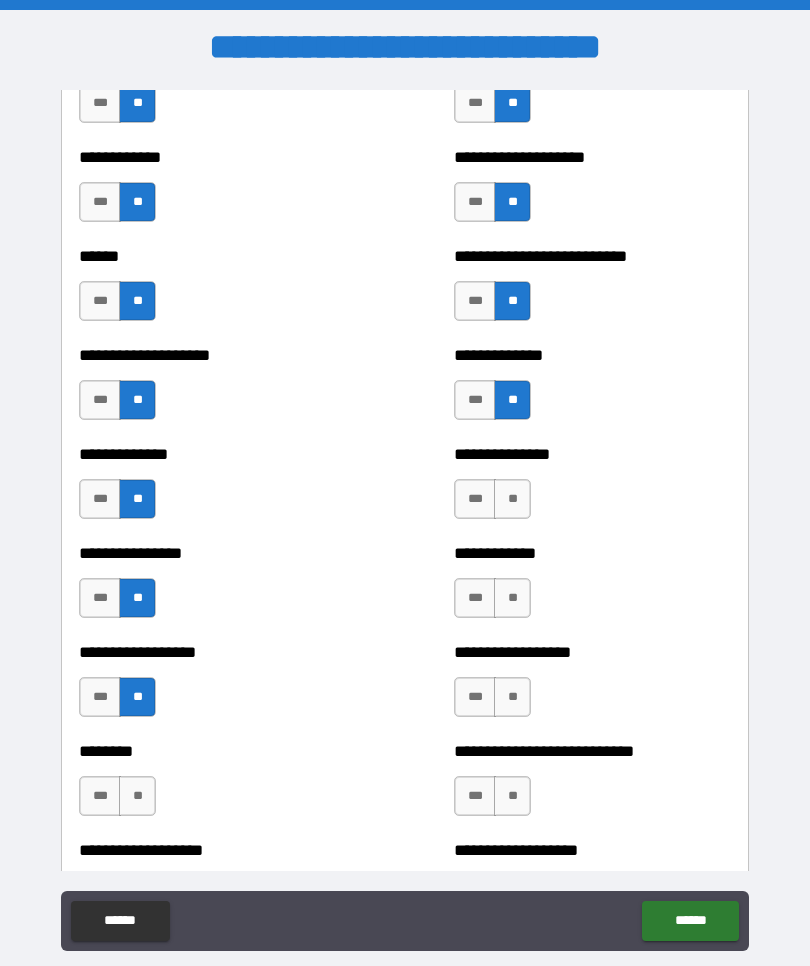 click on "**" at bounding box center [137, 796] 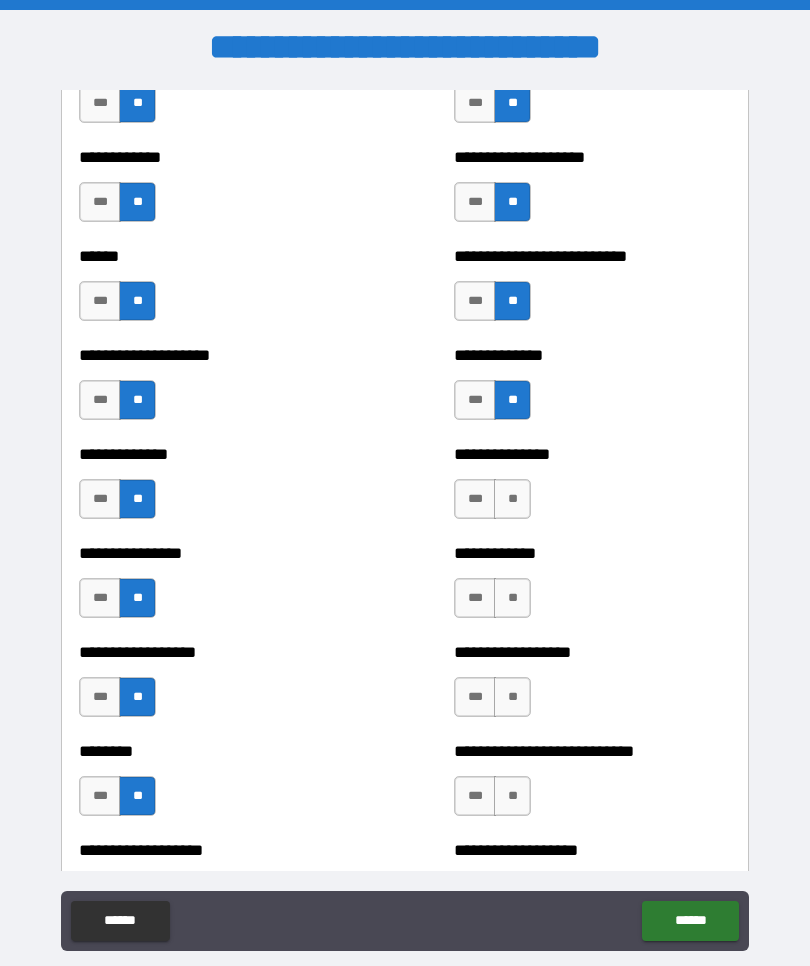 click on "**" at bounding box center (512, 499) 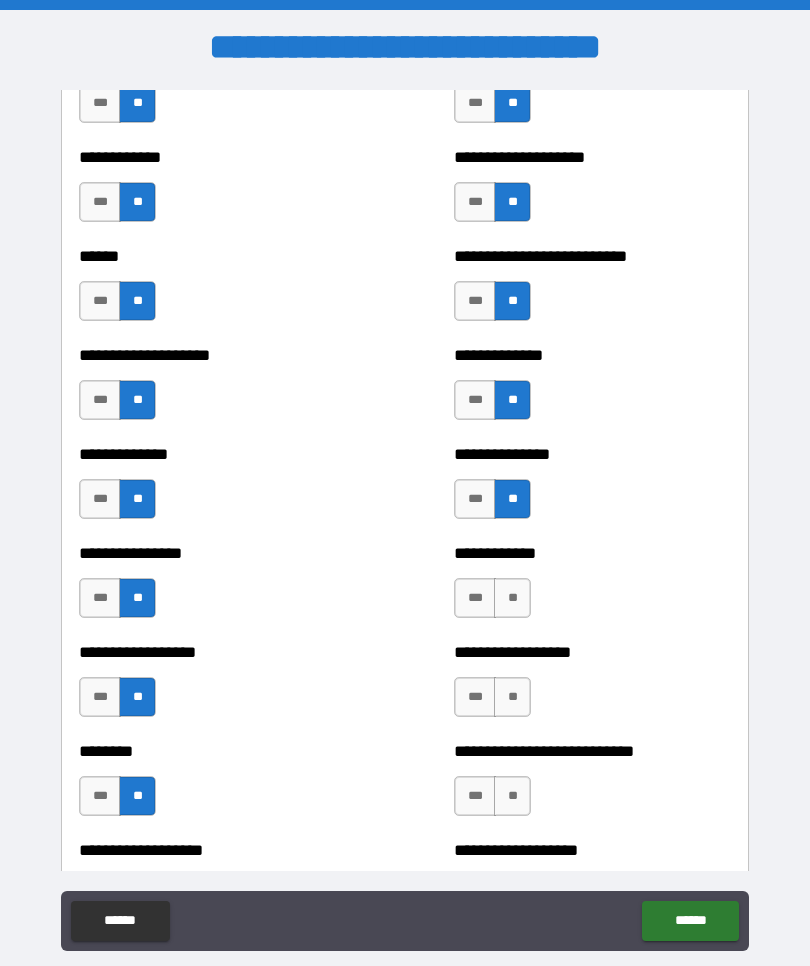 click on "**" at bounding box center [512, 598] 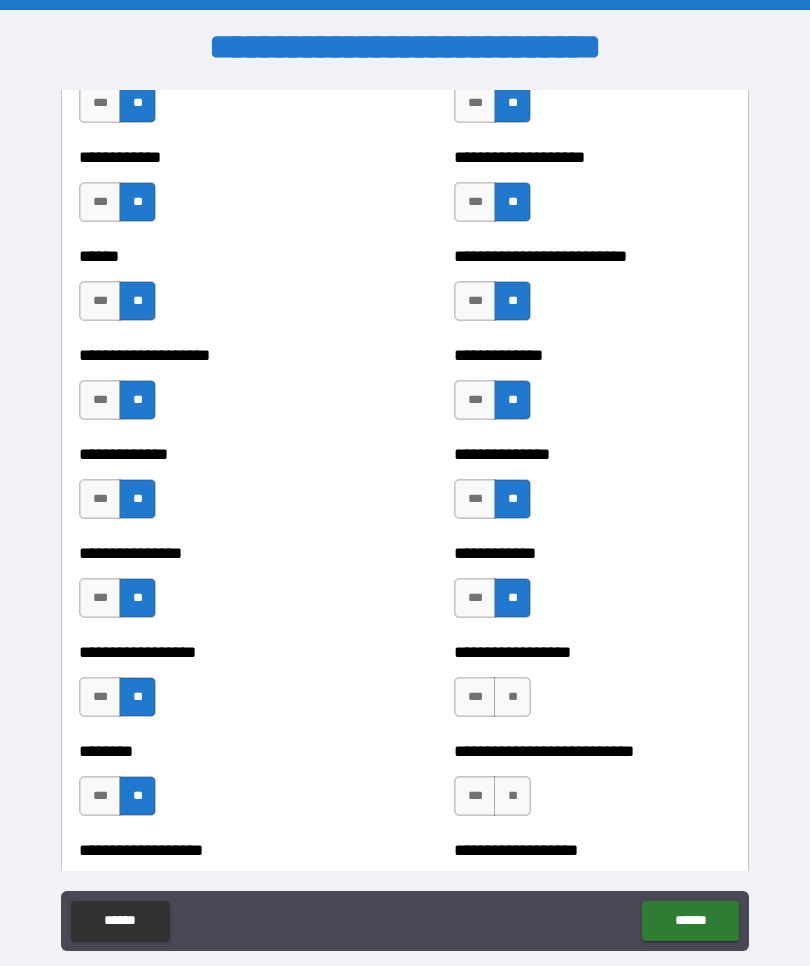click on "**" at bounding box center (512, 697) 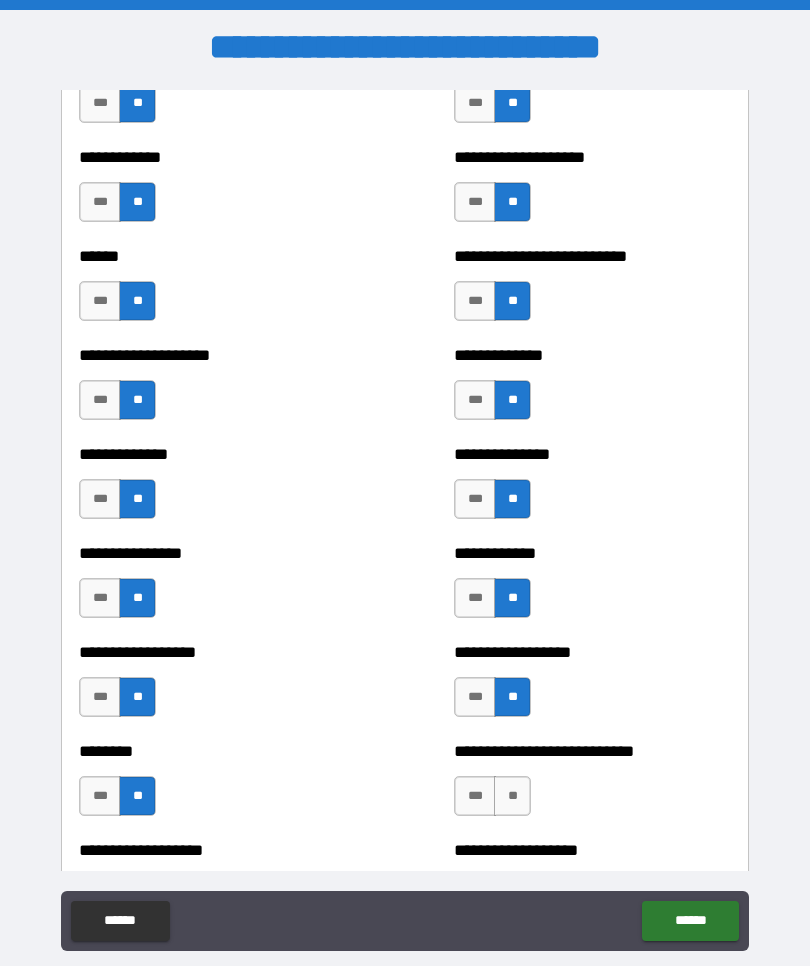 click on "**" at bounding box center (512, 796) 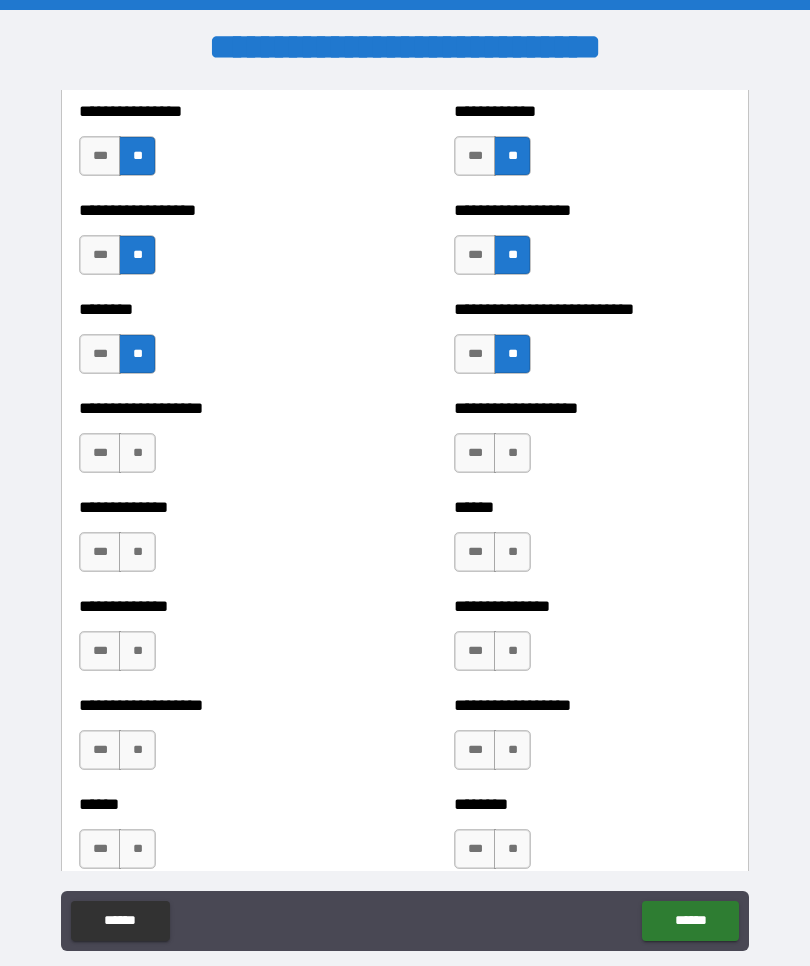 scroll, scrollTop: 4433, scrollLeft: 0, axis: vertical 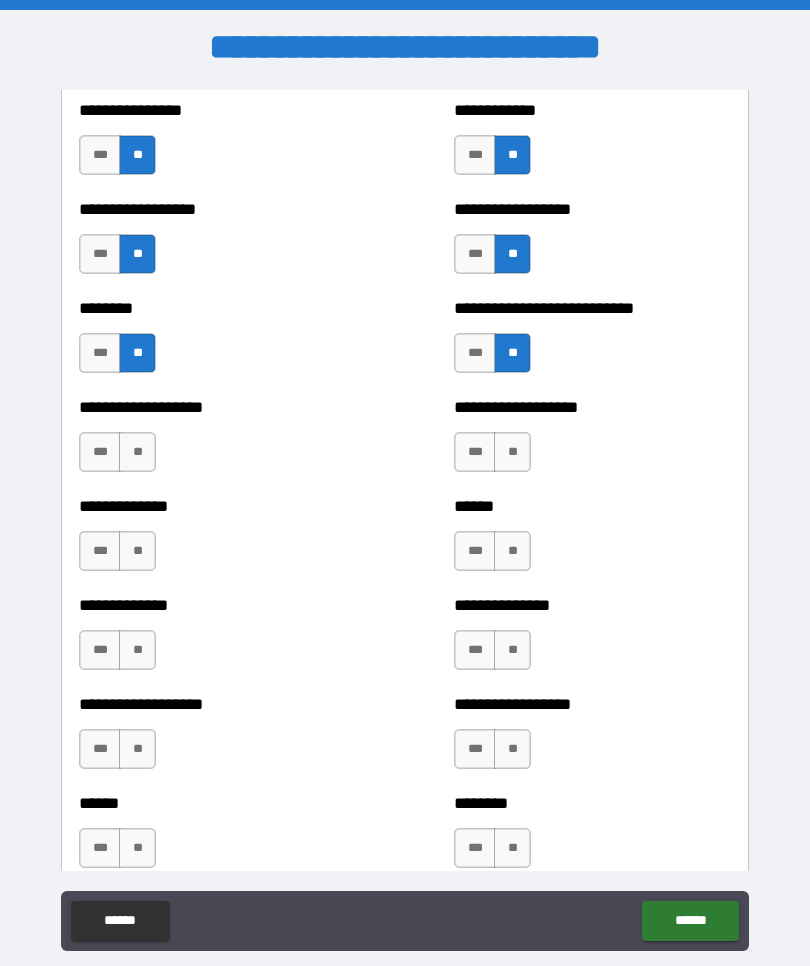 click on "**" at bounding box center [137, 452] 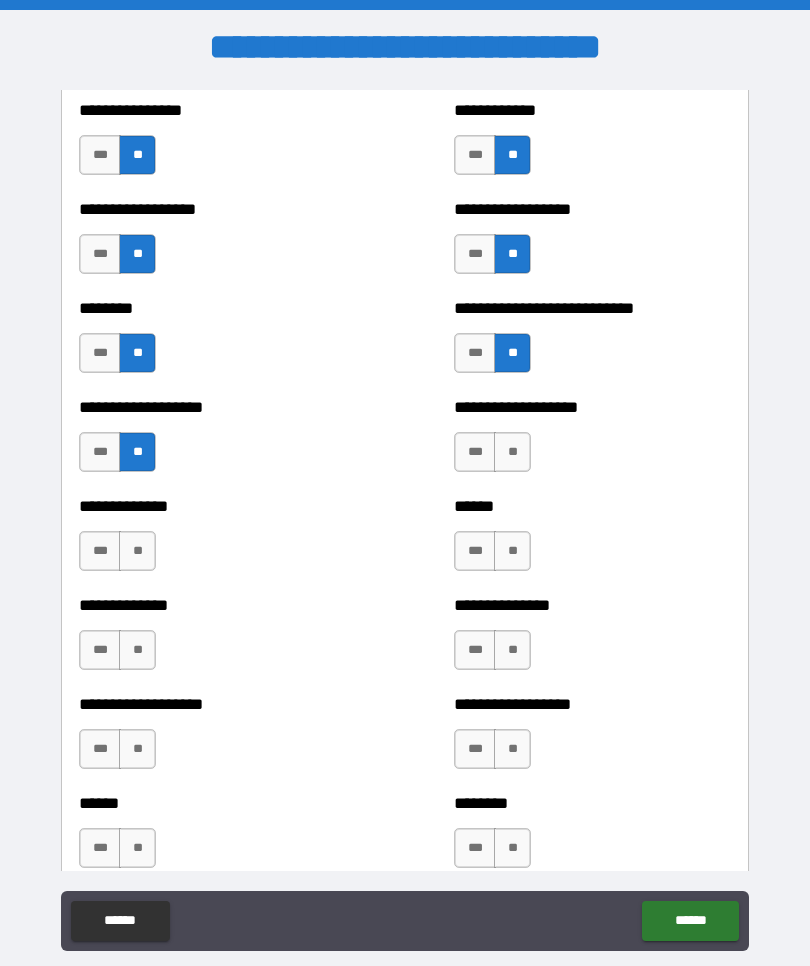 click on "**" at bounding box center [137, 551] 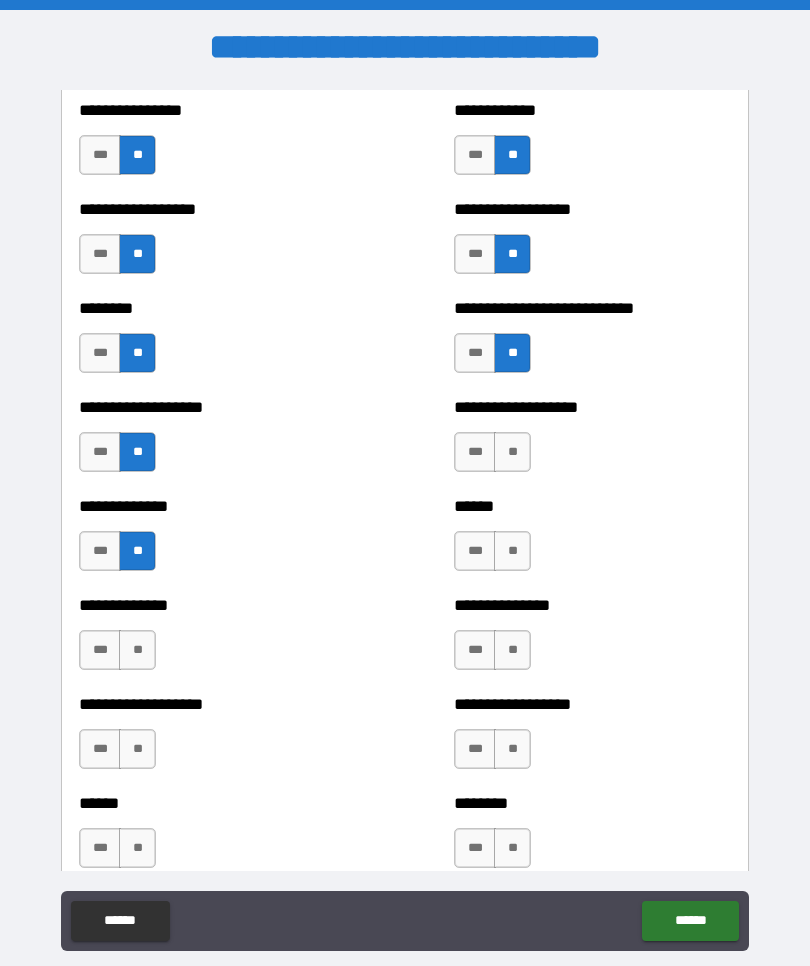 click on "**" at bounding box center (137, 650) 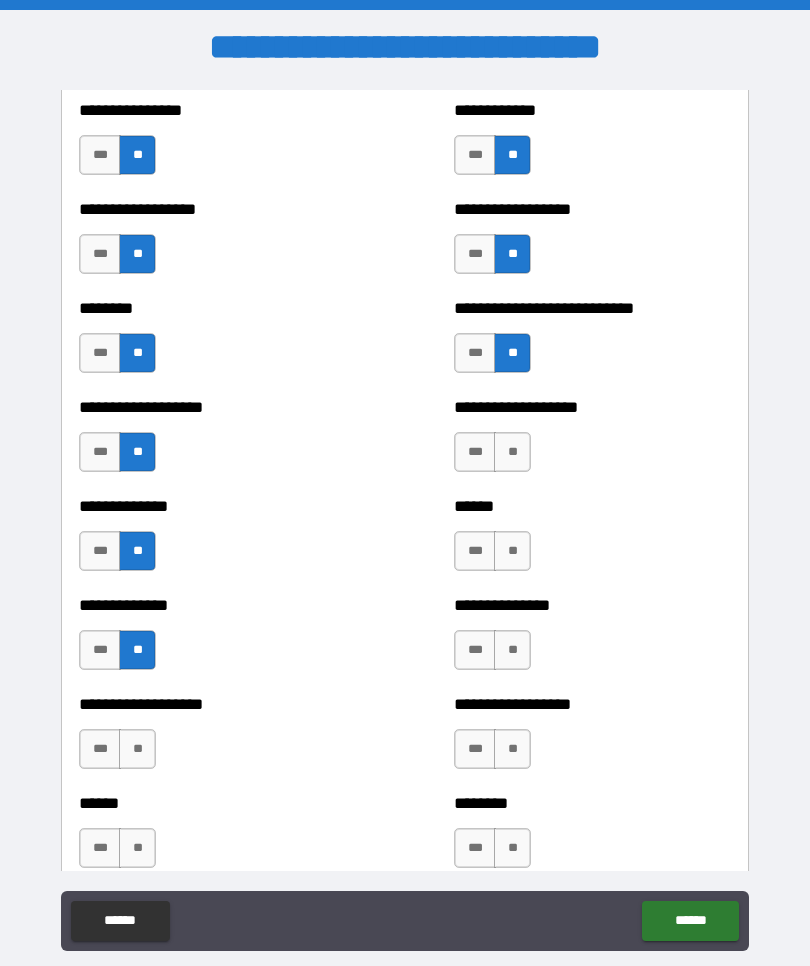 click on "***" at bounding box center (100, 650) 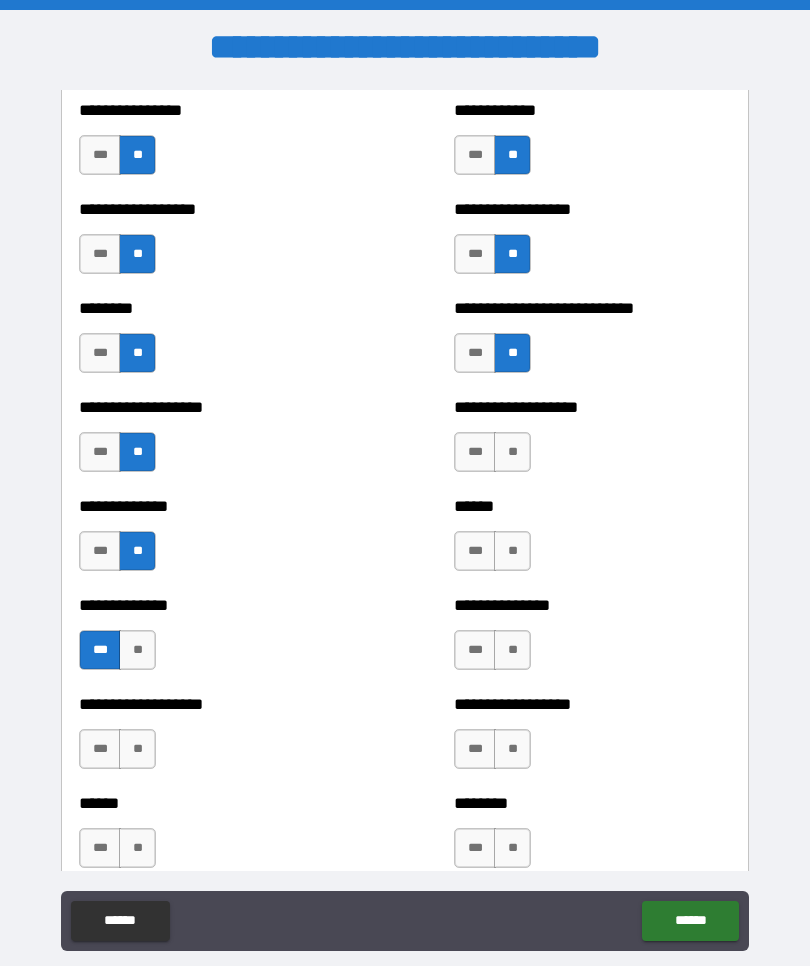 click on "**" at bounding box center [137, 749] 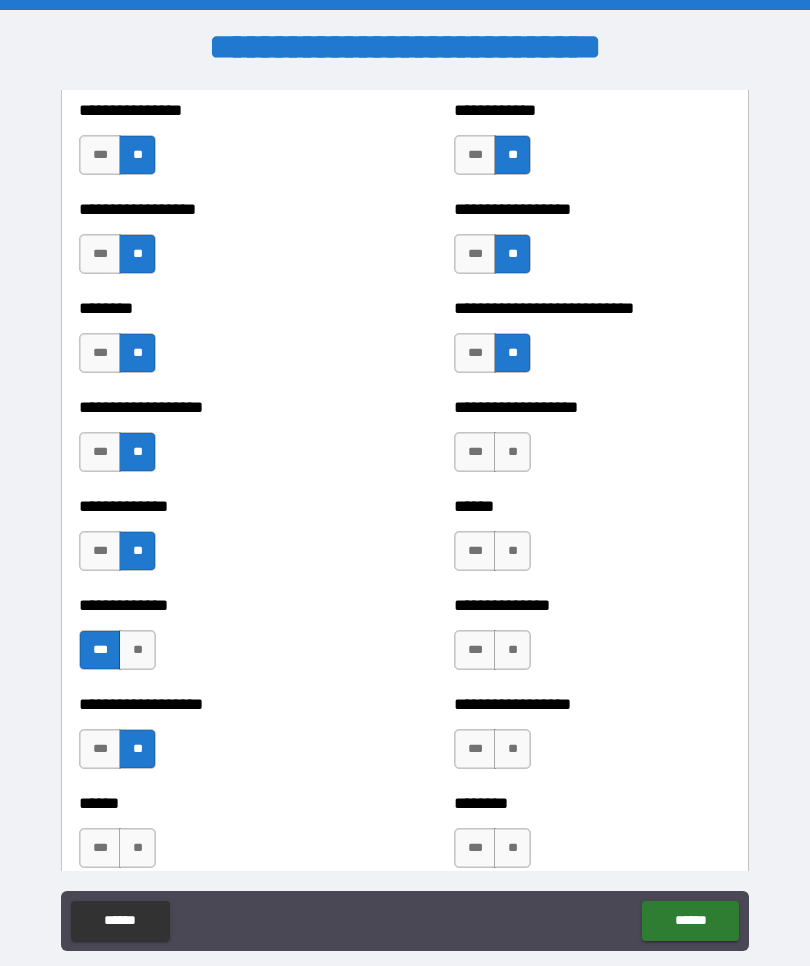 click on "**" at bounding box center (137, 848) 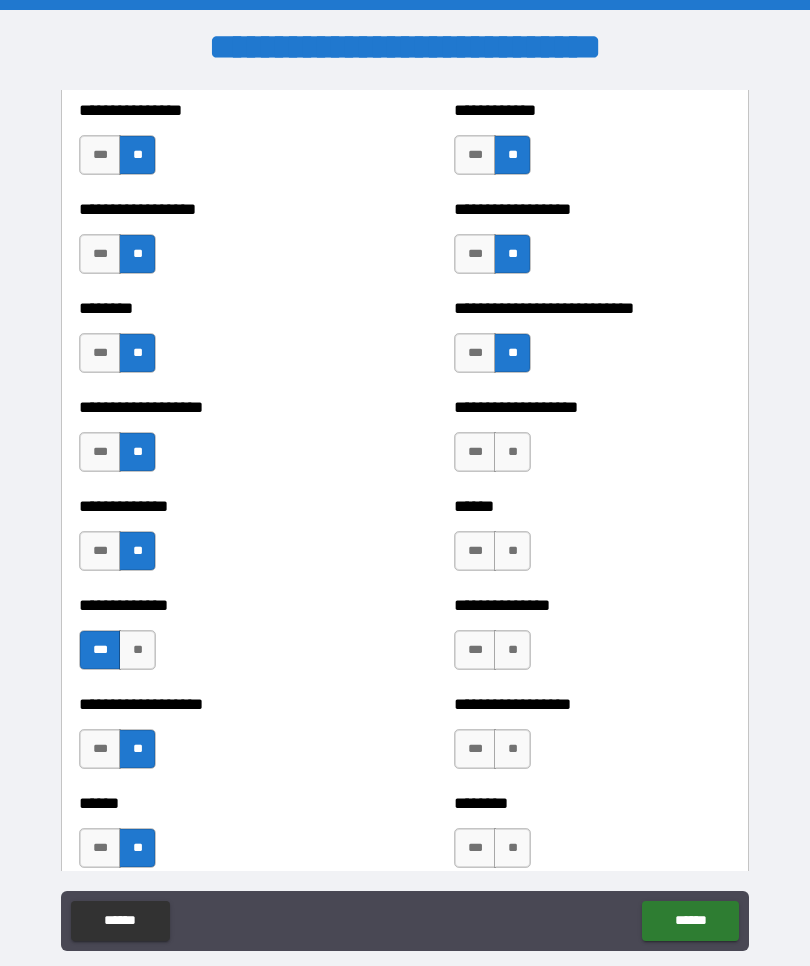 click on "**" at bounding box center (512, 452) 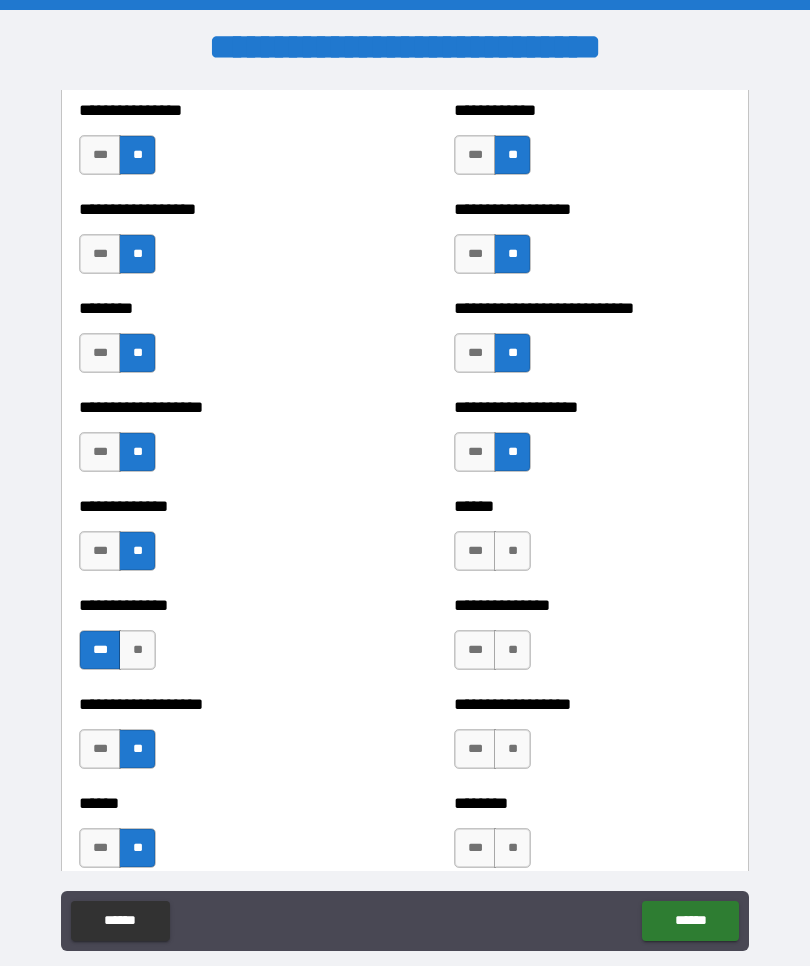 click on "**" at bounding box center (512, 551) 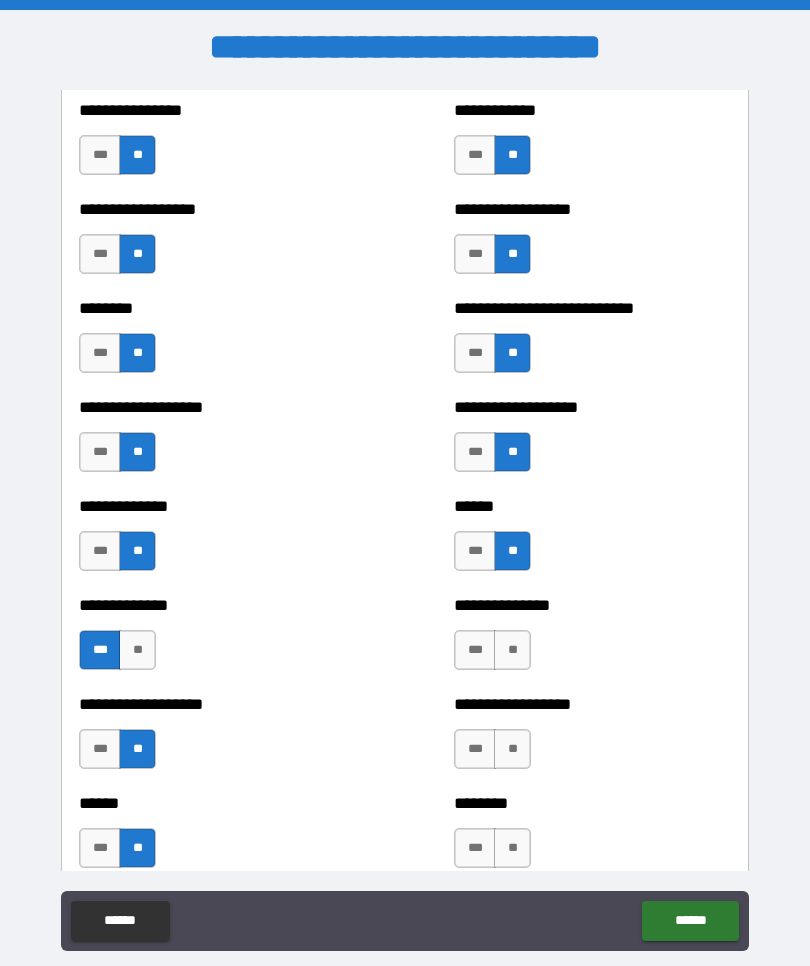 click on "**" at bounding box center (512, 650) 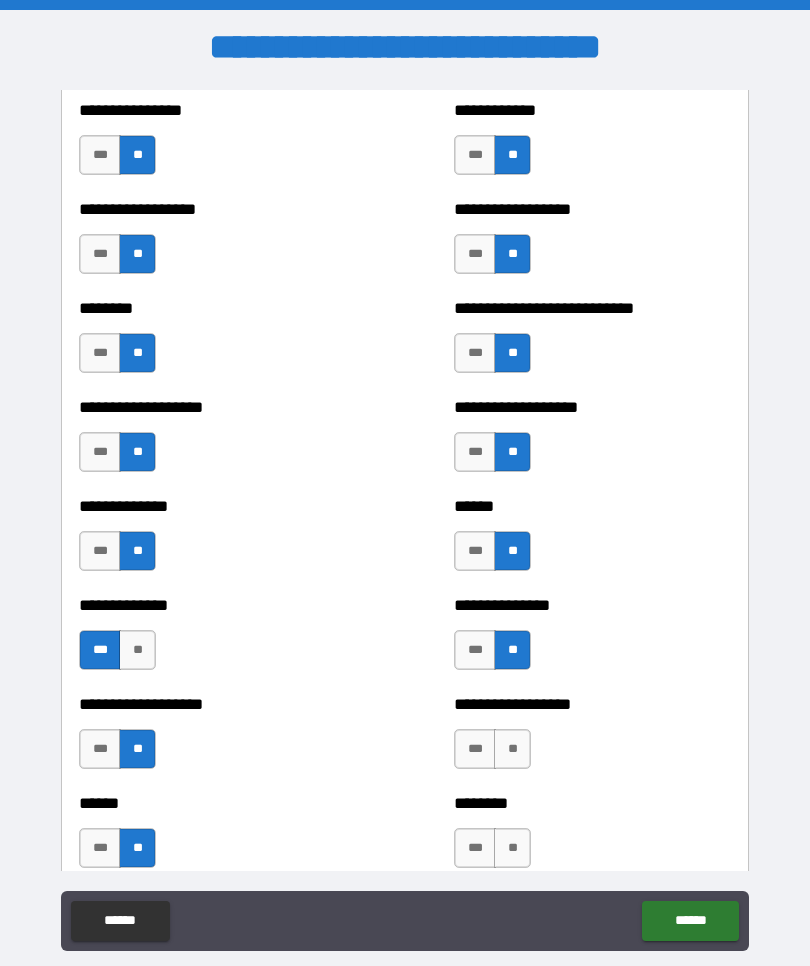 click on "**" at bounding box center (512, 749) 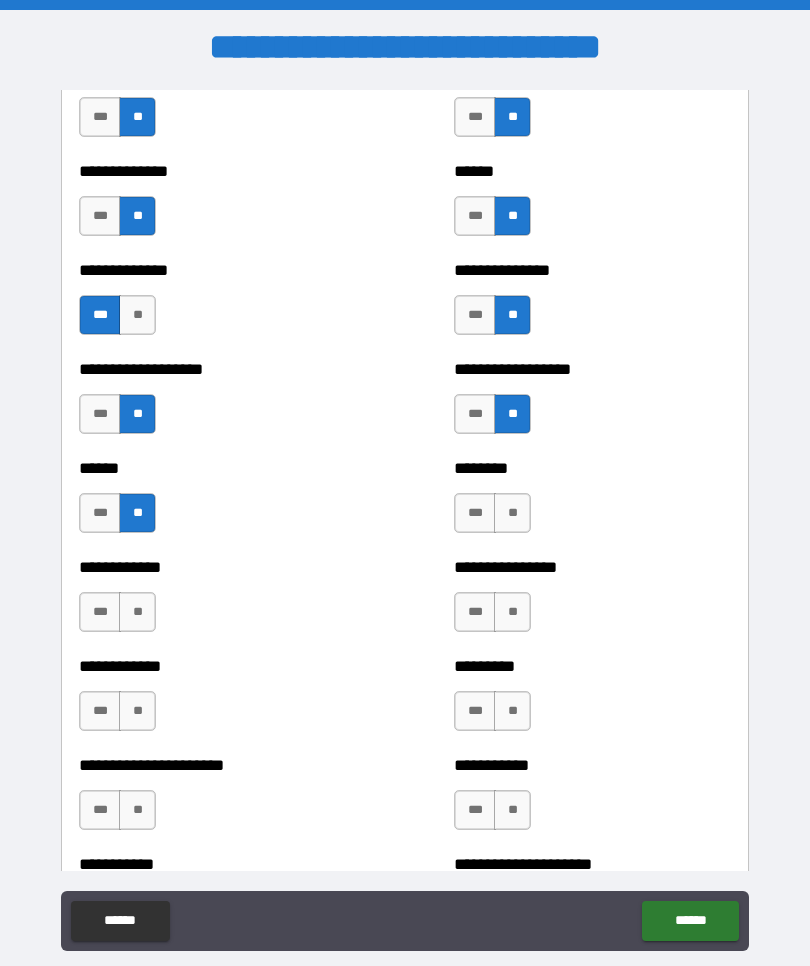 scroll, scrollTop: 4770, scrollLeft: 0, axis: vertical 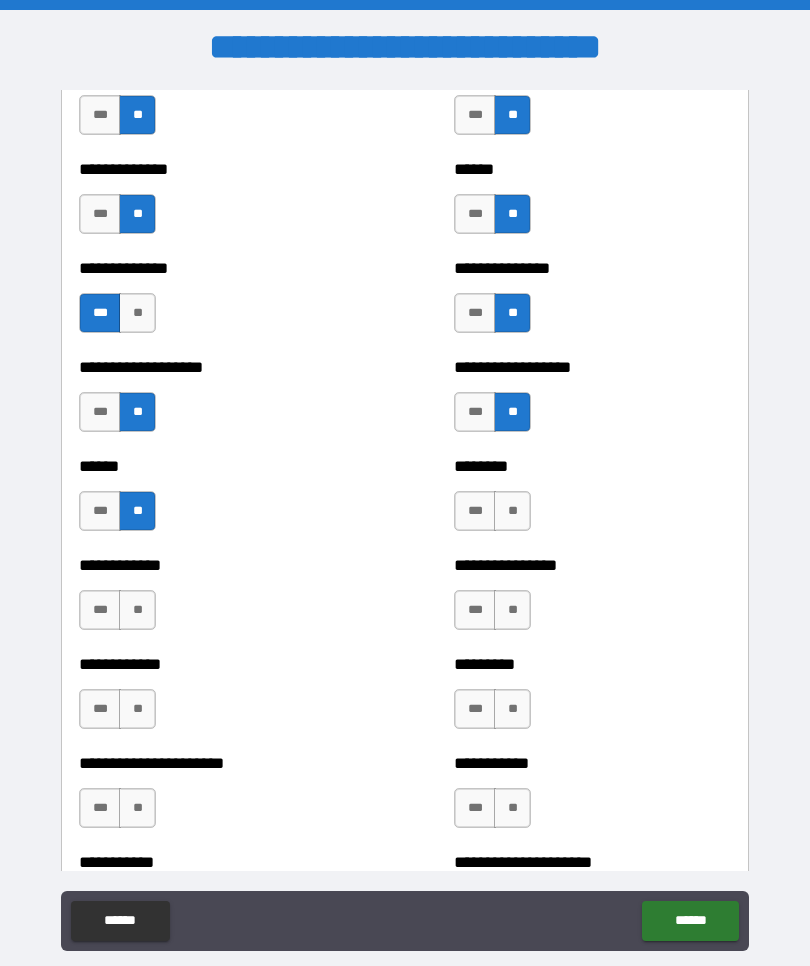 click on "**" at bounding box center (512, 511) 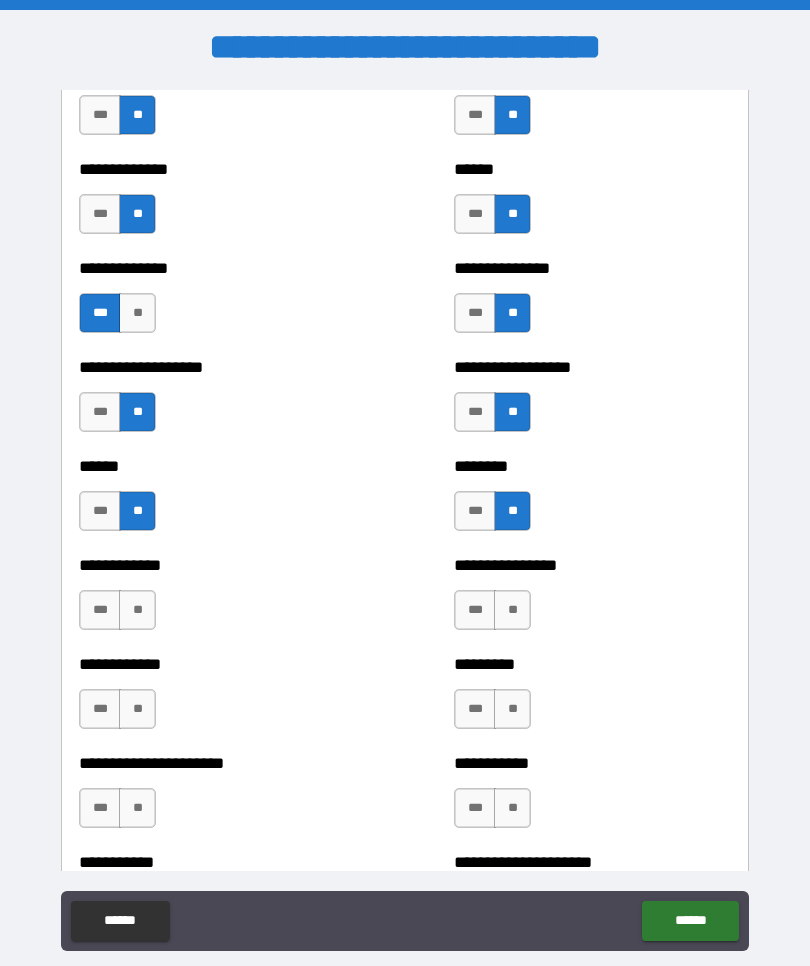 click on "**" at bounding box center [512, 610] 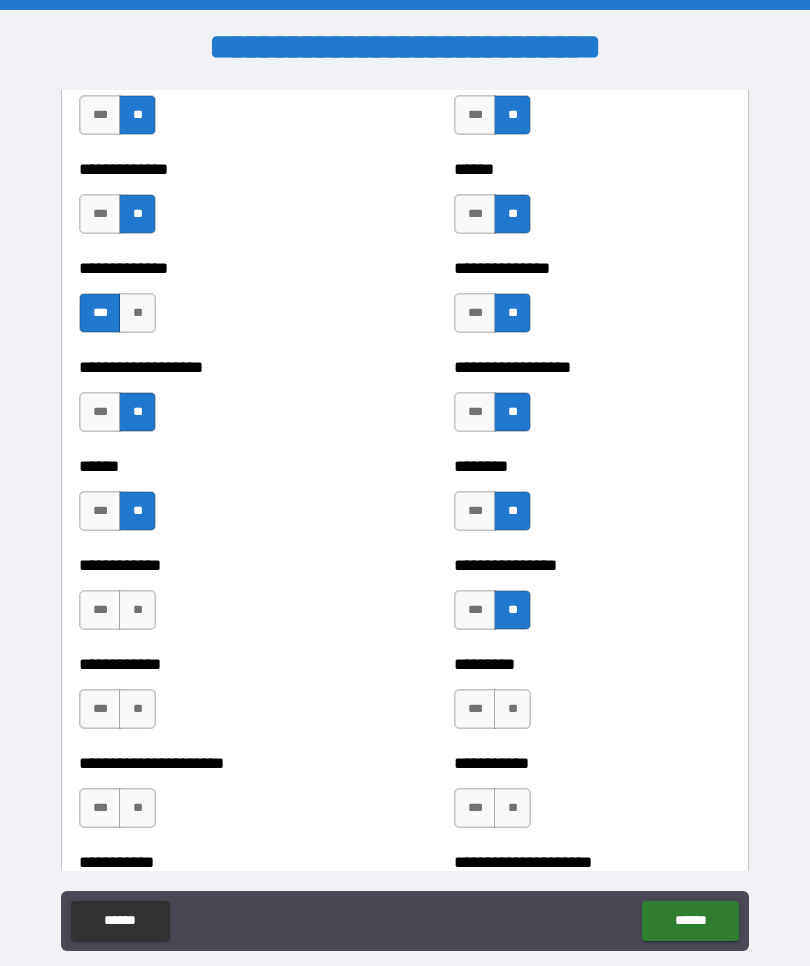 click on "**" at bounding box center (512, 709) 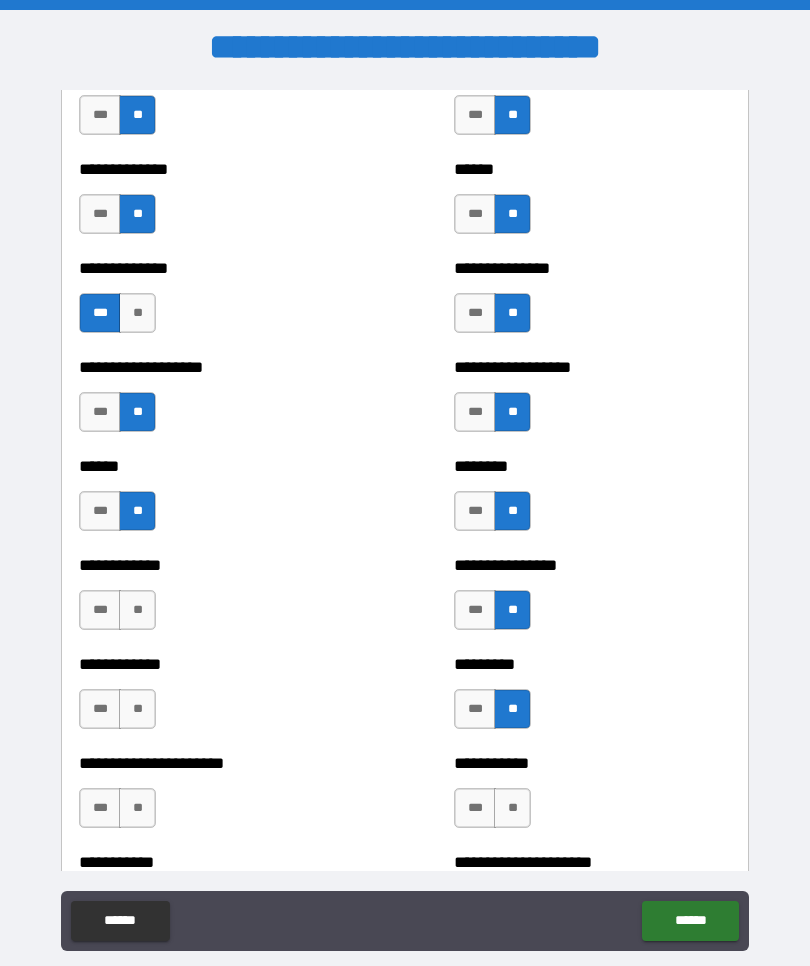 click on "**" at bounding box center [512, 808] 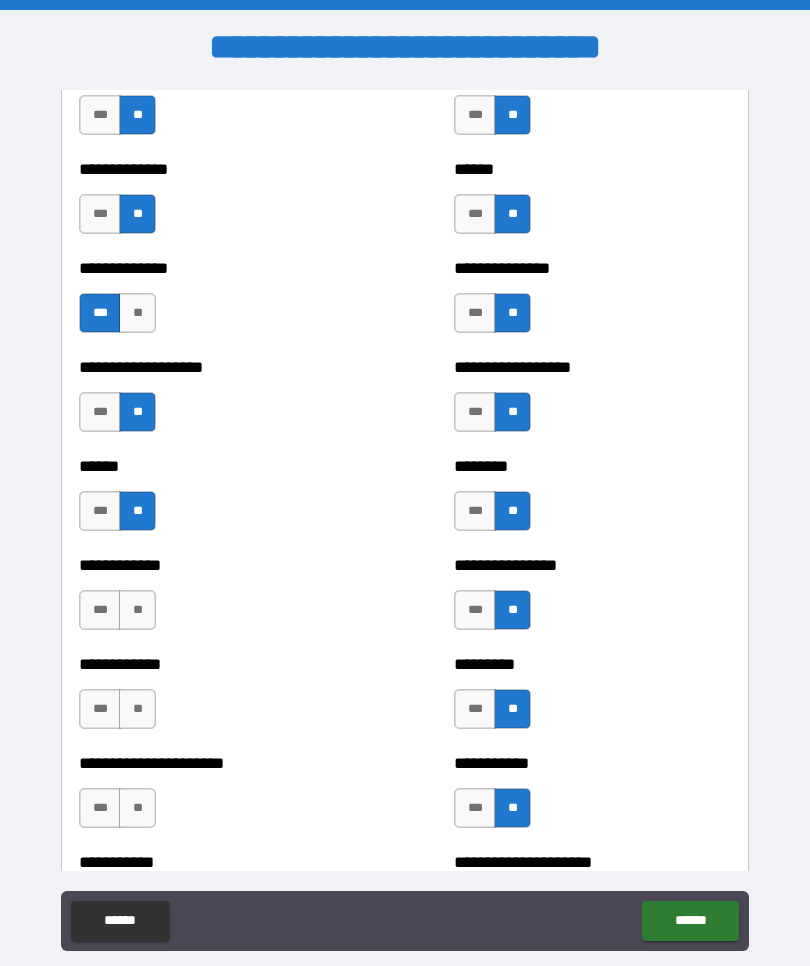 click on "**" at bounding box center (137, 808) 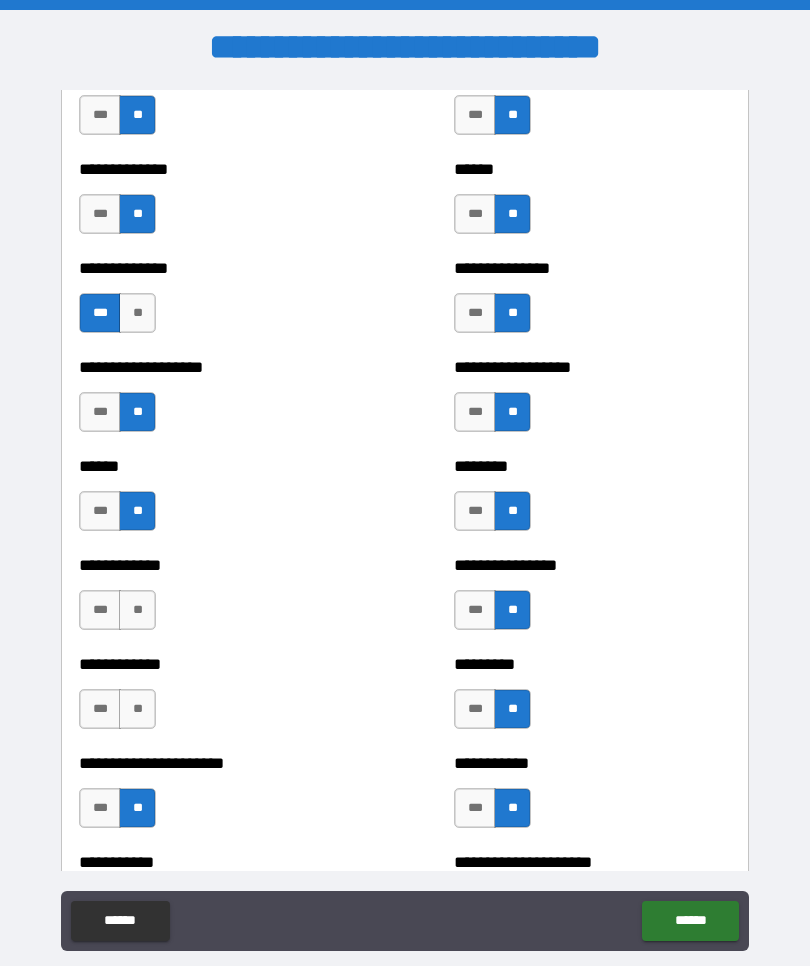 click on "**********" at bounding box center [217, 699] 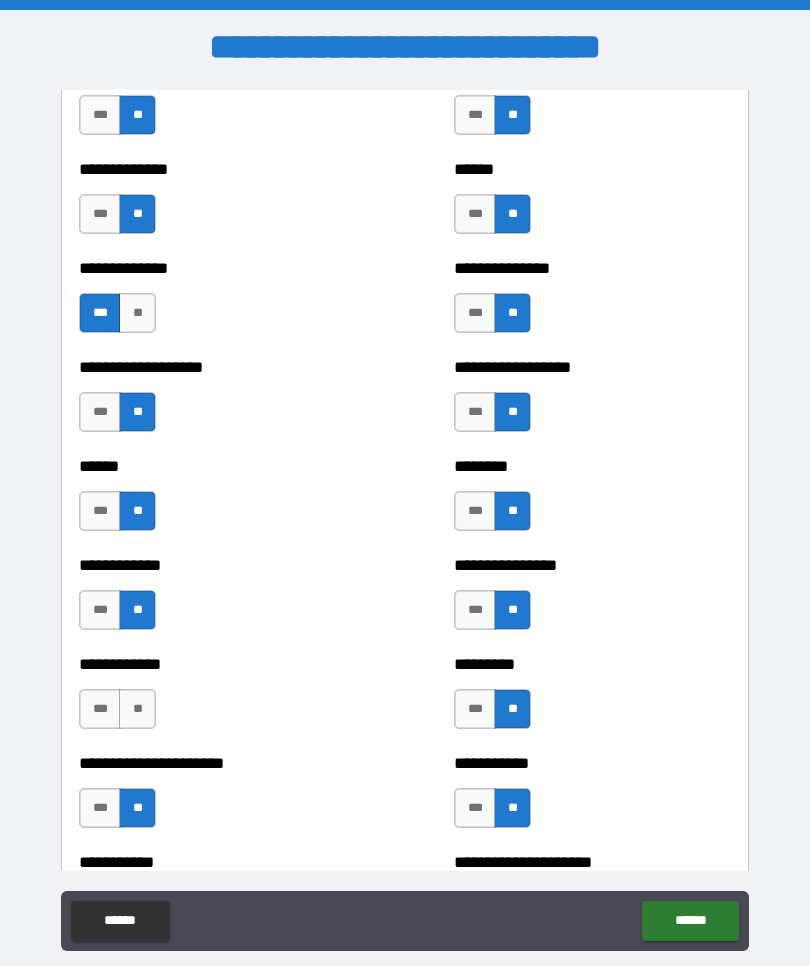 click on "**" at bounding box center [137, 709] 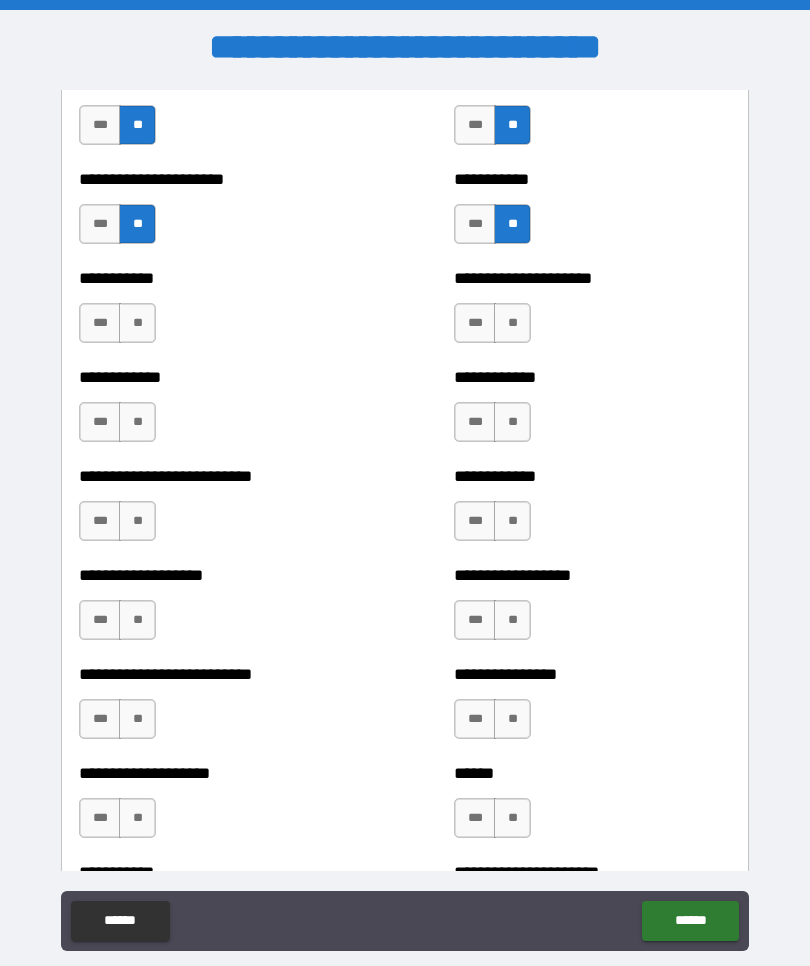 scroll, scrollTop: 5355, scrollLeft: 0, axis: vertical 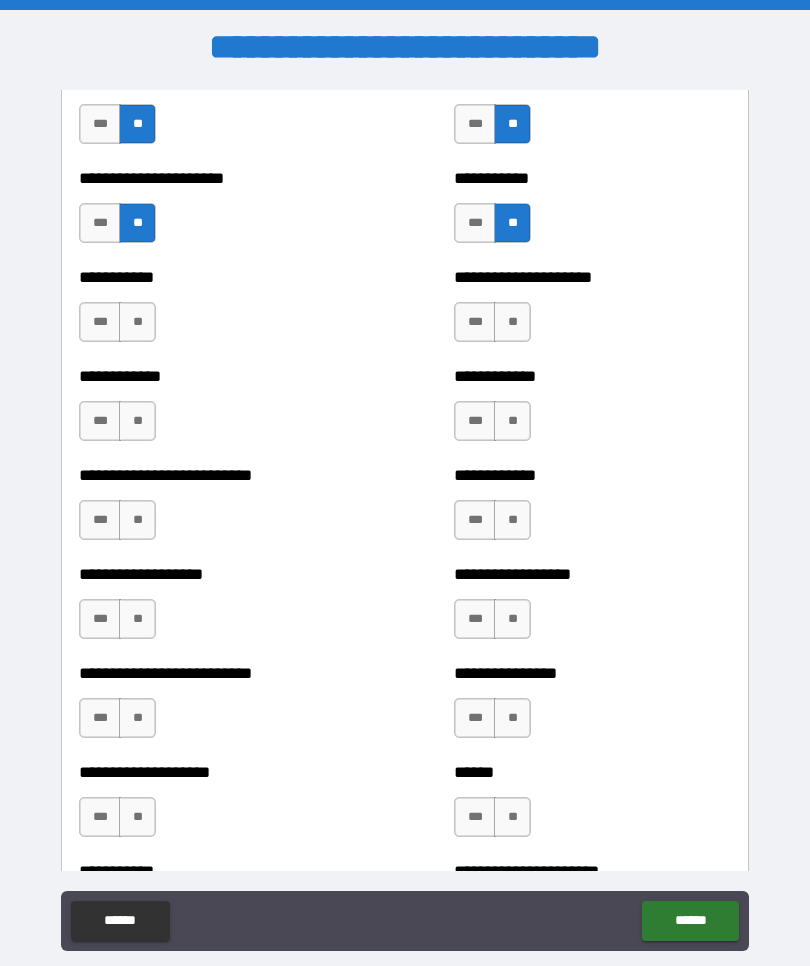 click on "**" at bounding box center (137, 322) 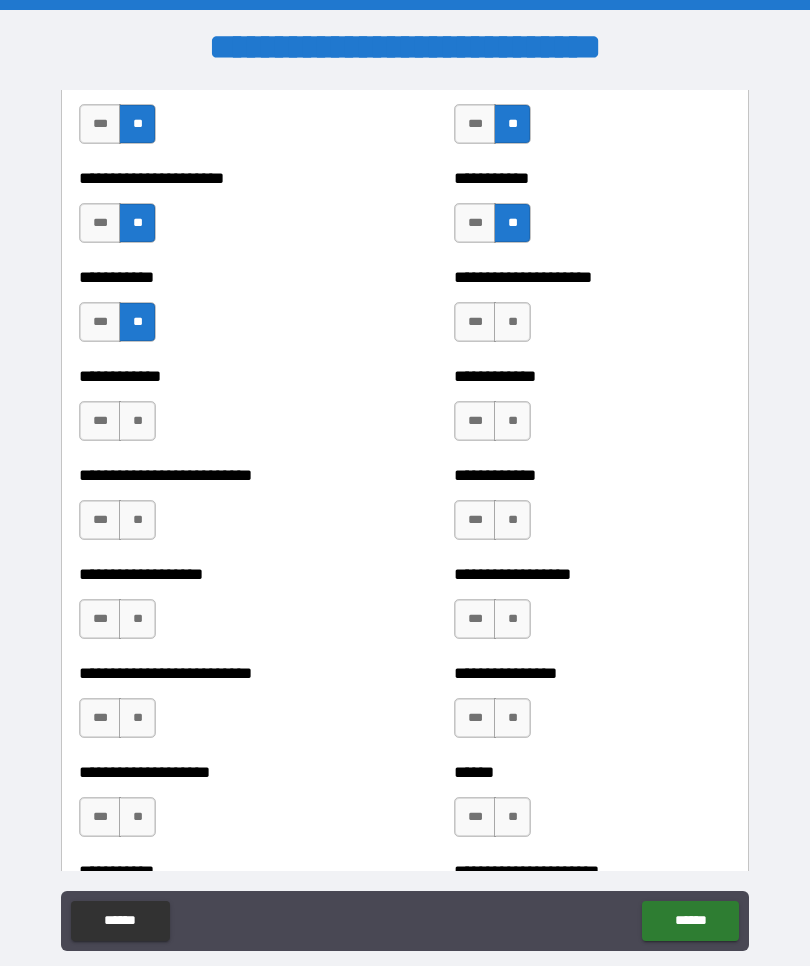 click on "**" at bounding box center (137, 421) 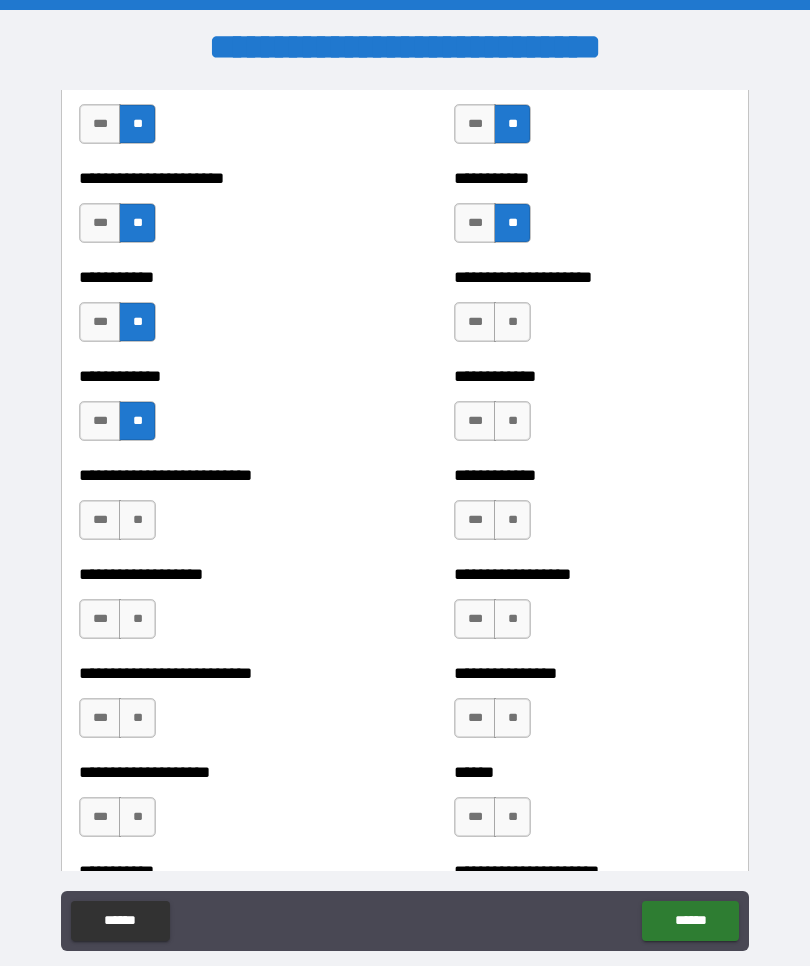 click on "**" at bounding box center [137, 520] 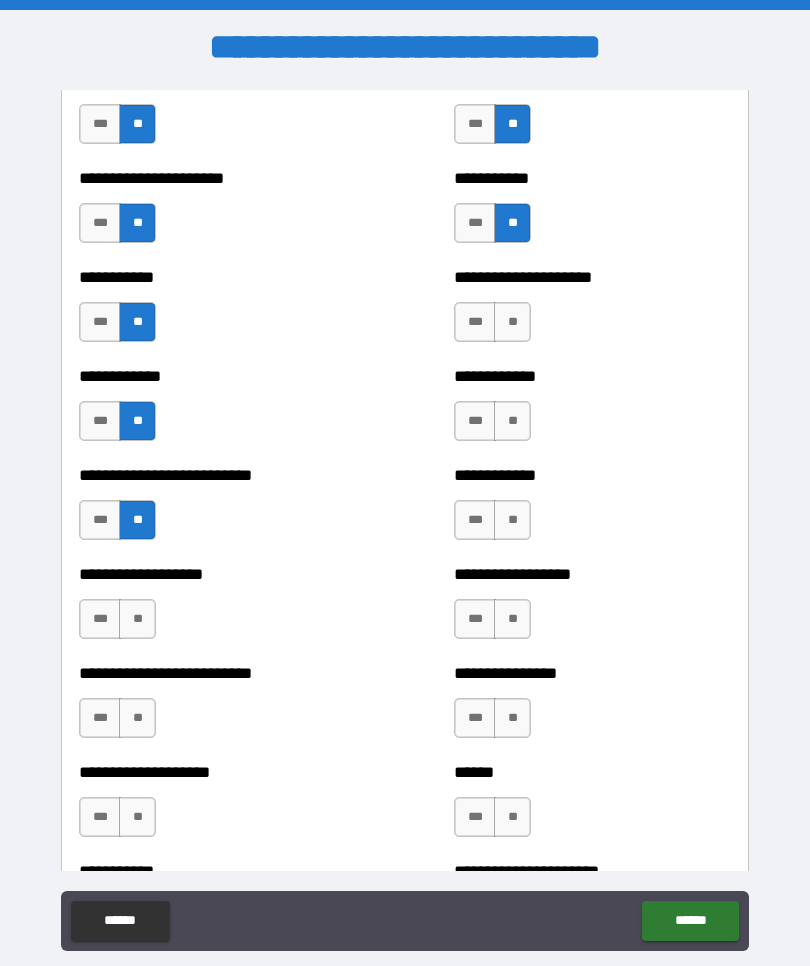 click on "**" at bounding box center [137, 619] 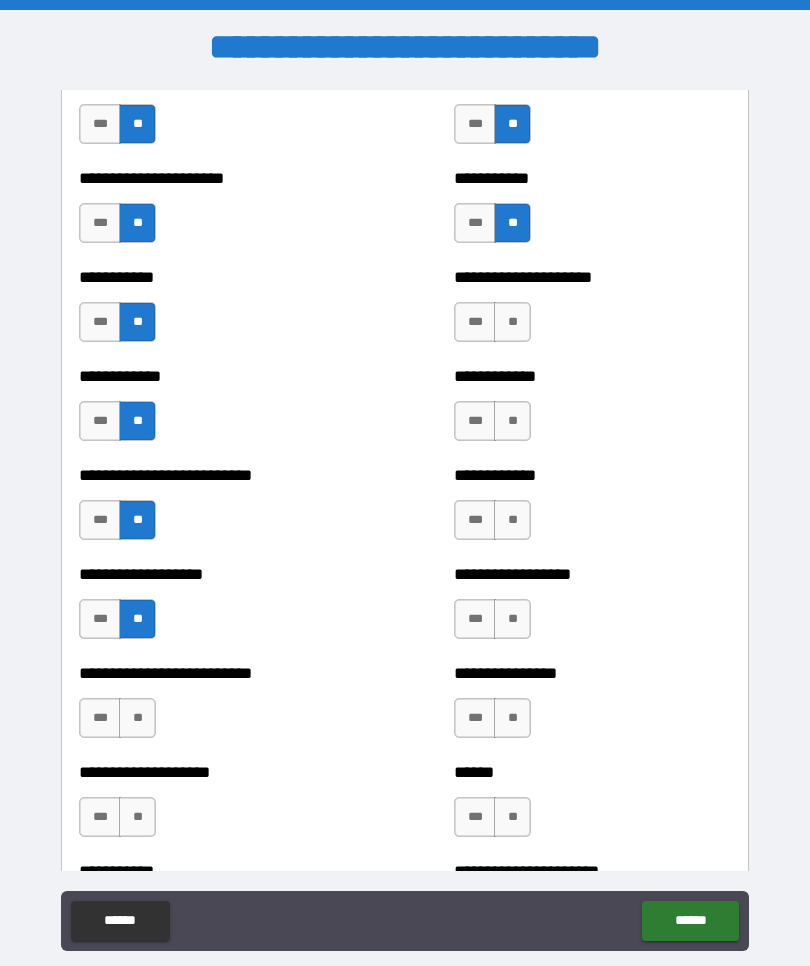 click on "**" at bounding box center (137, 718) 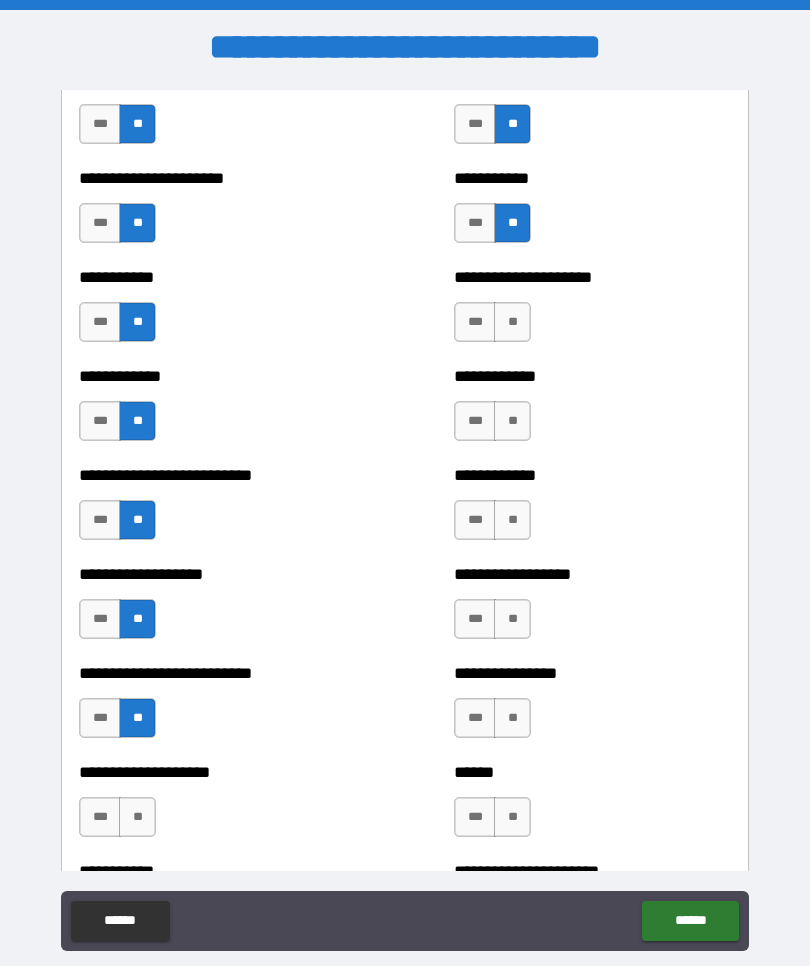 click on "**" at bounding box center [137, 817] 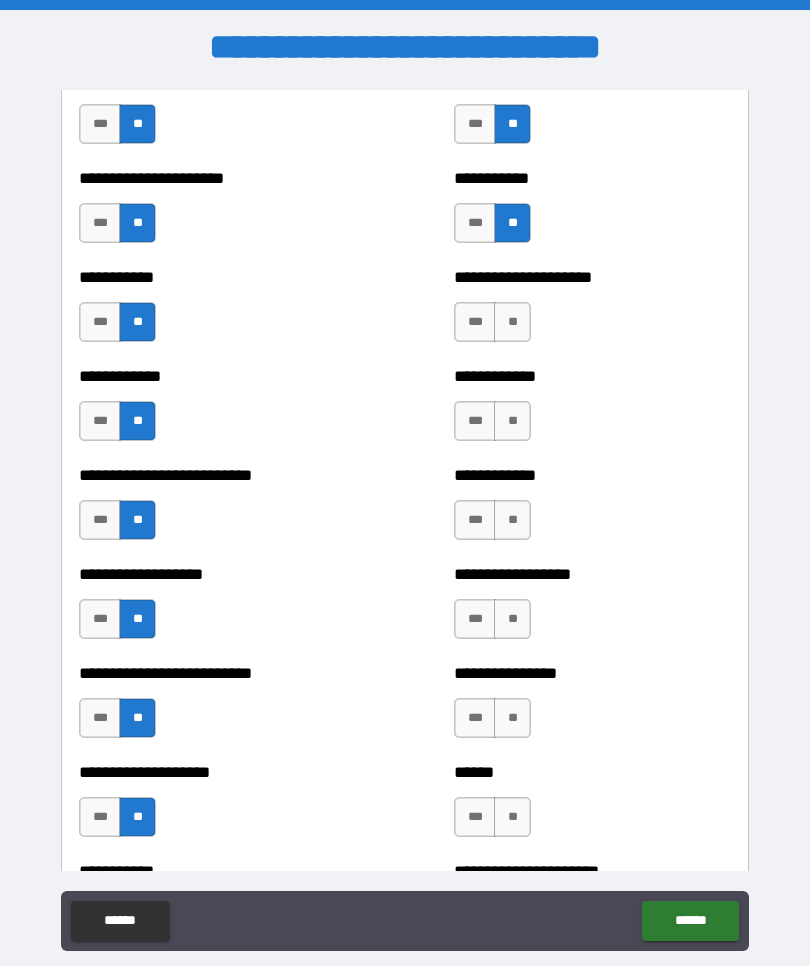 click on "**" at bounding box center [512, 817] 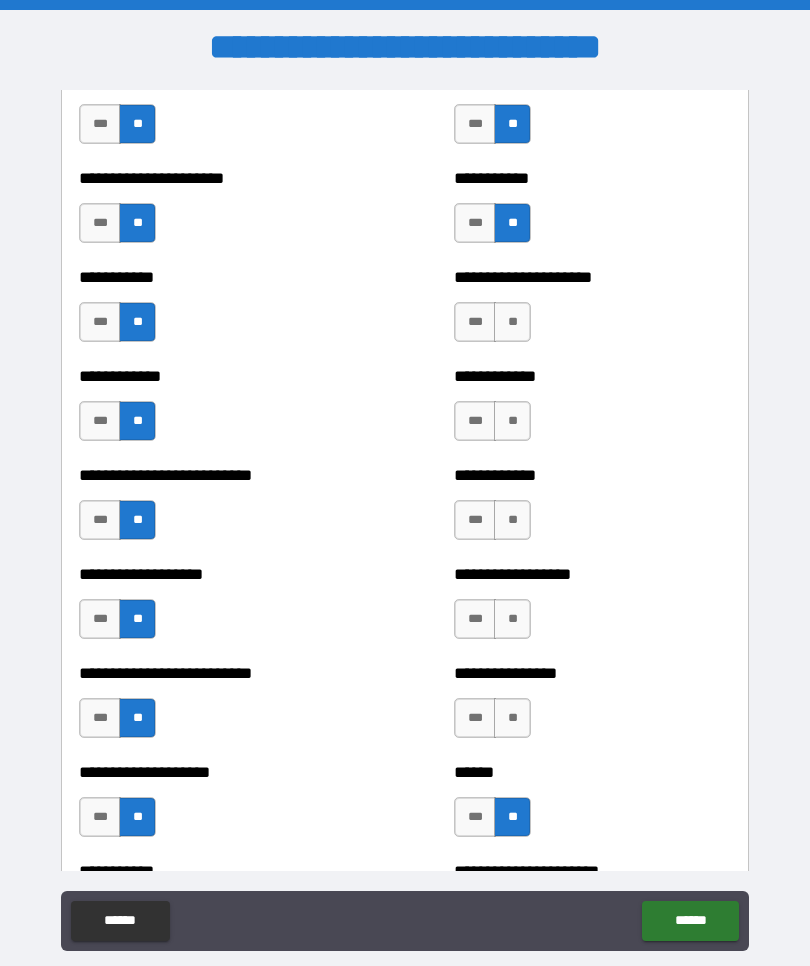 click on "**" at bounding box center (512, 718) 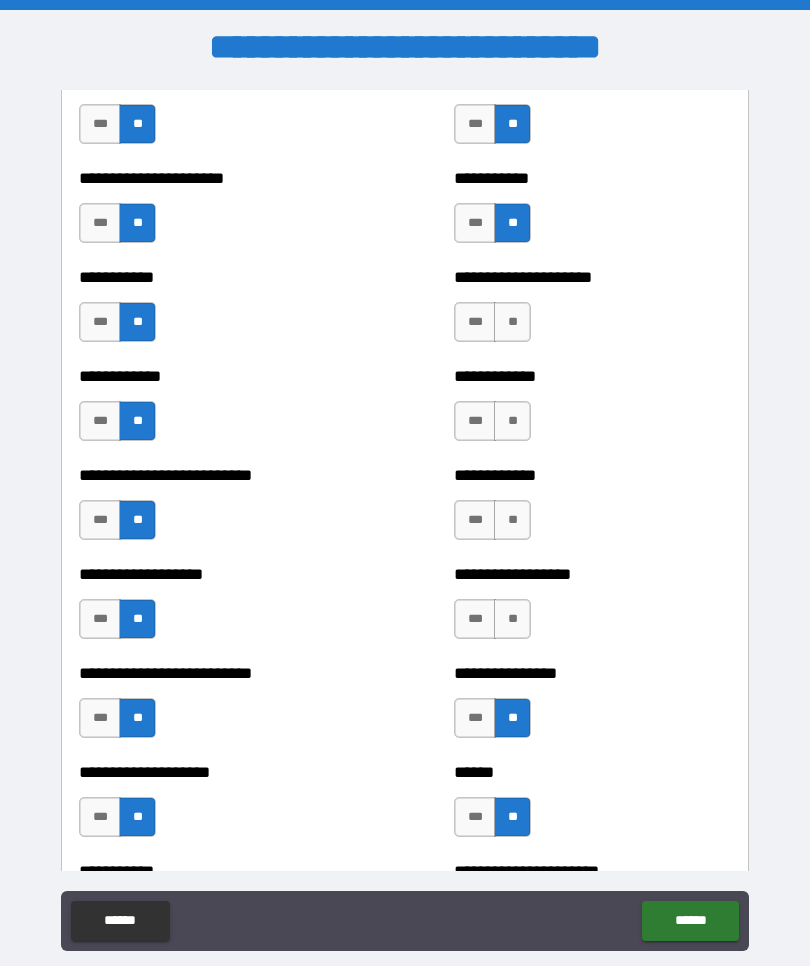 click on "**" at bounding box center [512, 619] 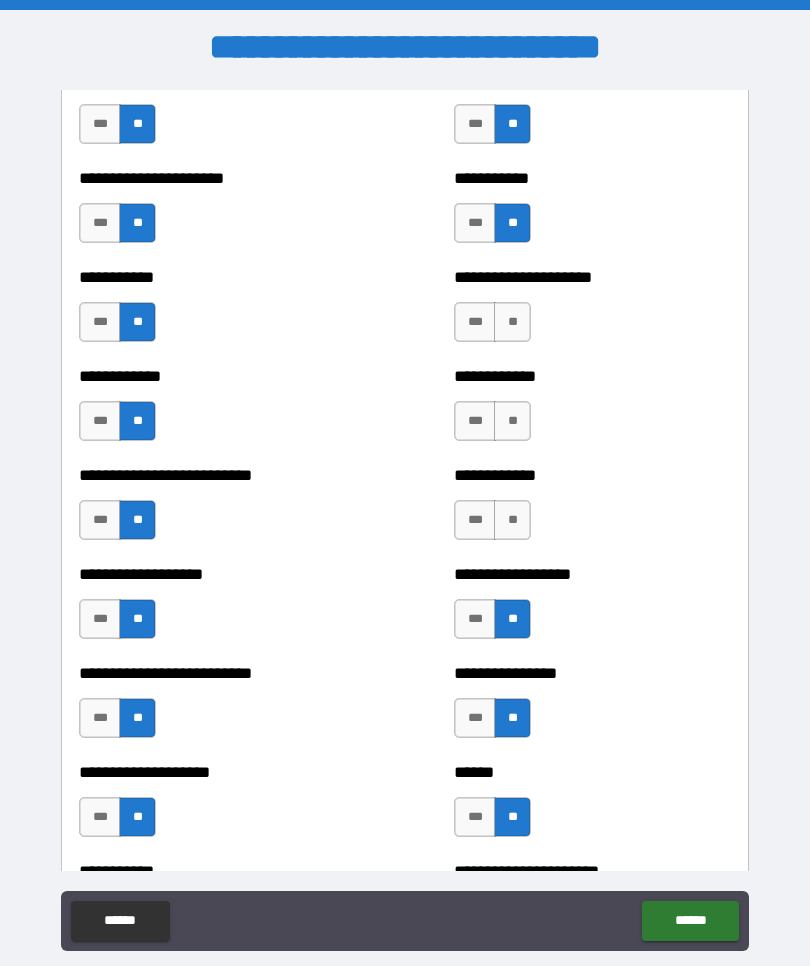 click on "**" at bounding box center (512, 520) 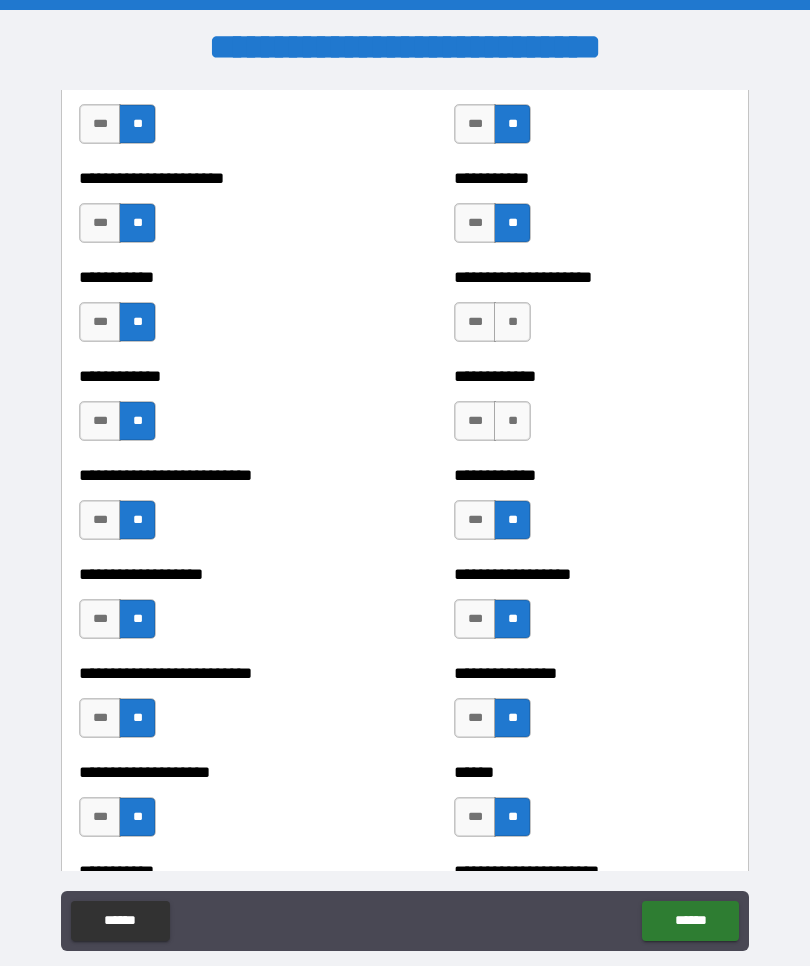 click on "**" at bounding box center (512, 421) 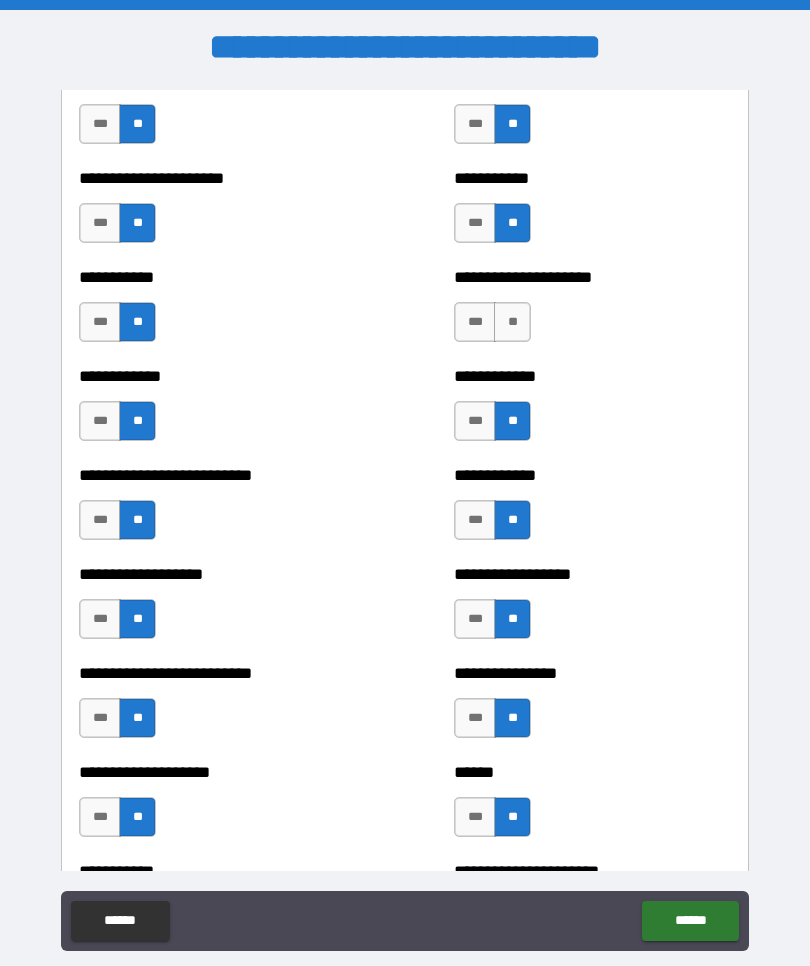 click on "**" at bounding box center [512, 322] 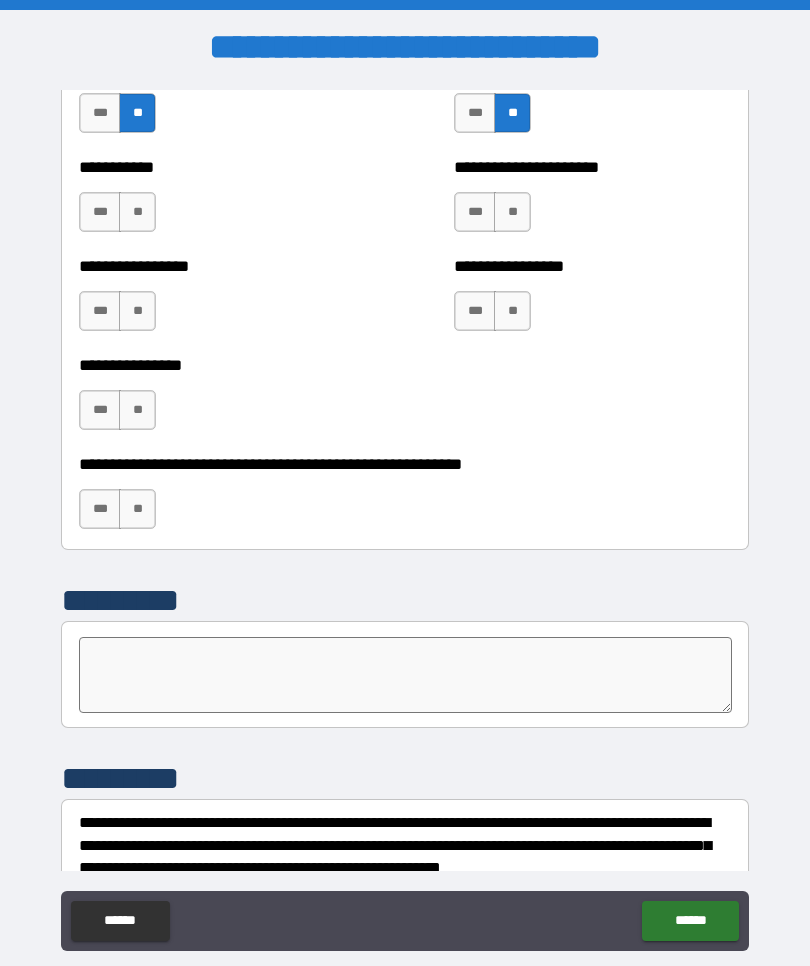 scroll, scrollTop: 6056, scrollLeft: 0, axis: vertical 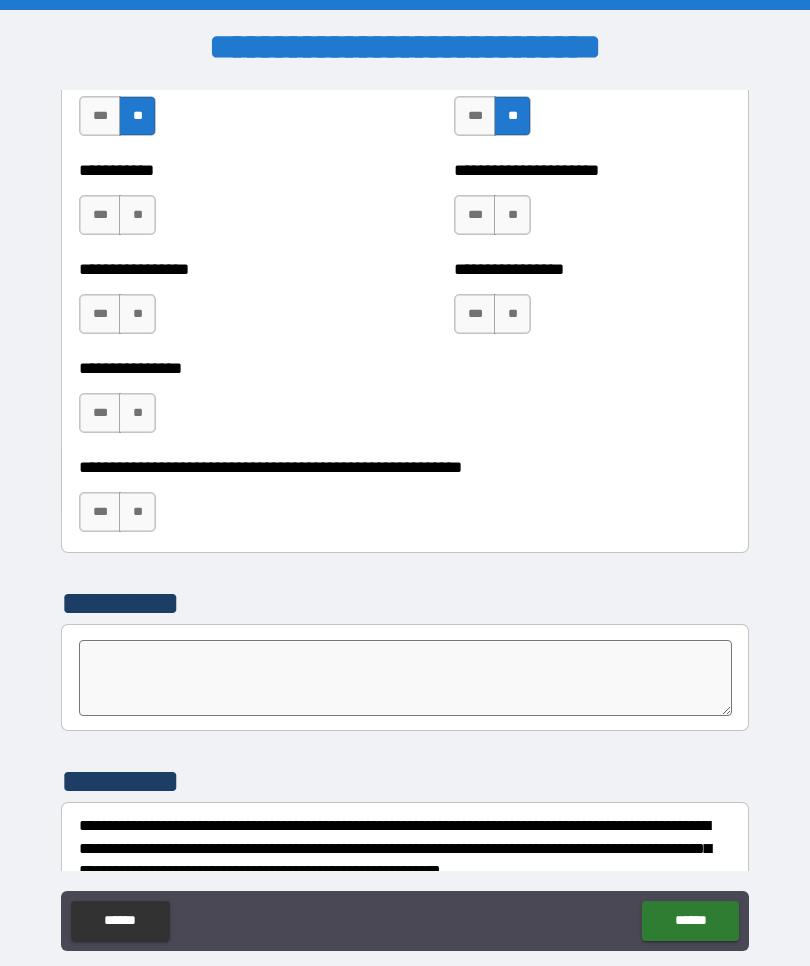 click on "**" at bounding box center (137, 215) 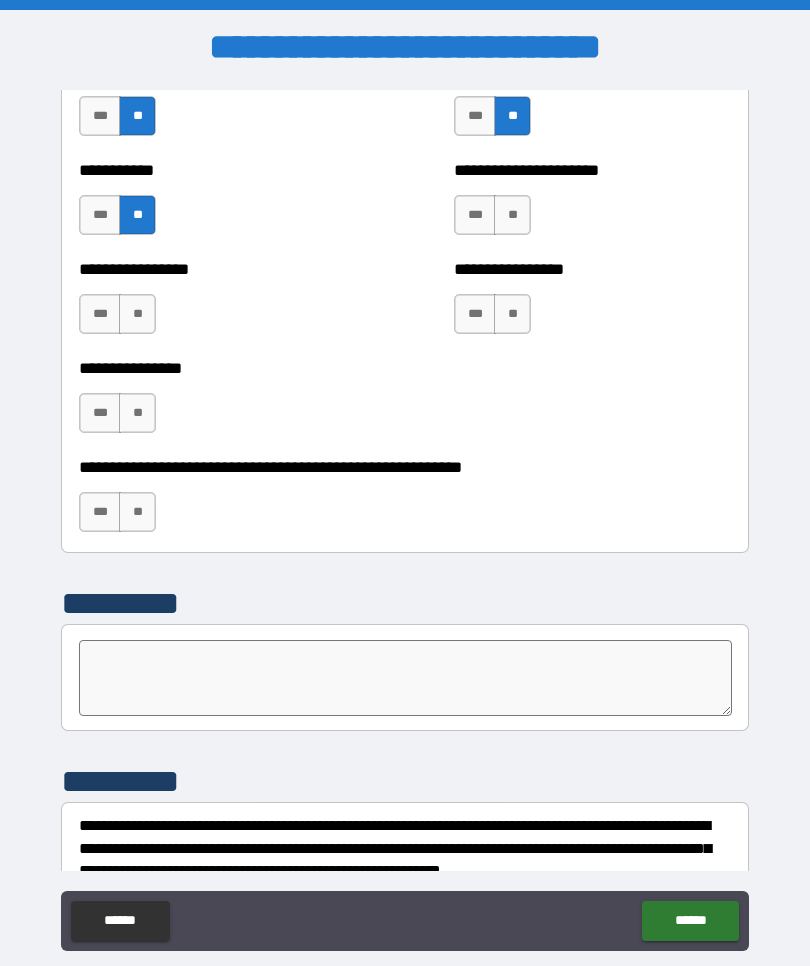 click on "**" at bounding box center [137, 314] 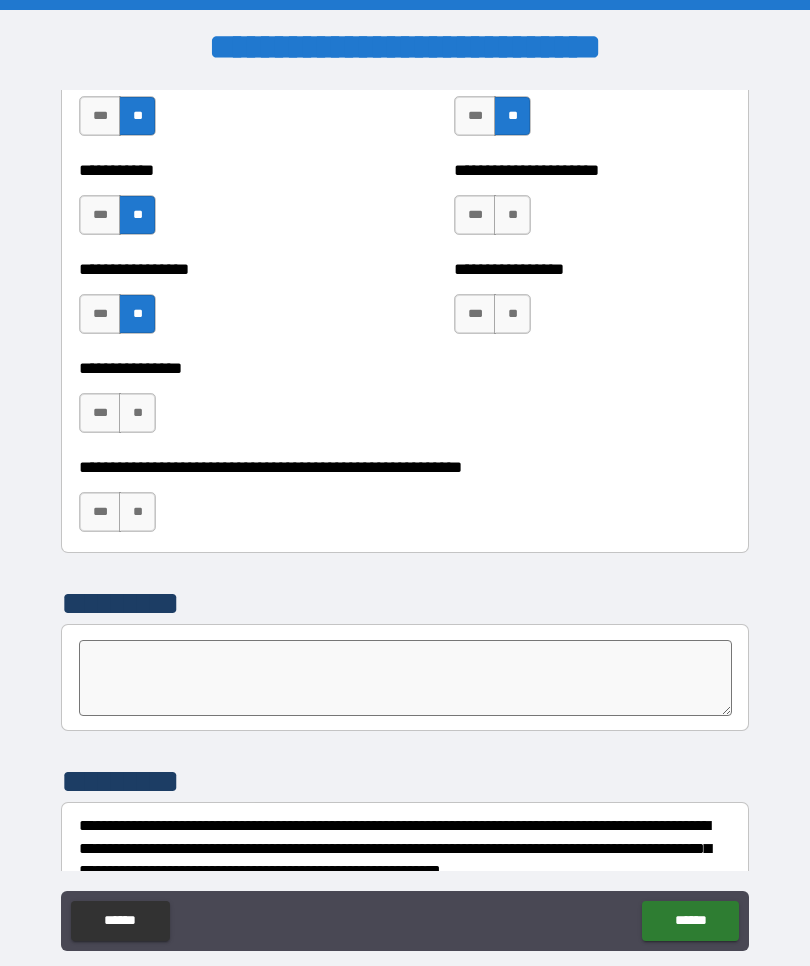 click on "**" at bounding box center (137, 413) 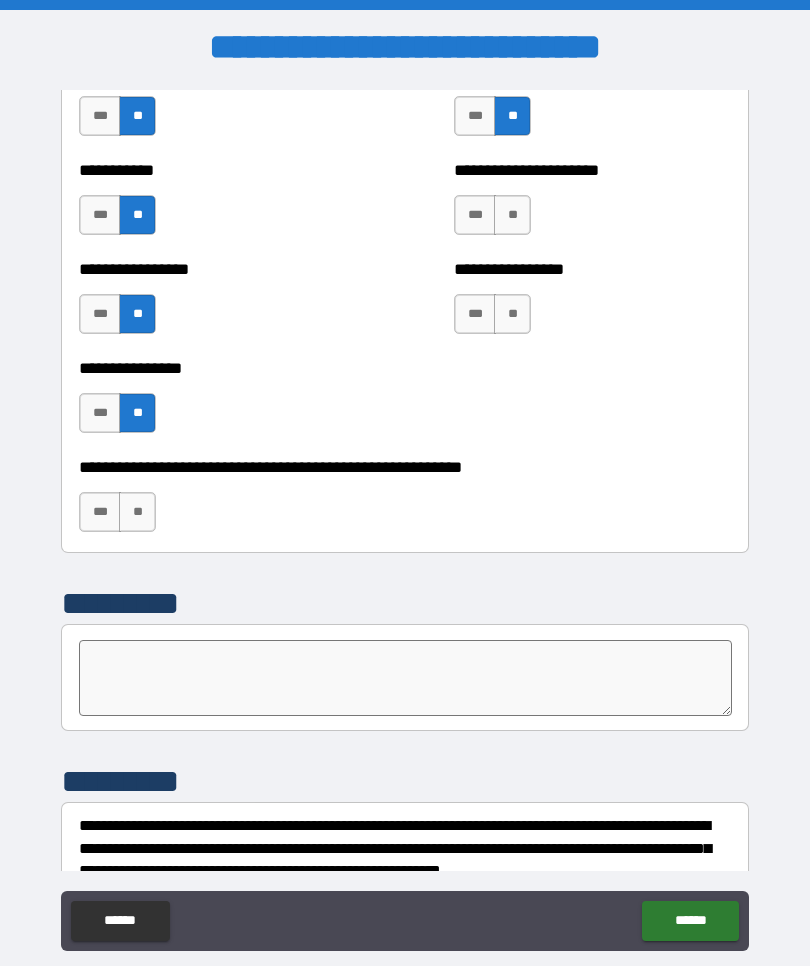 click on "**" at bounding box center (137, 512) 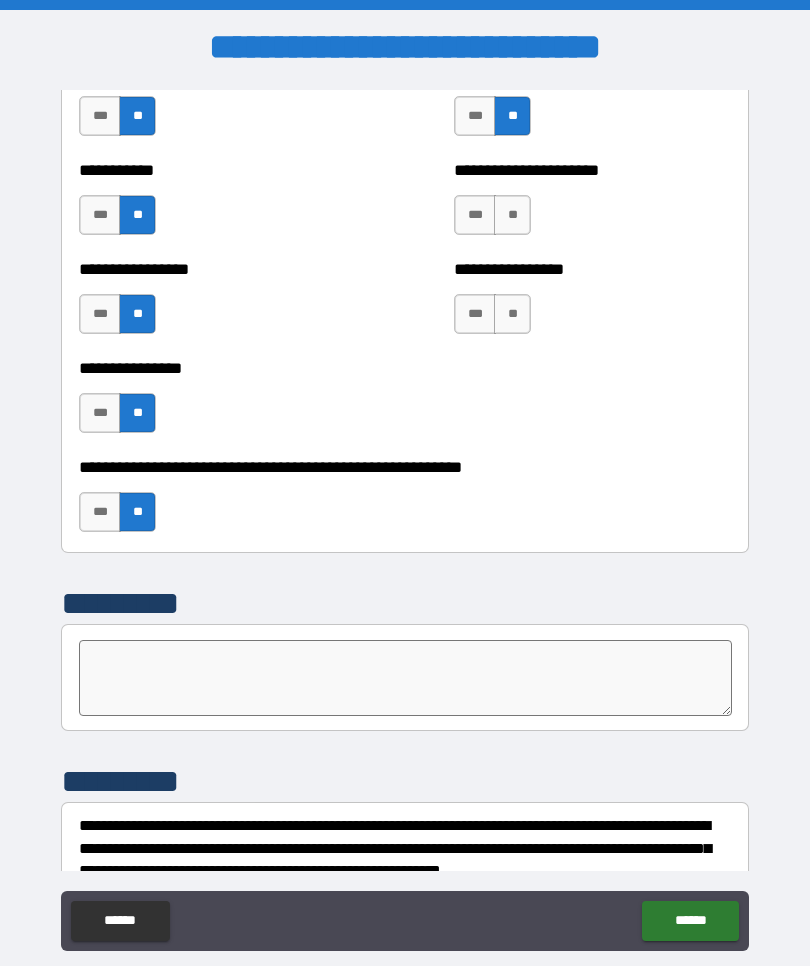 click on "**" at bounding box center (512, 314) 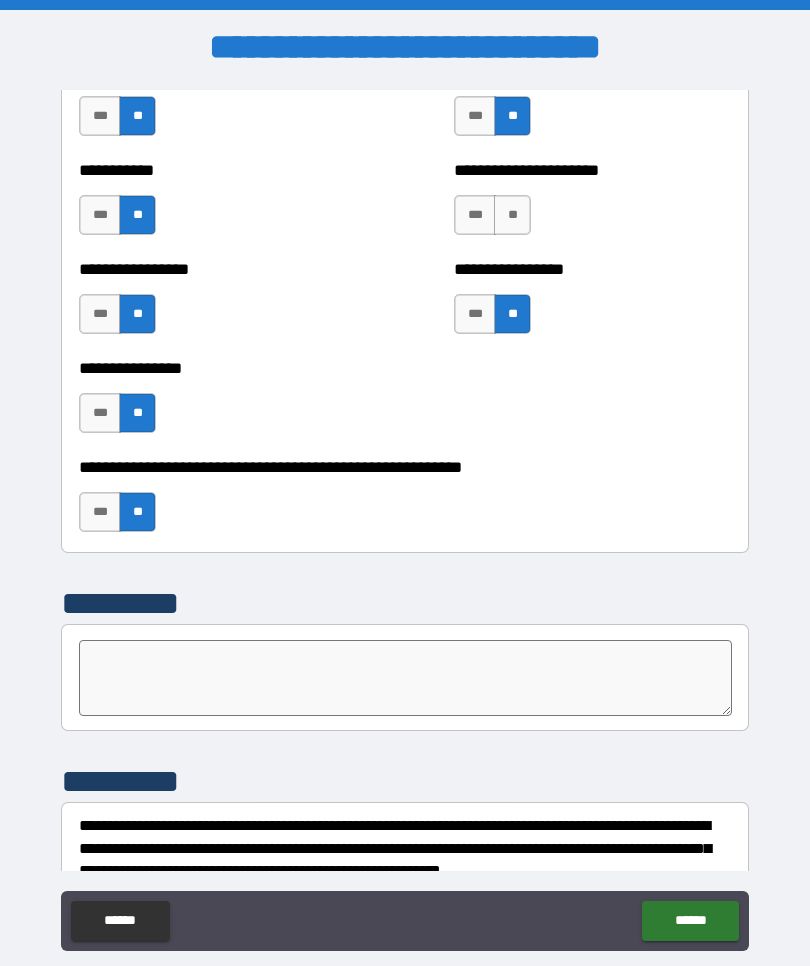 click on "**" at bounding box center (512, 215) 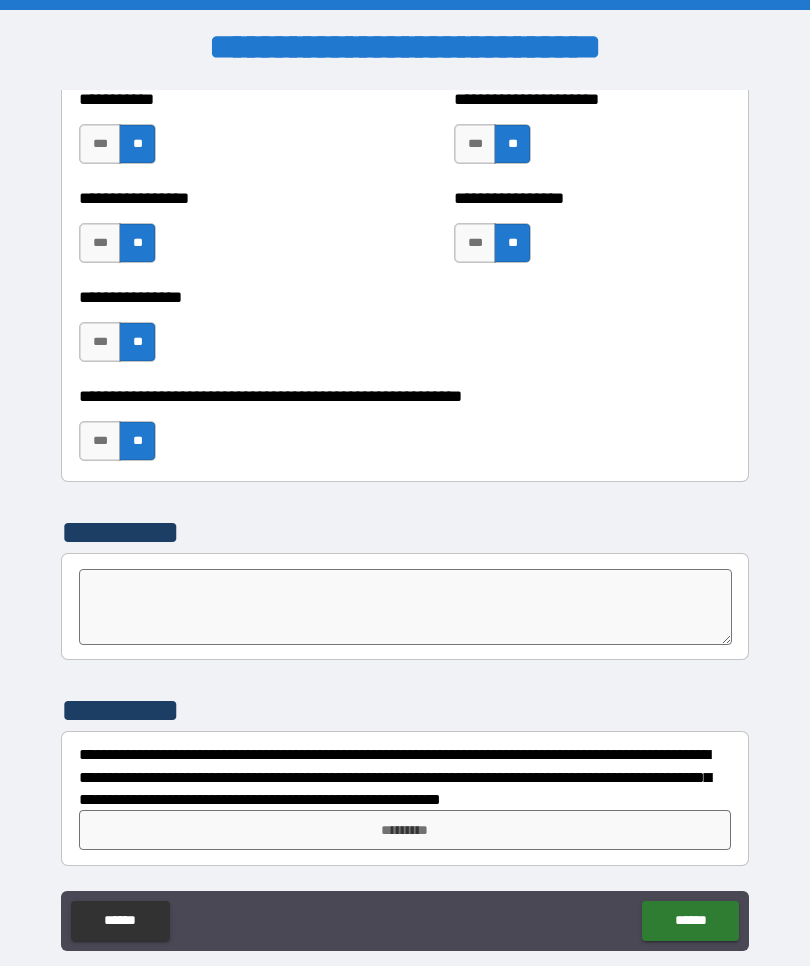 scroll, scrollTop: 6127, scrollLeft: 0, axis: vertical 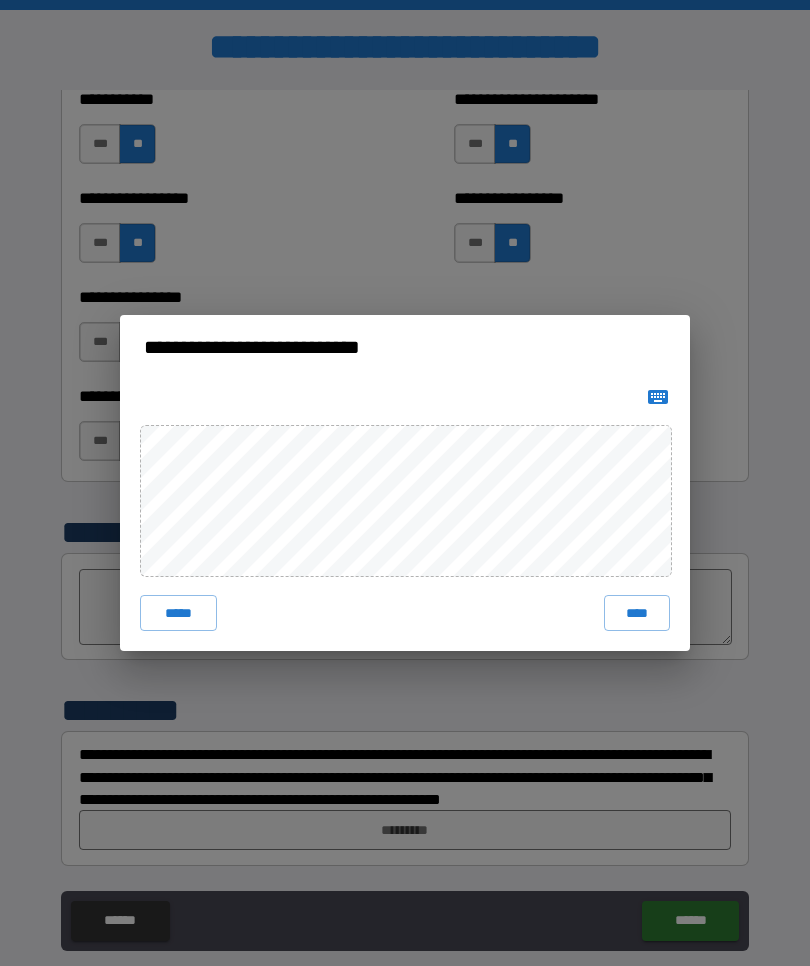 click on "****" at bounding box center [637, 613] 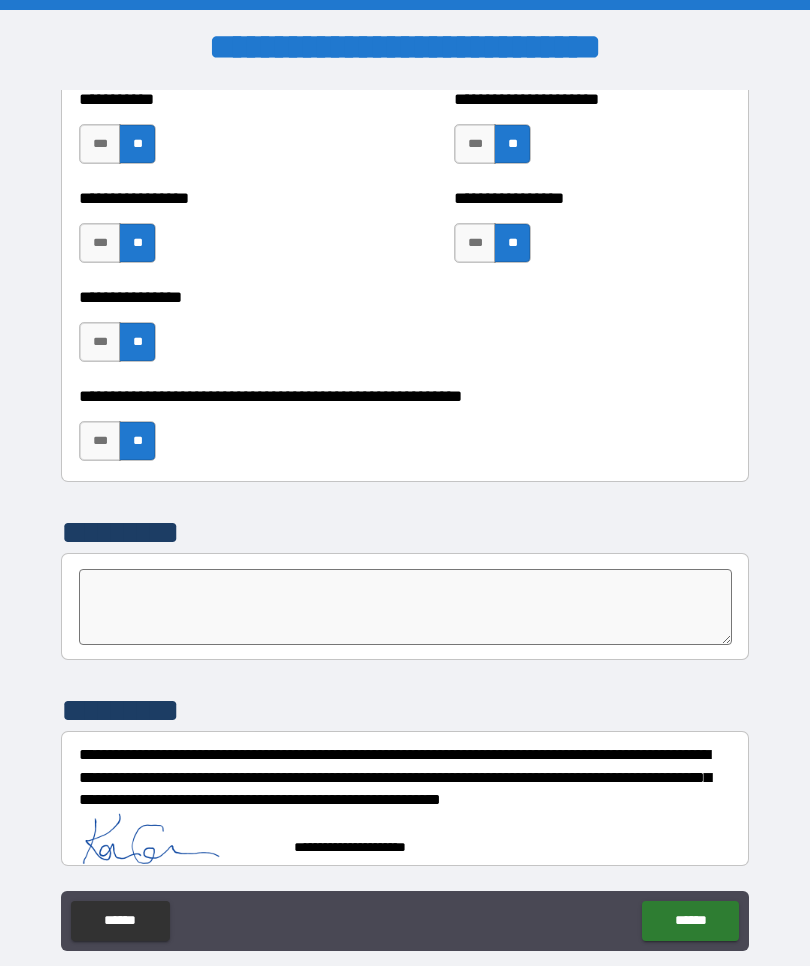 scroll, scrollTop: 6117, scrollLeft: 0, axis: vertical 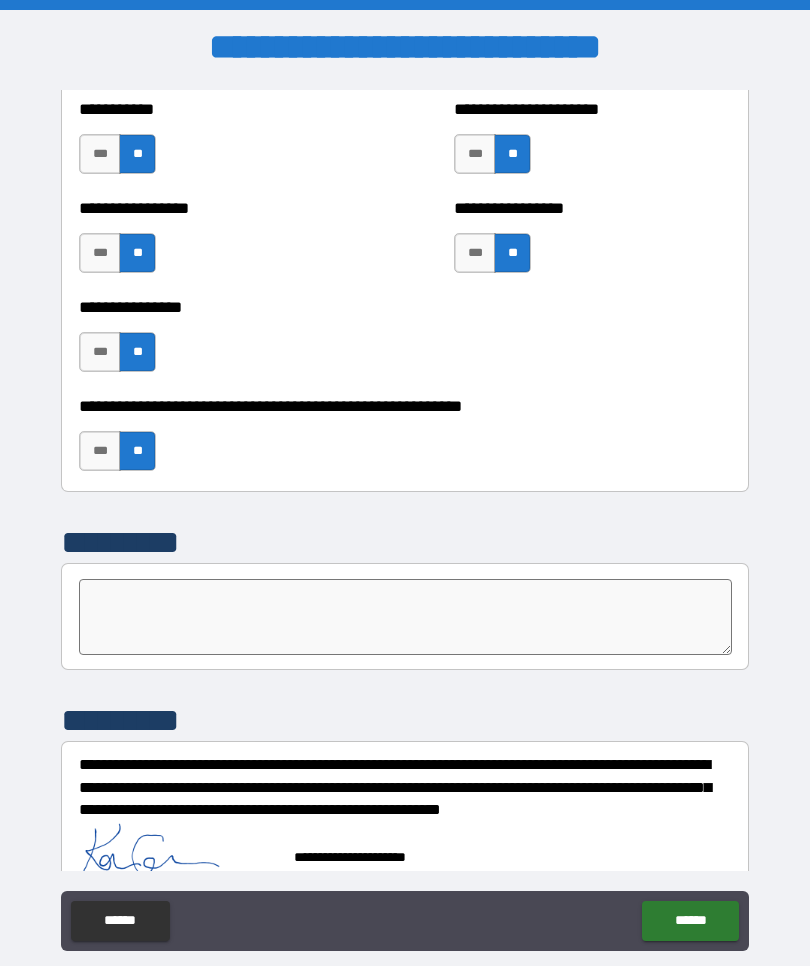 click on "******" at bounding box center (690, 921) 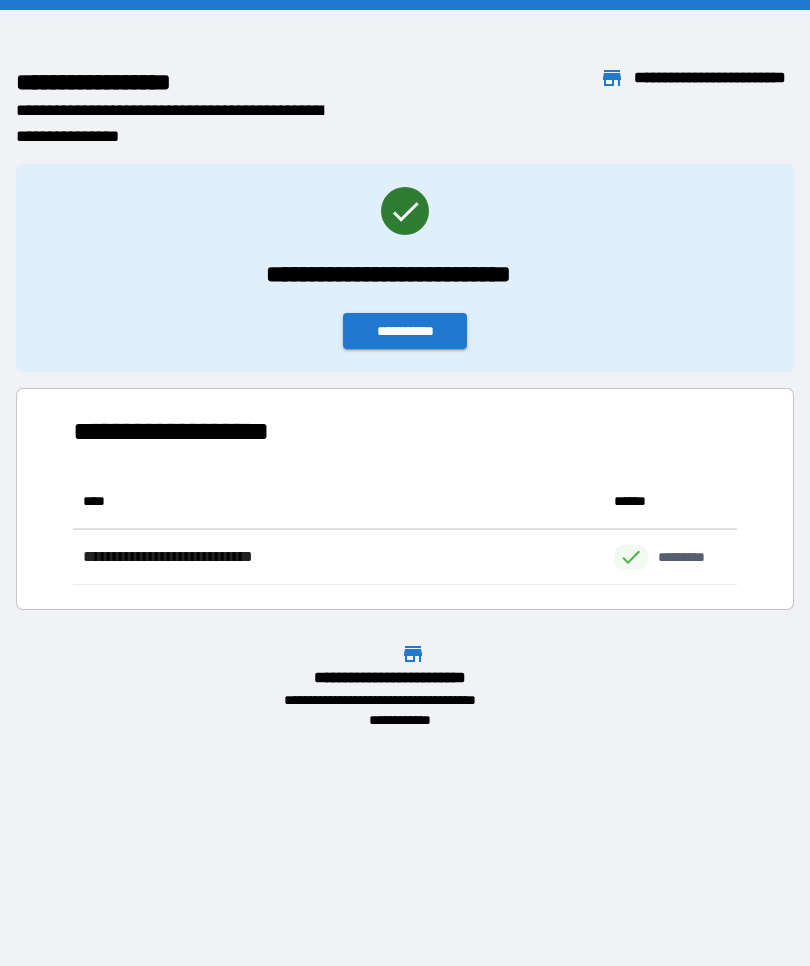 scroll, scrollTop: 1, scrollLeft: 1, axis: both 